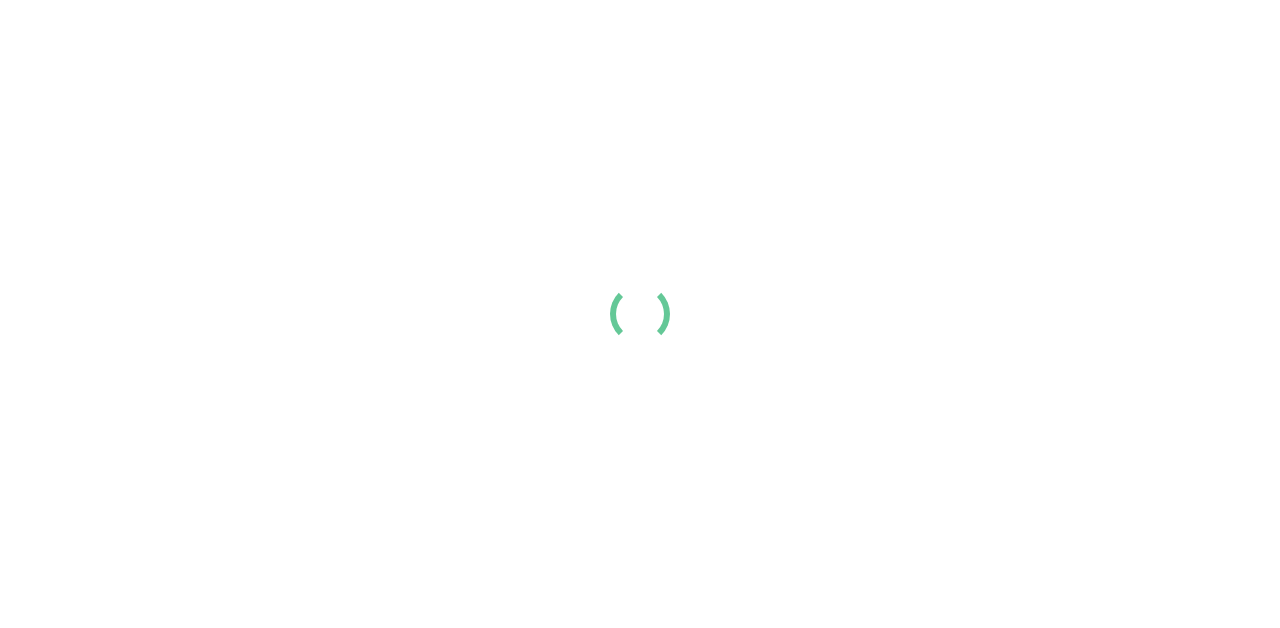 scroll, scrollTop: 0, scrollLeft: 0, axis: both 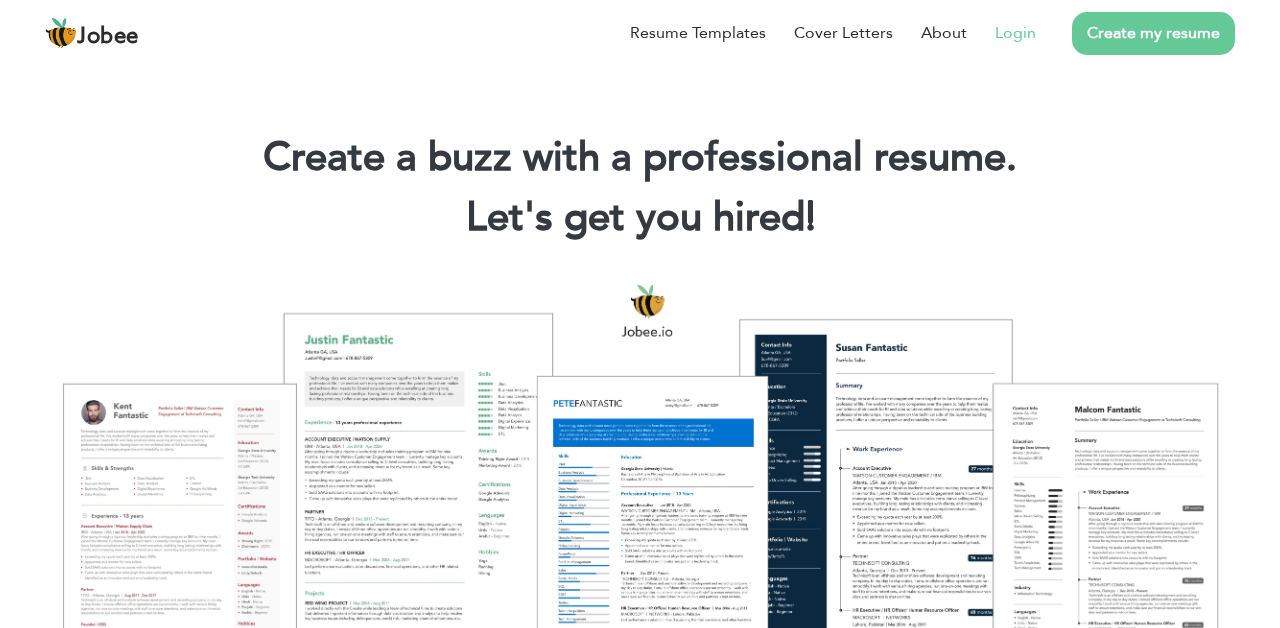 click on "Login" at bounding box center [1015, 33] 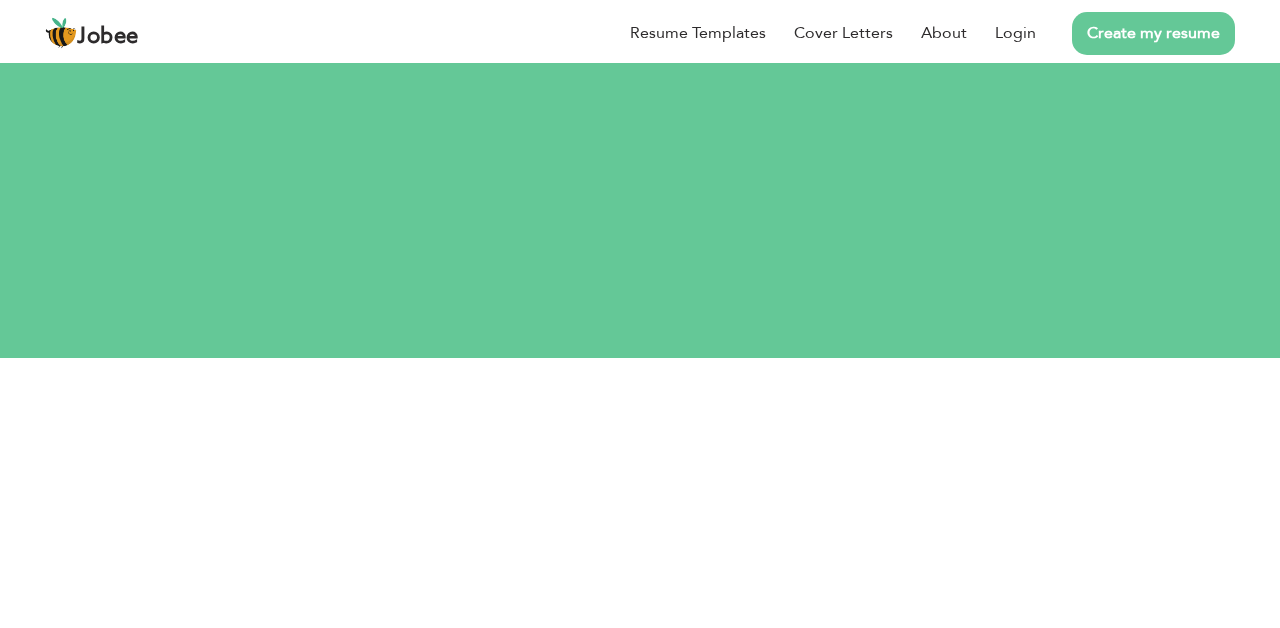 scroll, scrollTop: 0, scrollLeft: 0, axis: both 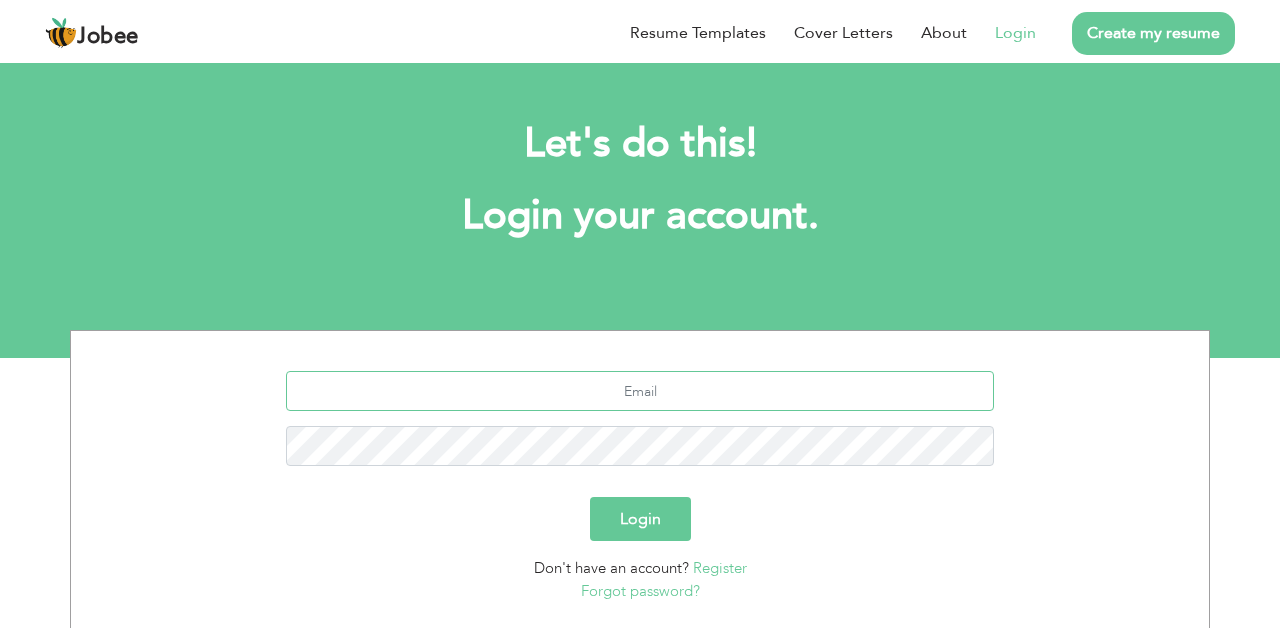 type on "shah.sehar154@gmail.com" 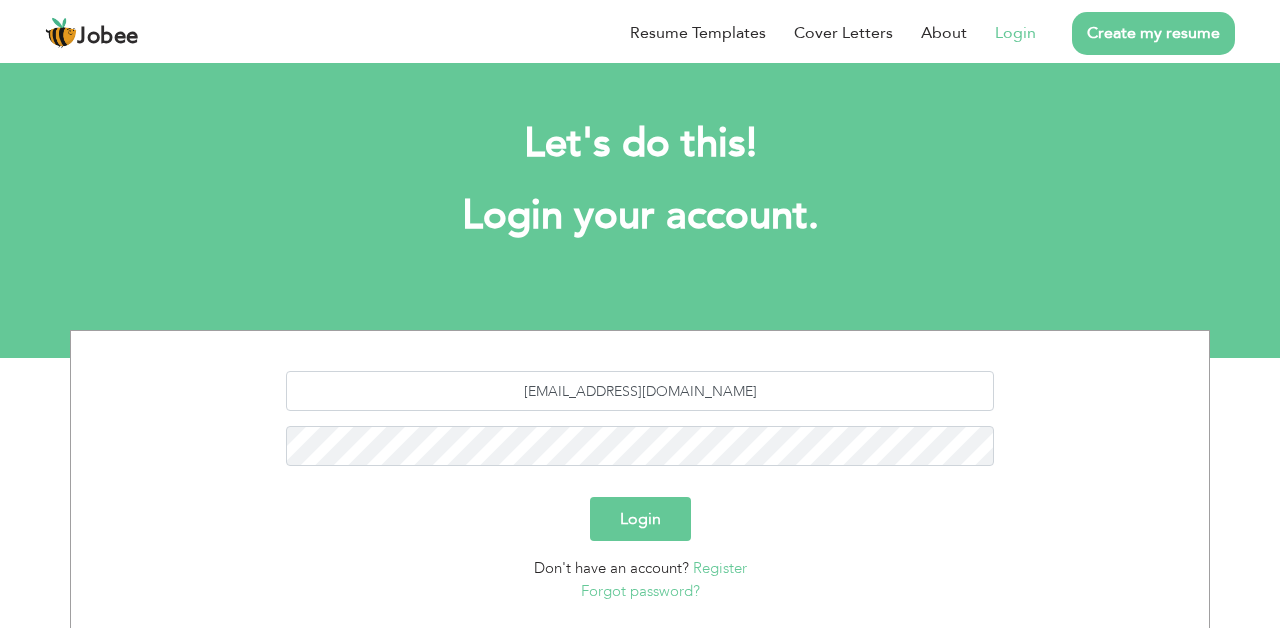click on "Login" at bounding box center [640, 519] 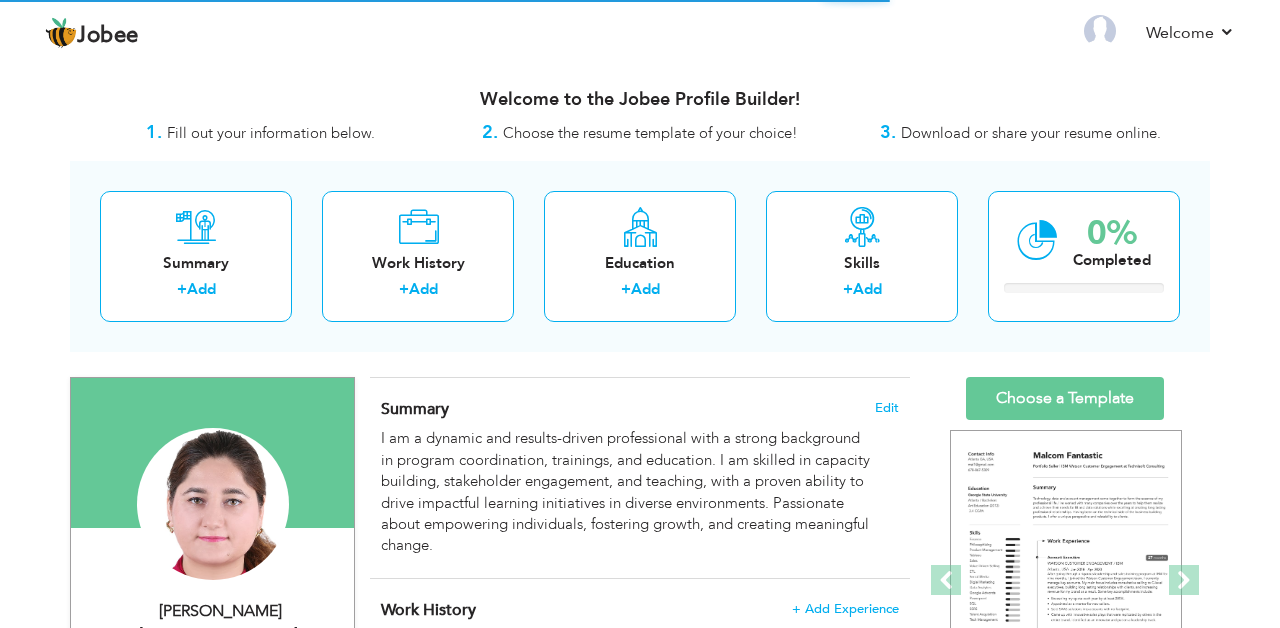 scroll, scrollTop: 0, scrollLeft: 0, axis: both 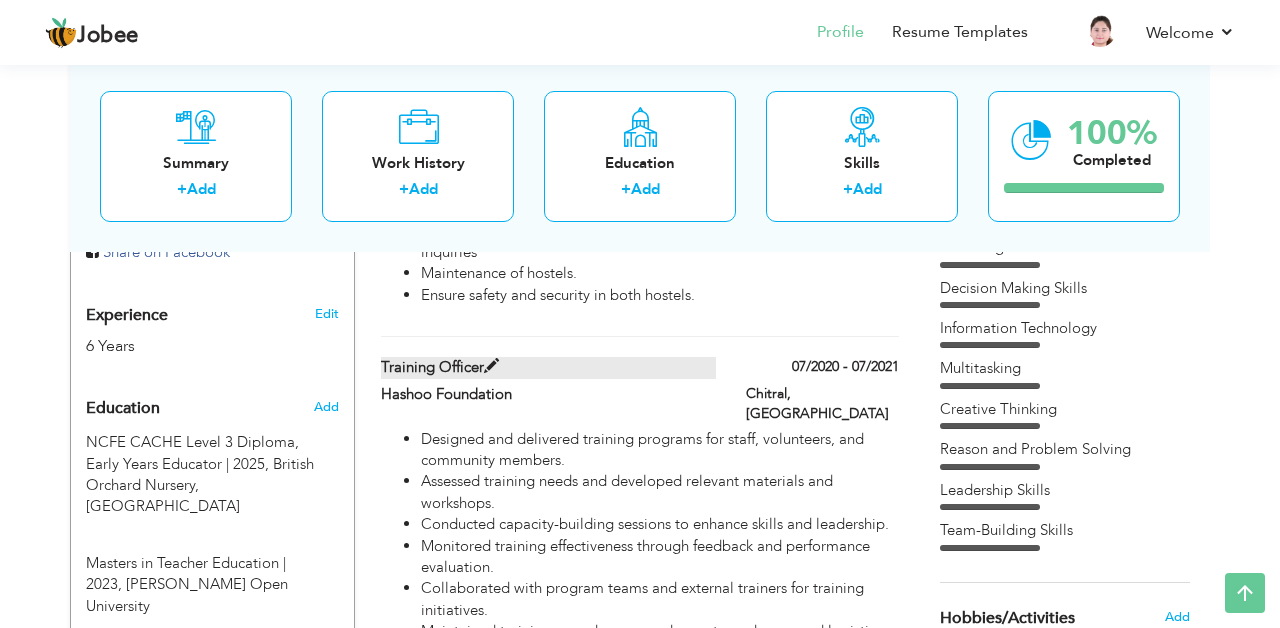 click at bounding box center [491, 366] 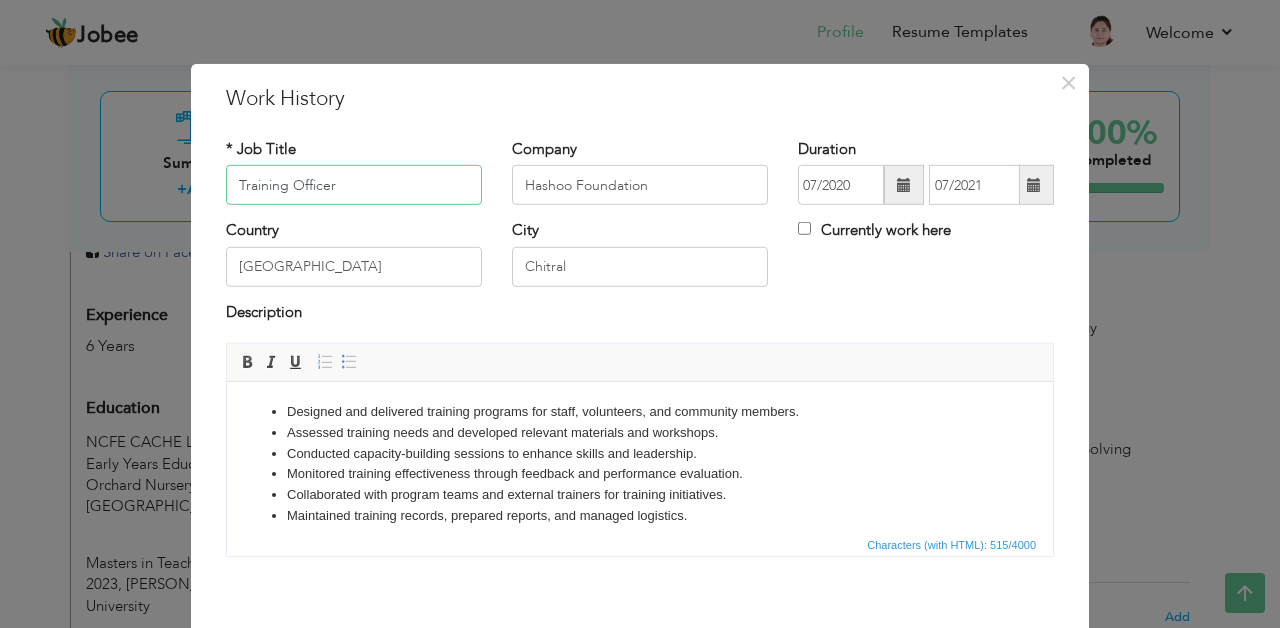 drag, startPoint x: 366, startPoint y: 190, endPoint x: 203, endPoint y: 182, distance: 163.1962 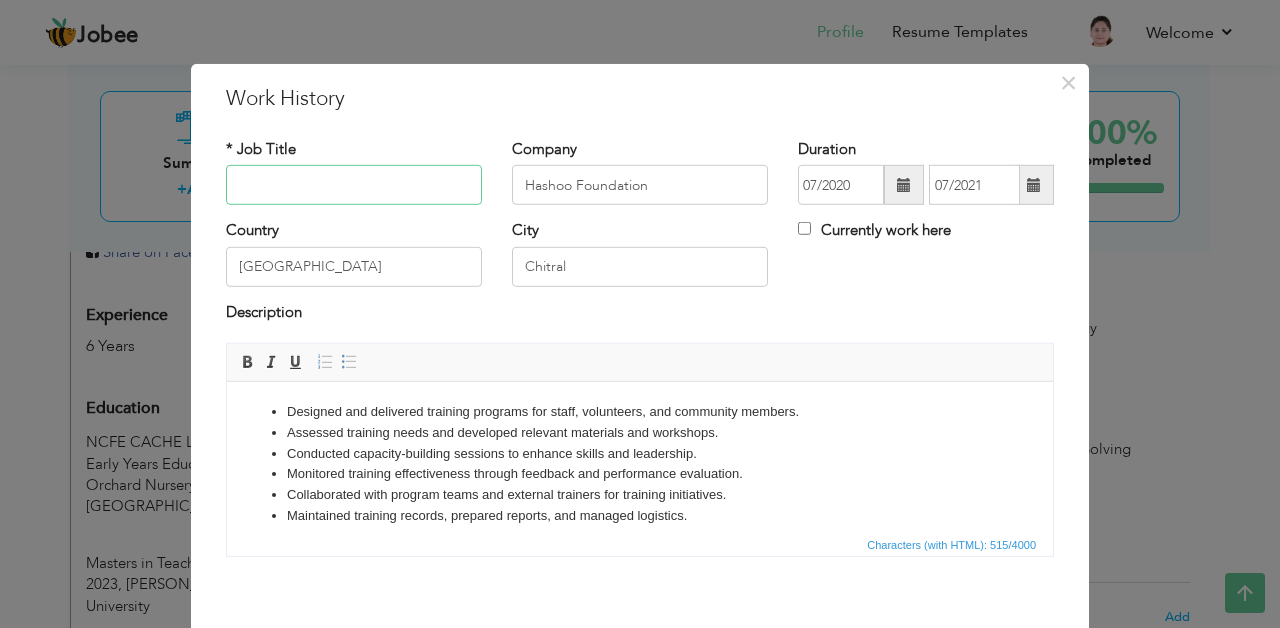 type 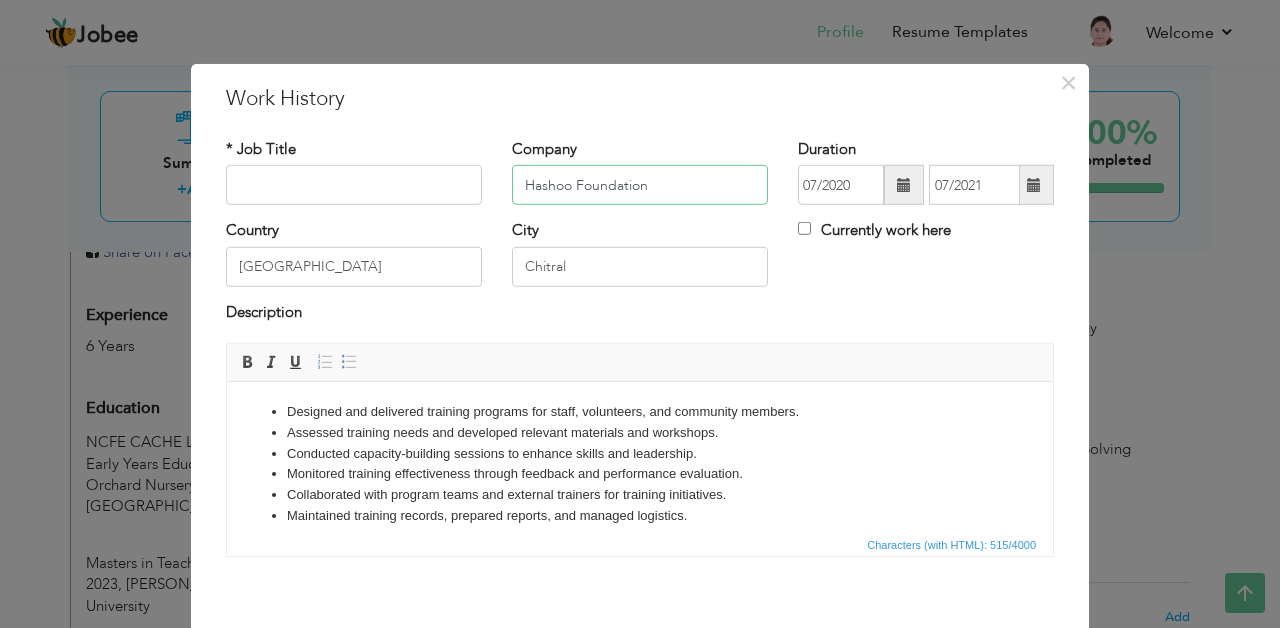 drag, startPoint x: 658, startPoint y: 195, endPoint x: 424, endPoint y: 172, distance: 235.12762 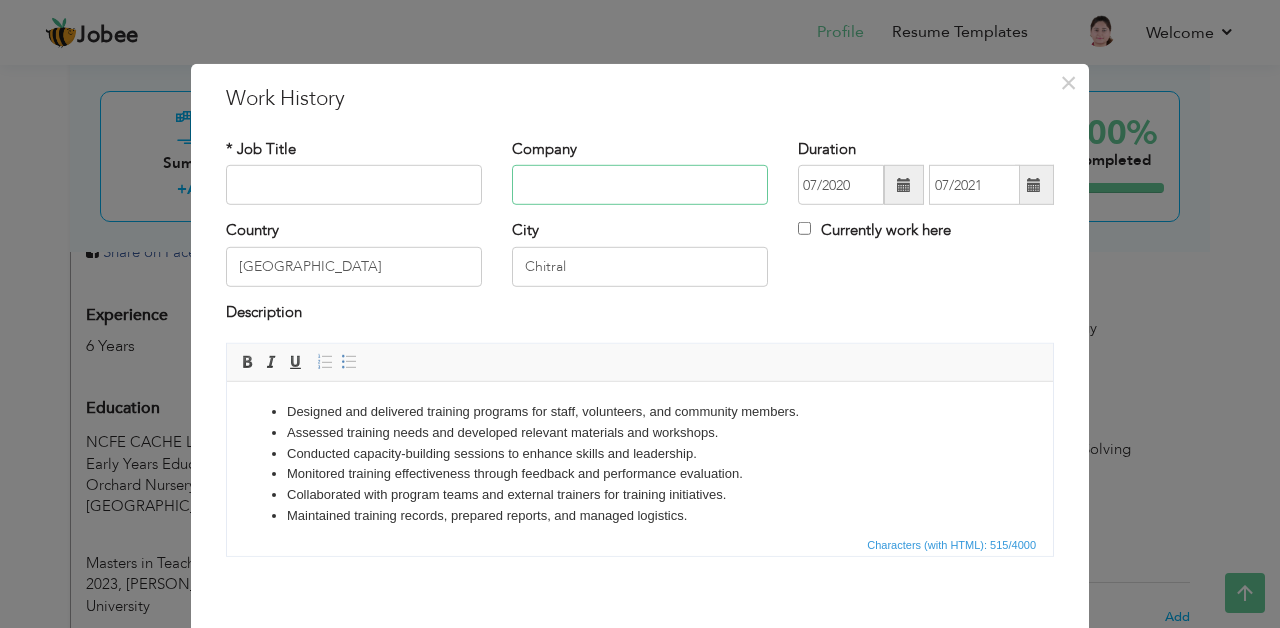 type 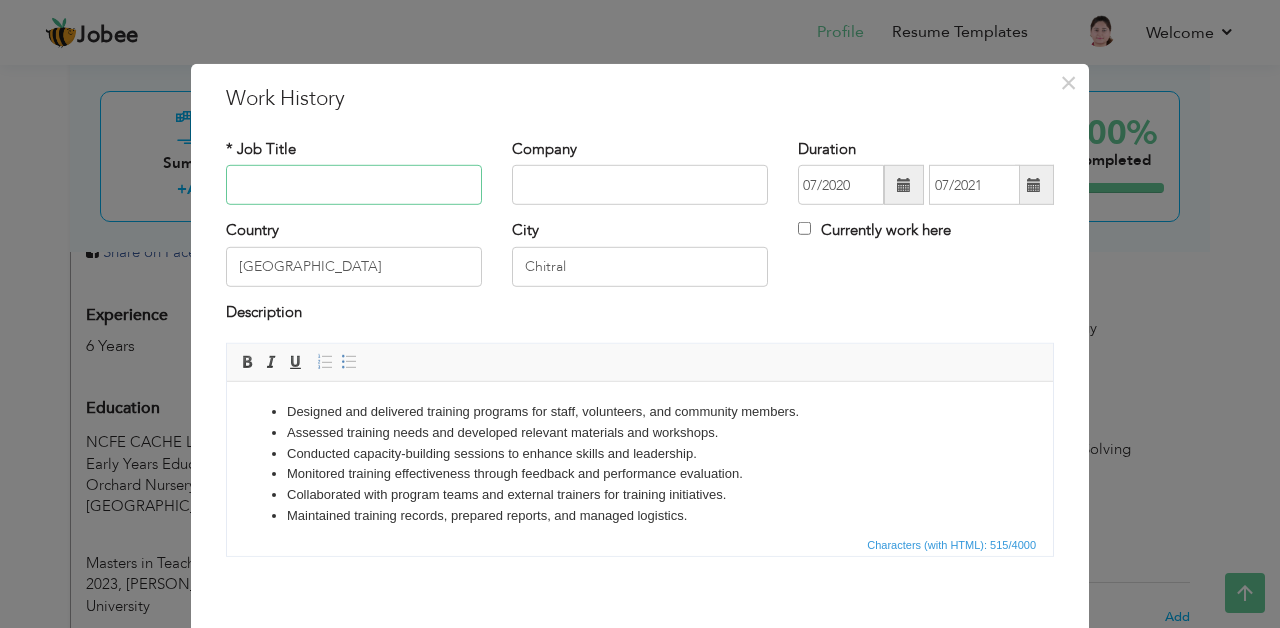 click at bounding box center [354, 185] 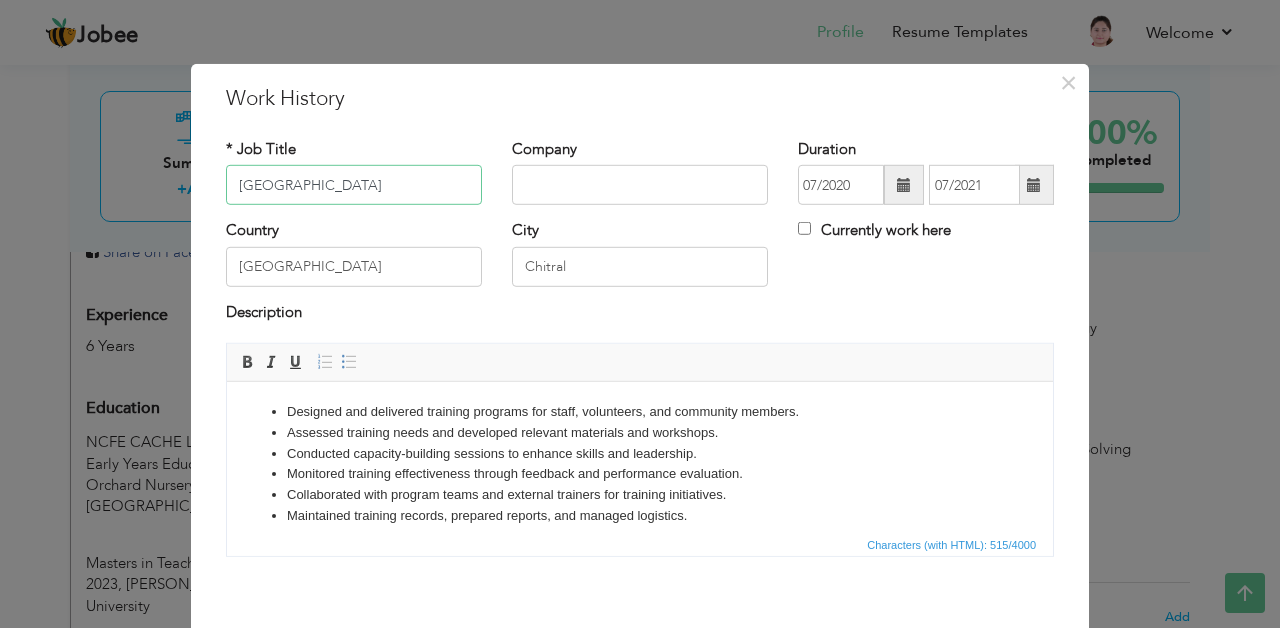 type on "[GEOGRAPHIC_DATA]" 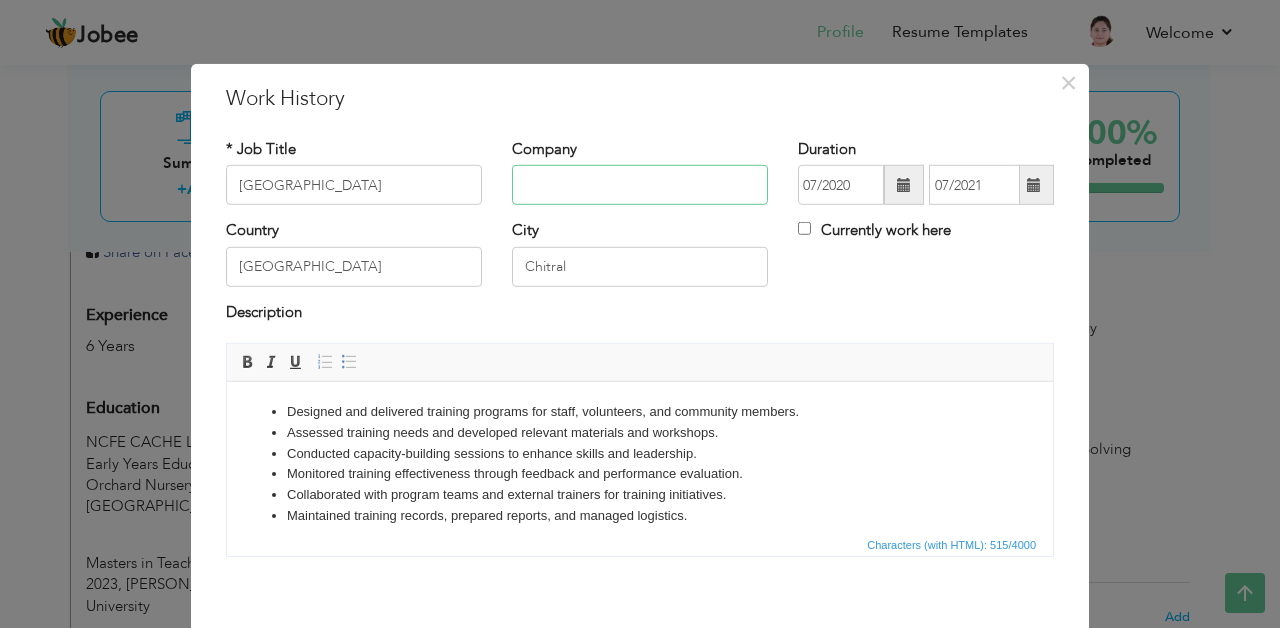 click at bounding box center (640, 185) 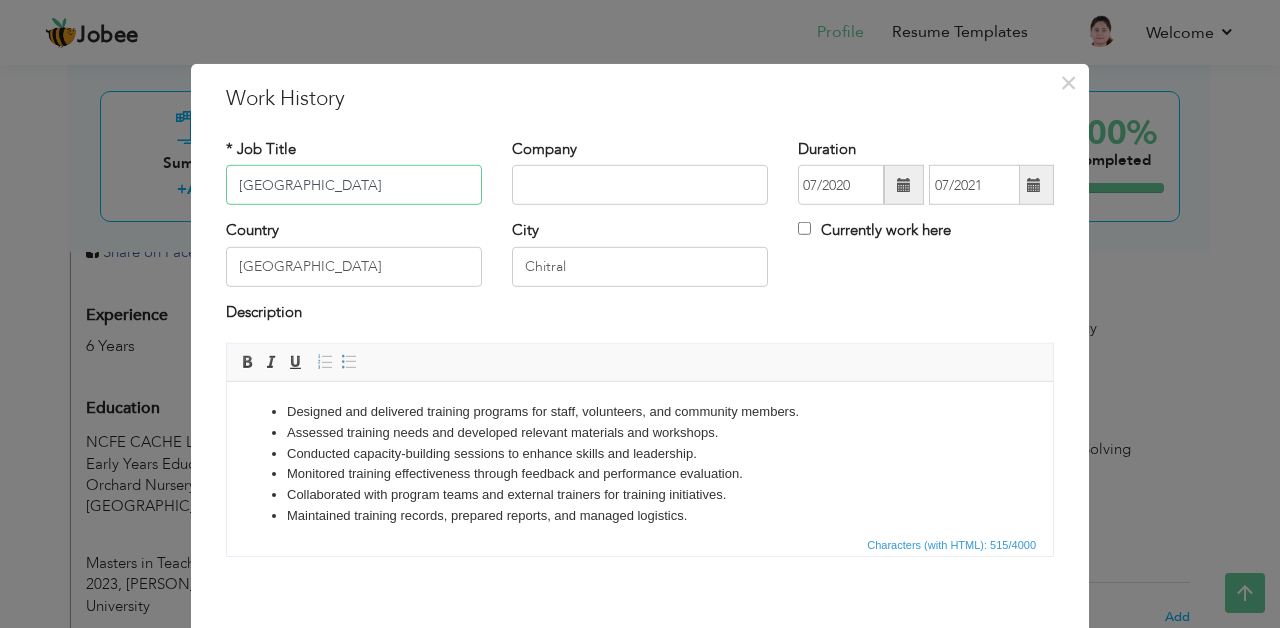 drag, startPoint x: 368, startPoint y: 187, endPoint x: 198, endPoint y: 182, distance: 170.07352 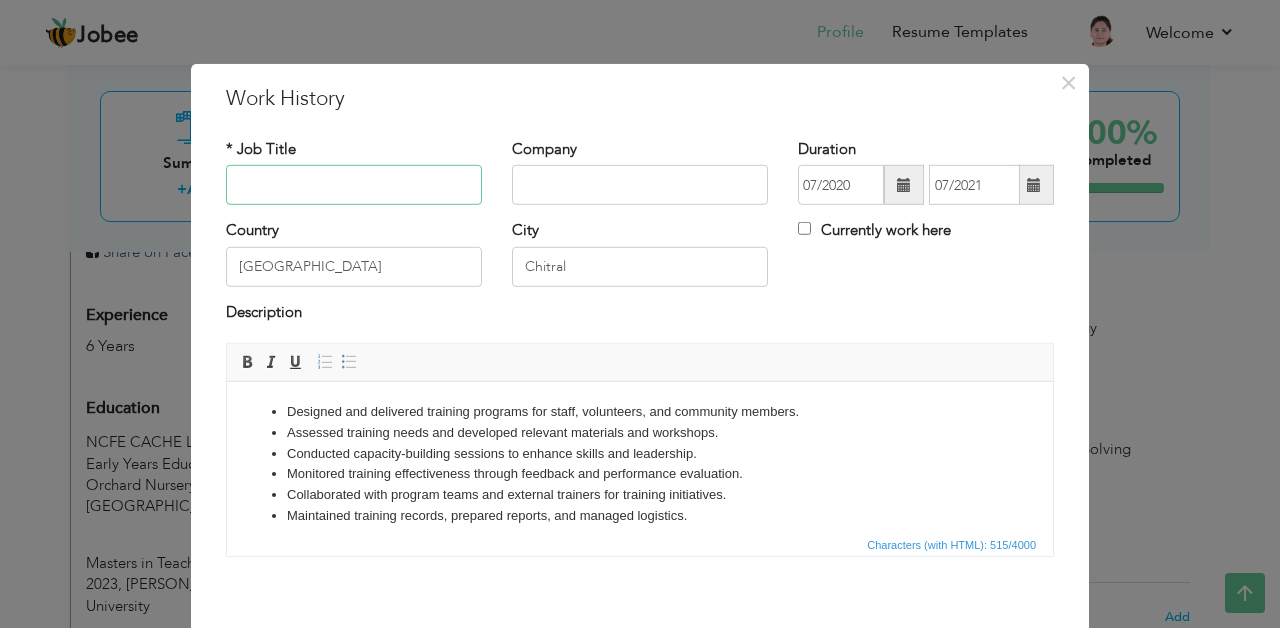 type 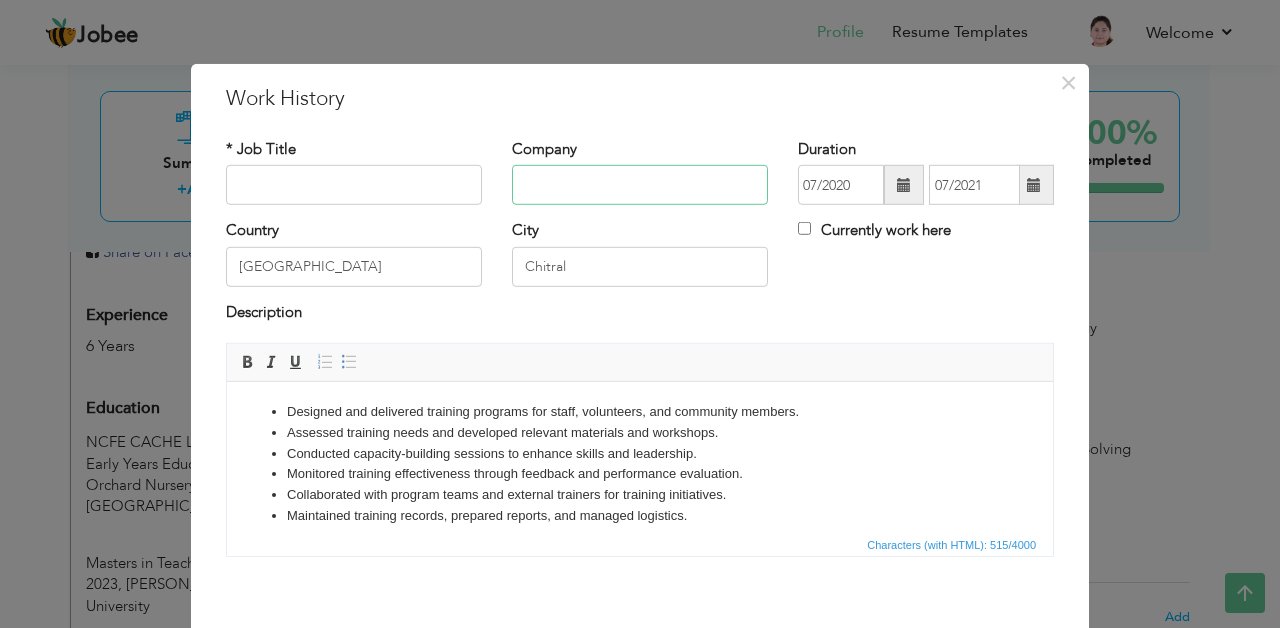 click at bounding box center [640, 185] 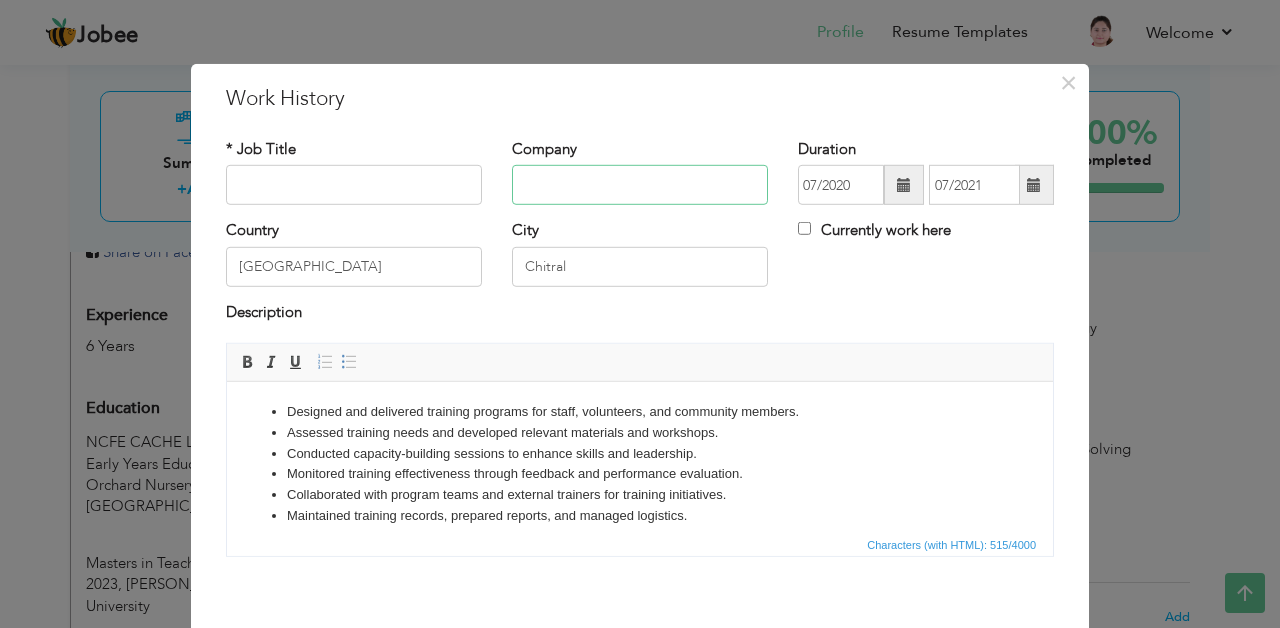 paste on "[GEOGRAPHIC_DATA]" 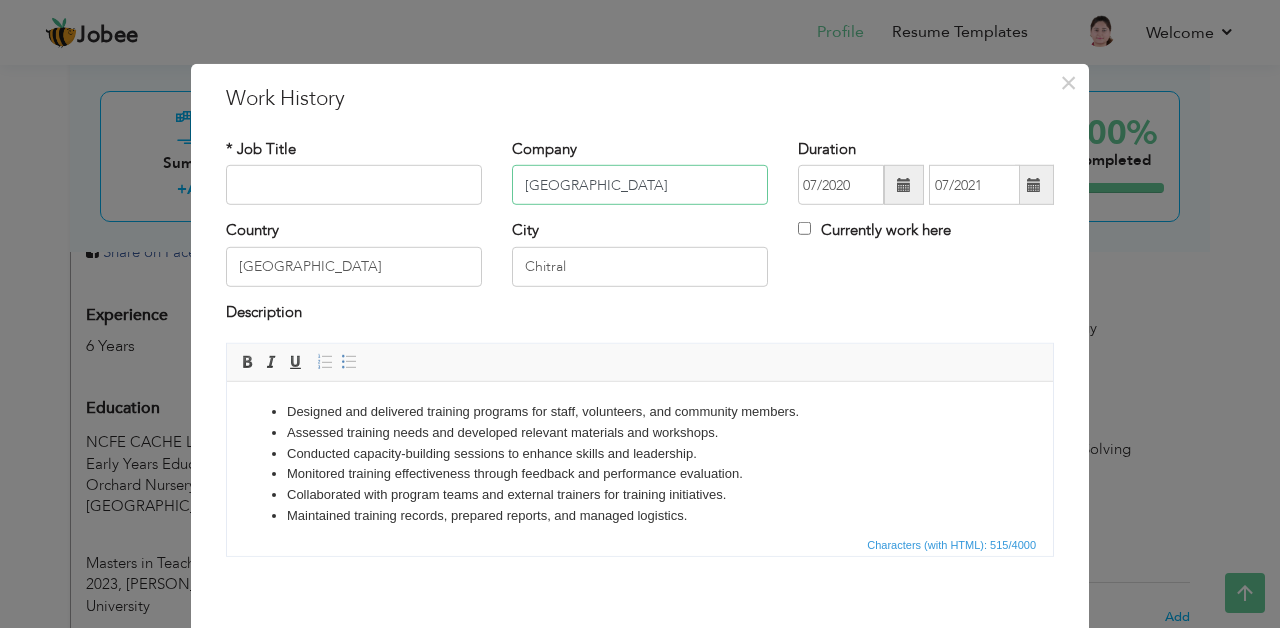 type on "[GEOGRAPHIC_DATA]" 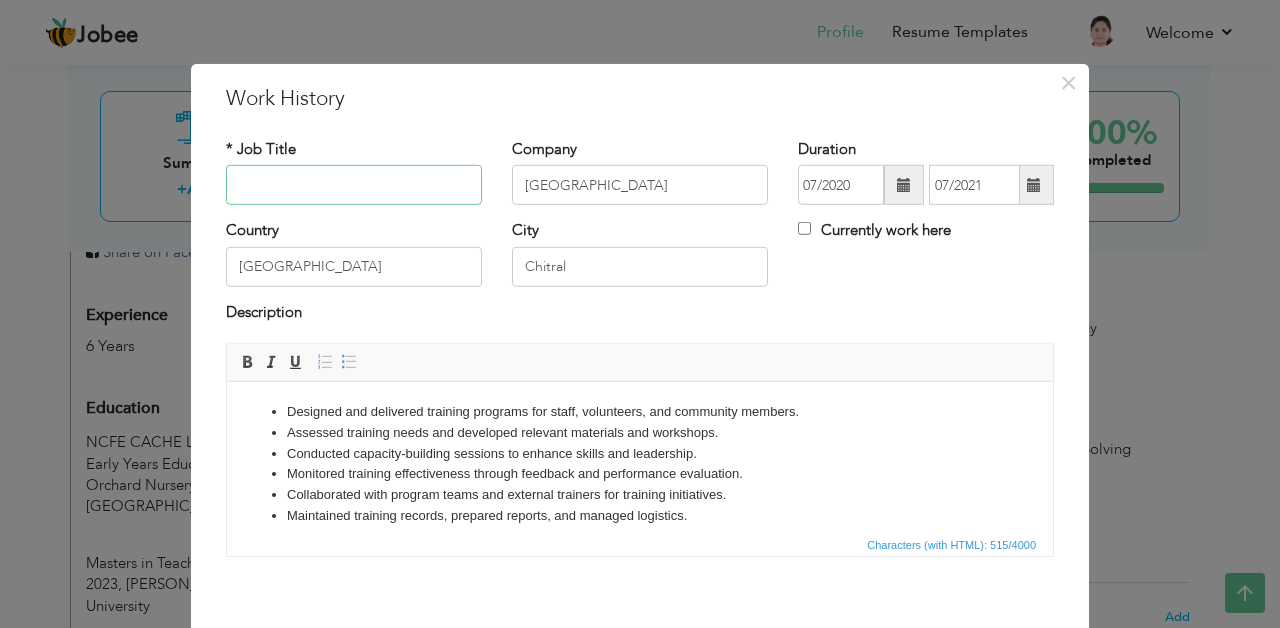 click at bounding box center [354, 185] 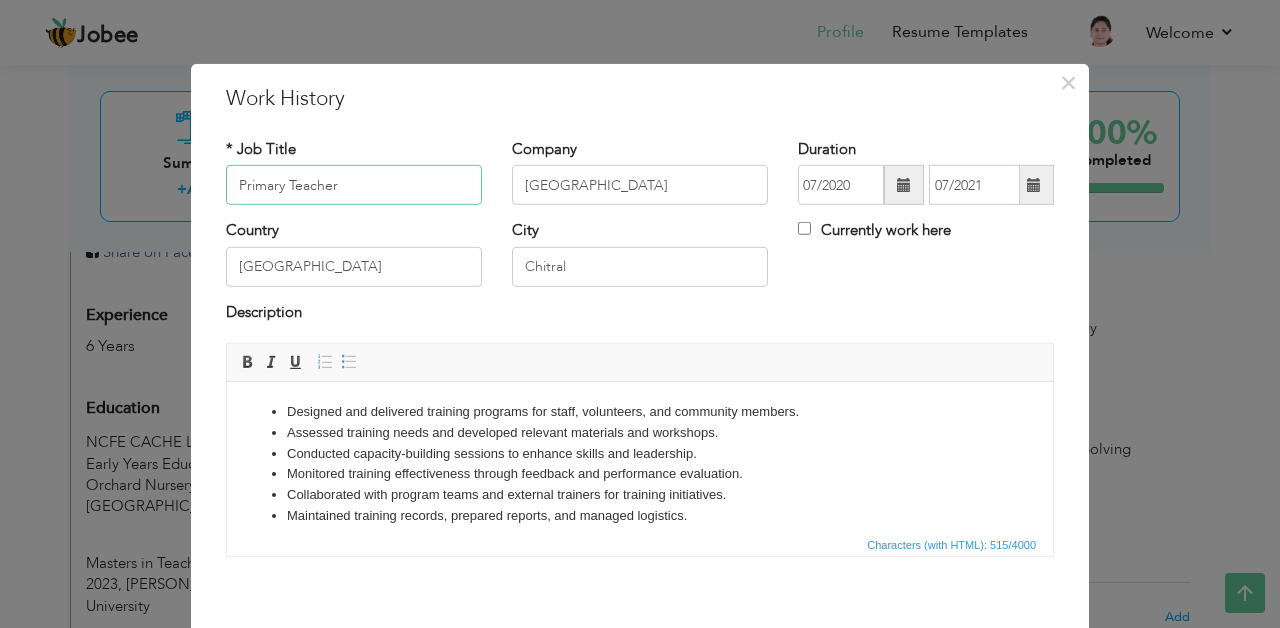 type on "Primary Teacher" 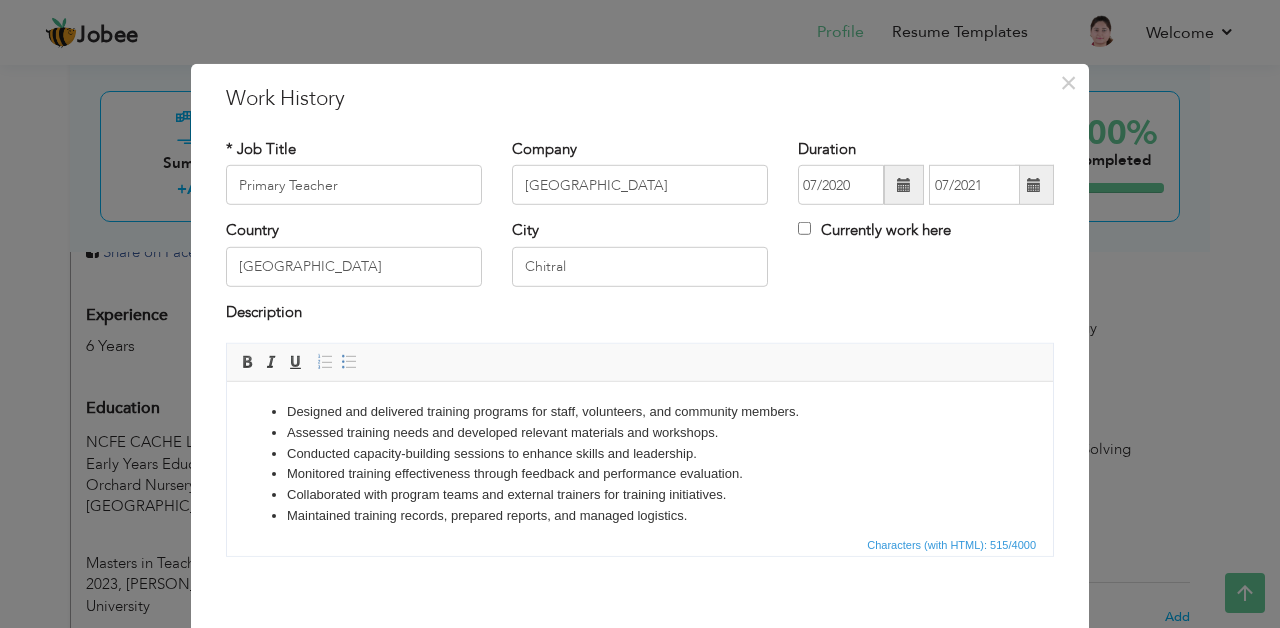click at bounding box center (904, 185) 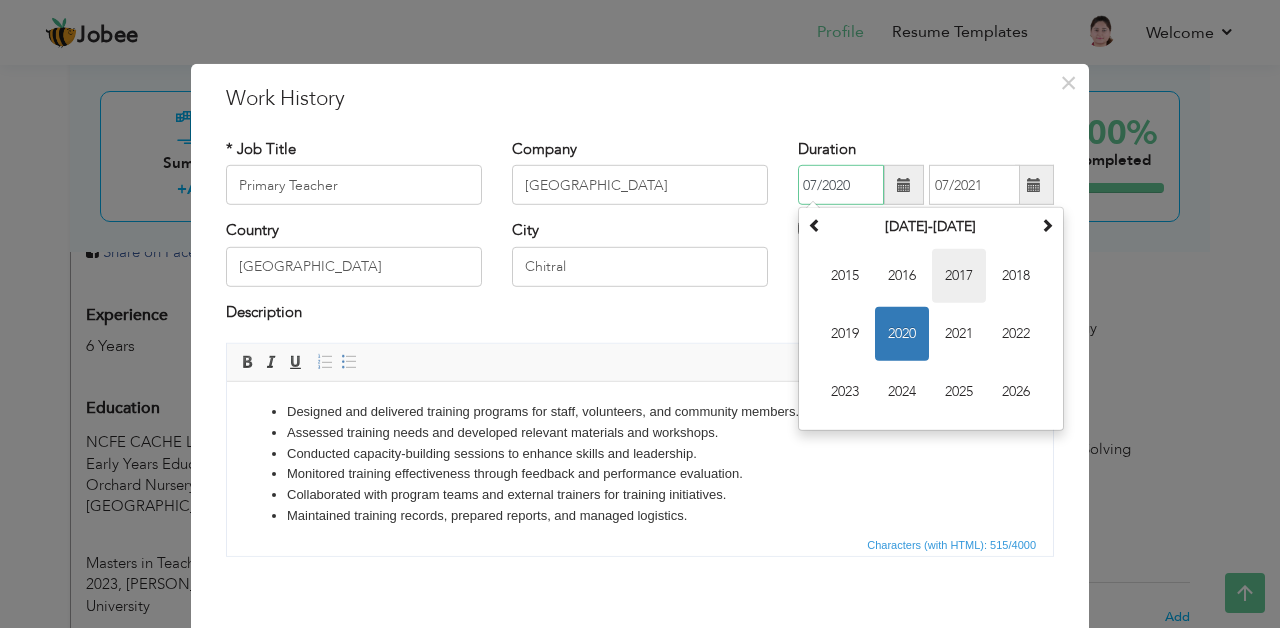 click on "2017" at bounding box center (959, 276) 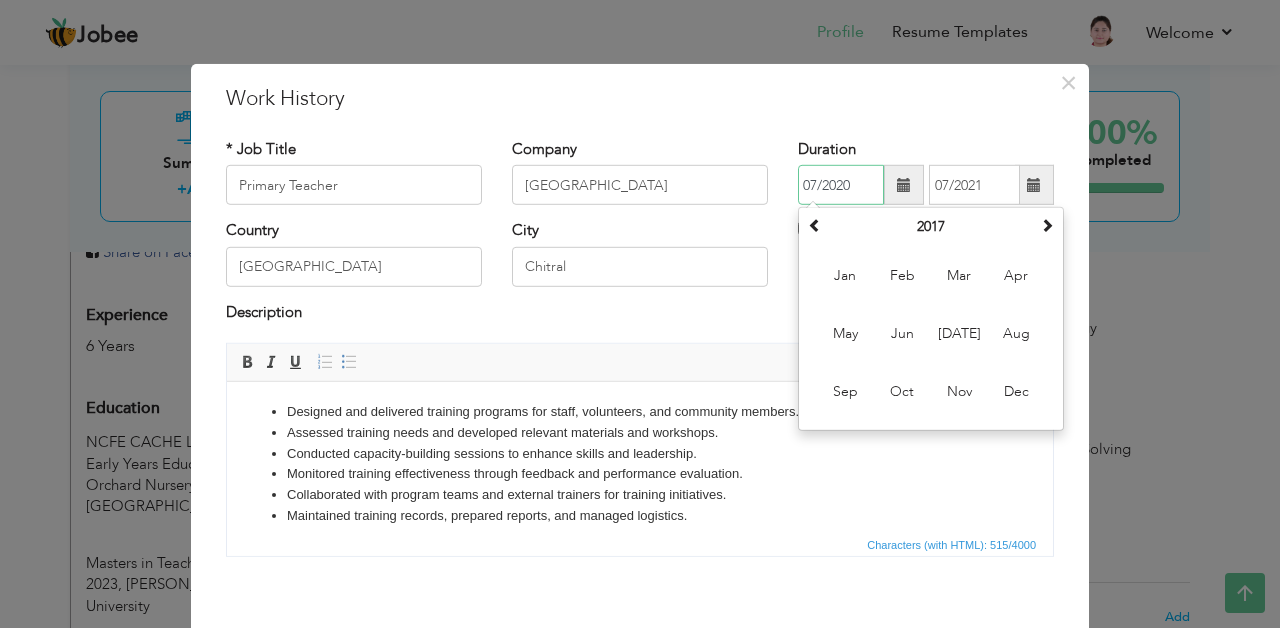 click on "Mar" at bounding box center (959, 276) 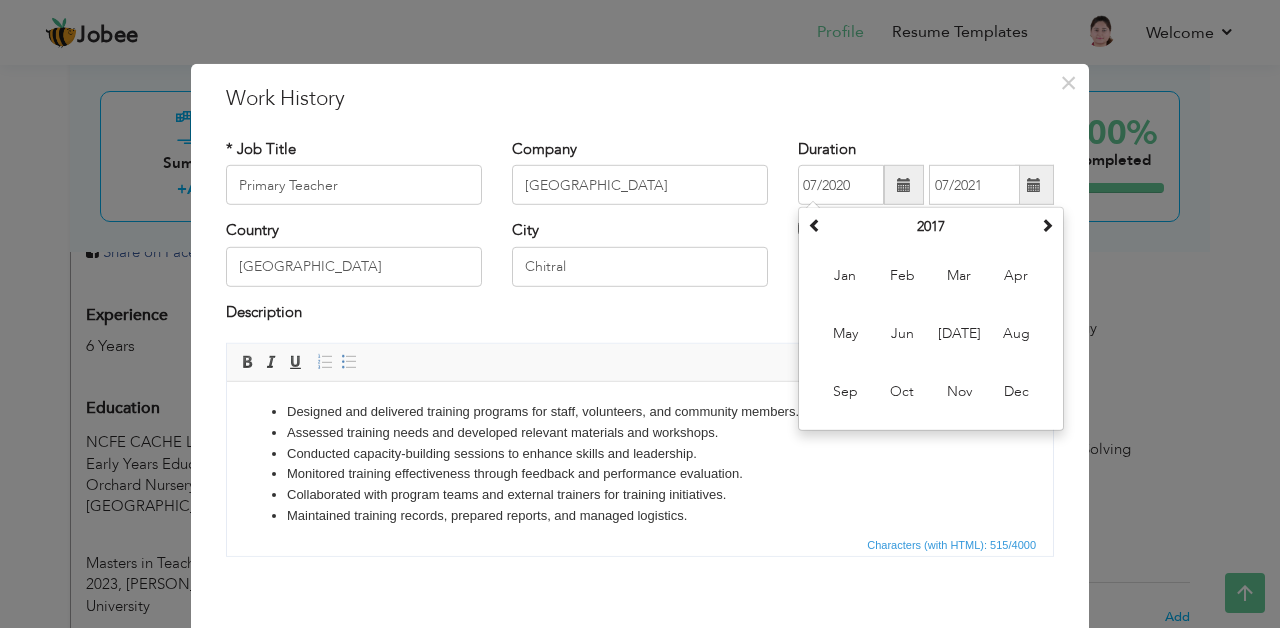 type on "03/2017" 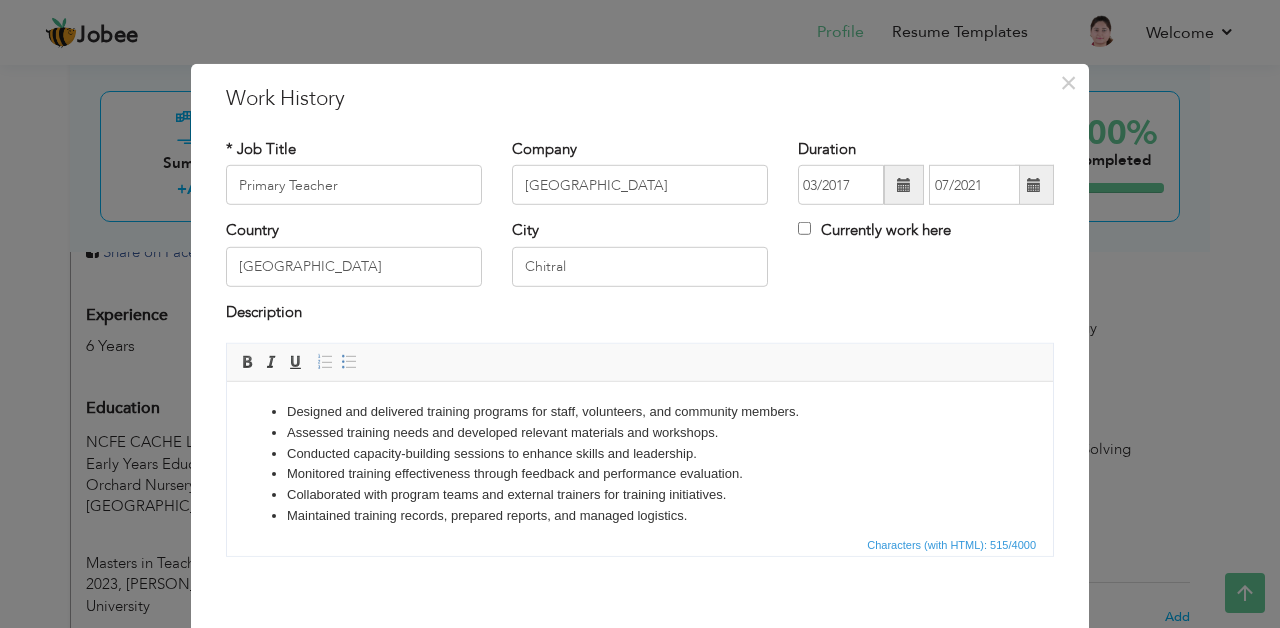click on "×
Work History
* Job Title
Primary Teacher
Company
Eagle Eye School
City" at bounding box center [640, 314] 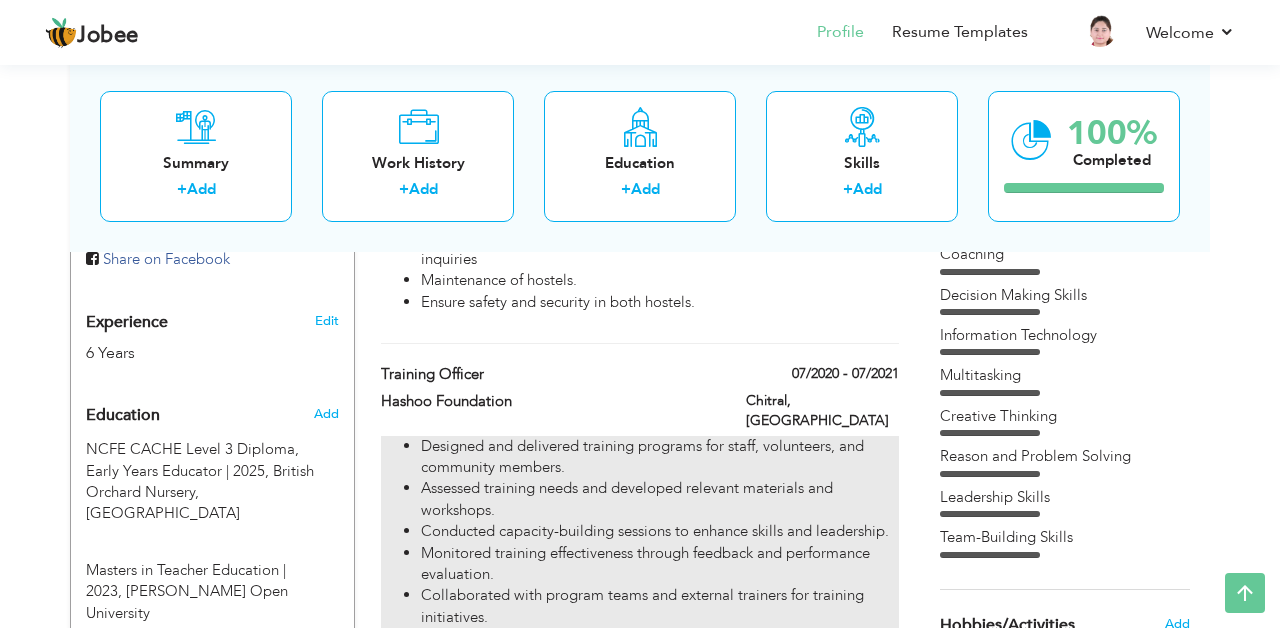 scroll, scrollTop: 720, scrollLeft: 0, axis: vertical 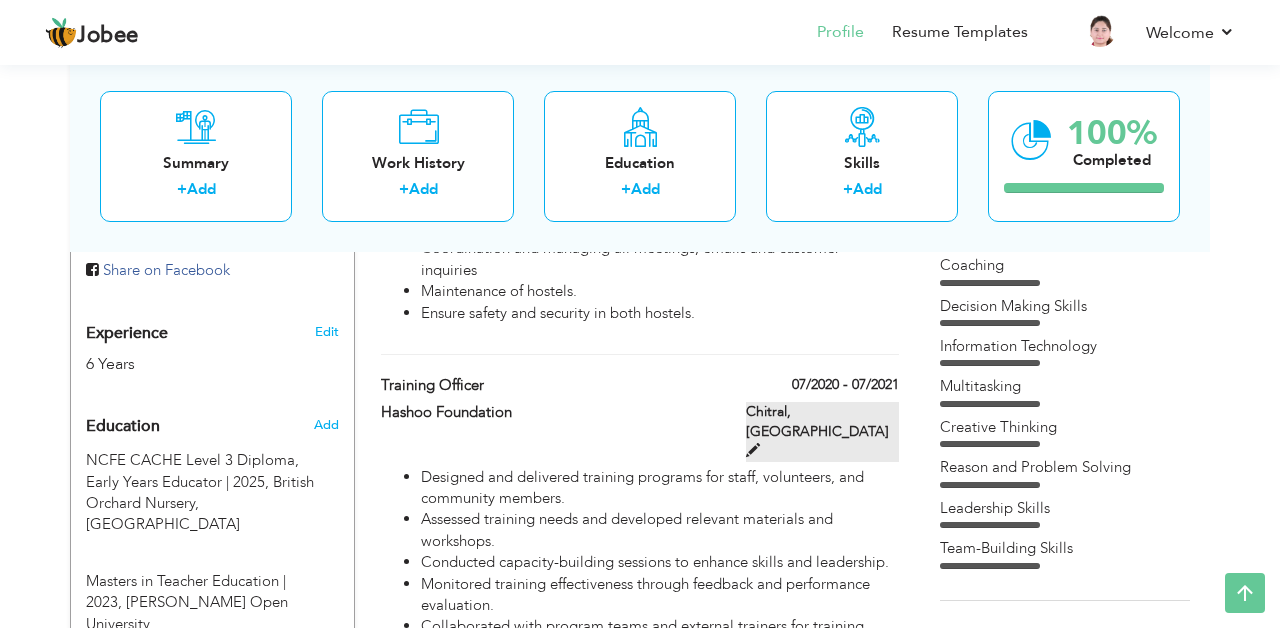 click at bounding box center (753, 450) 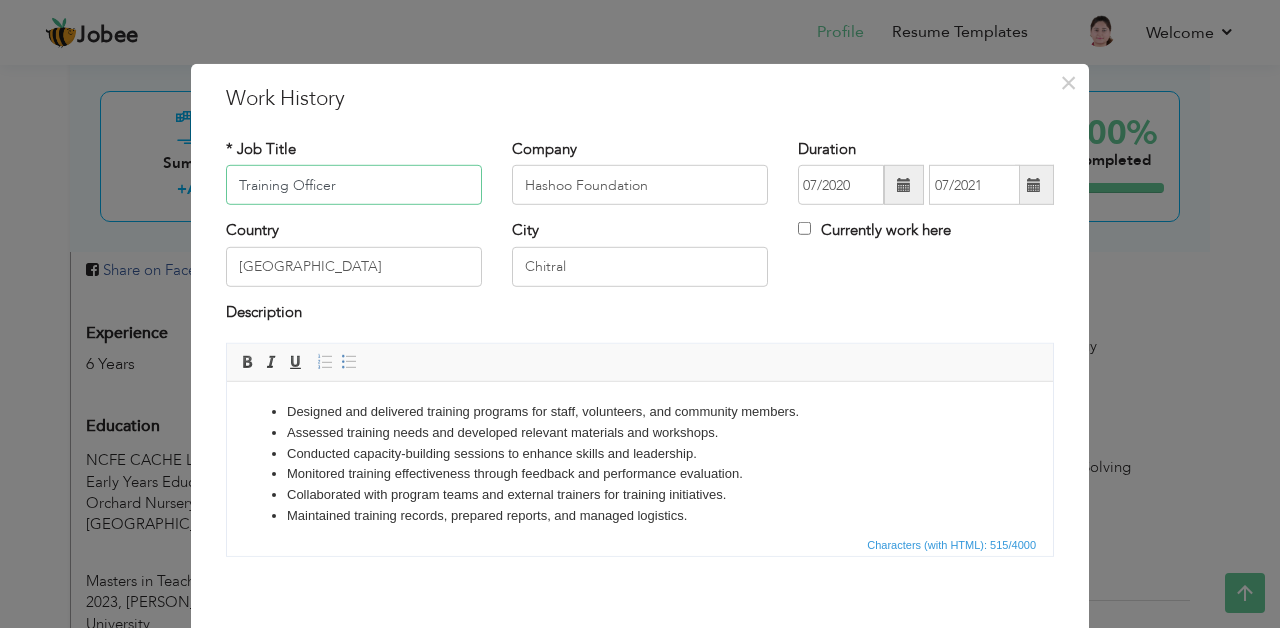 drag, startPoint x: 366, startPoint y: 193, endPoint x: 248, endPoint y: 178, distance: 118.94957 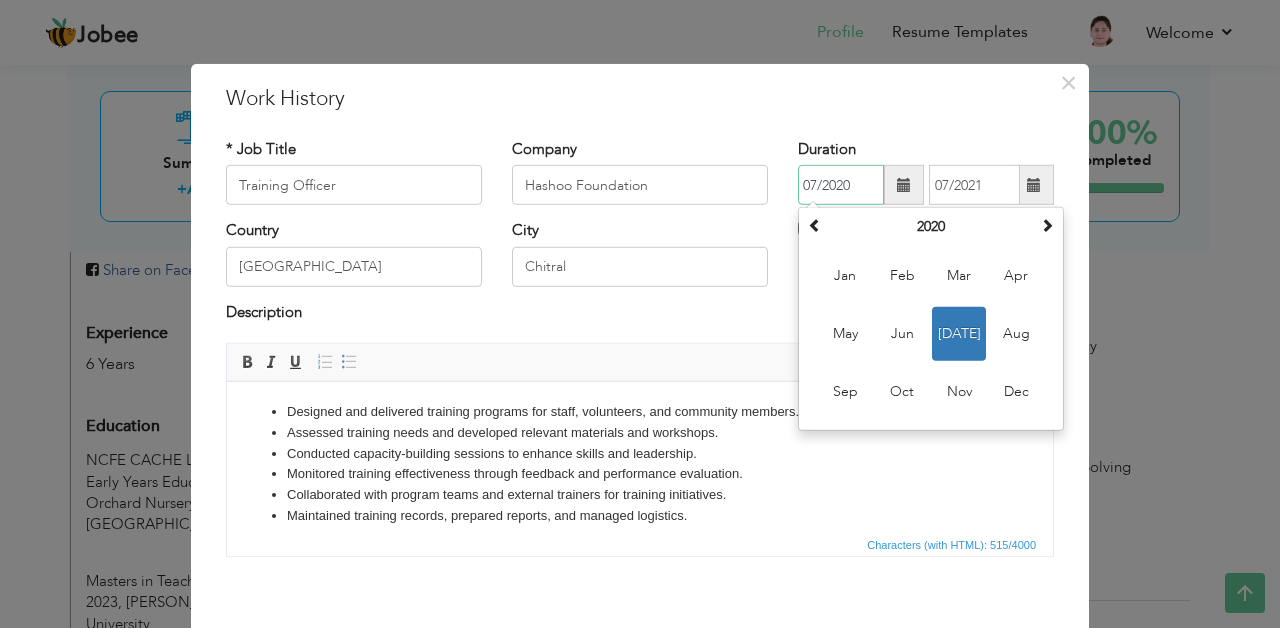 click on "07/2020" at bounding box center (841, 185) 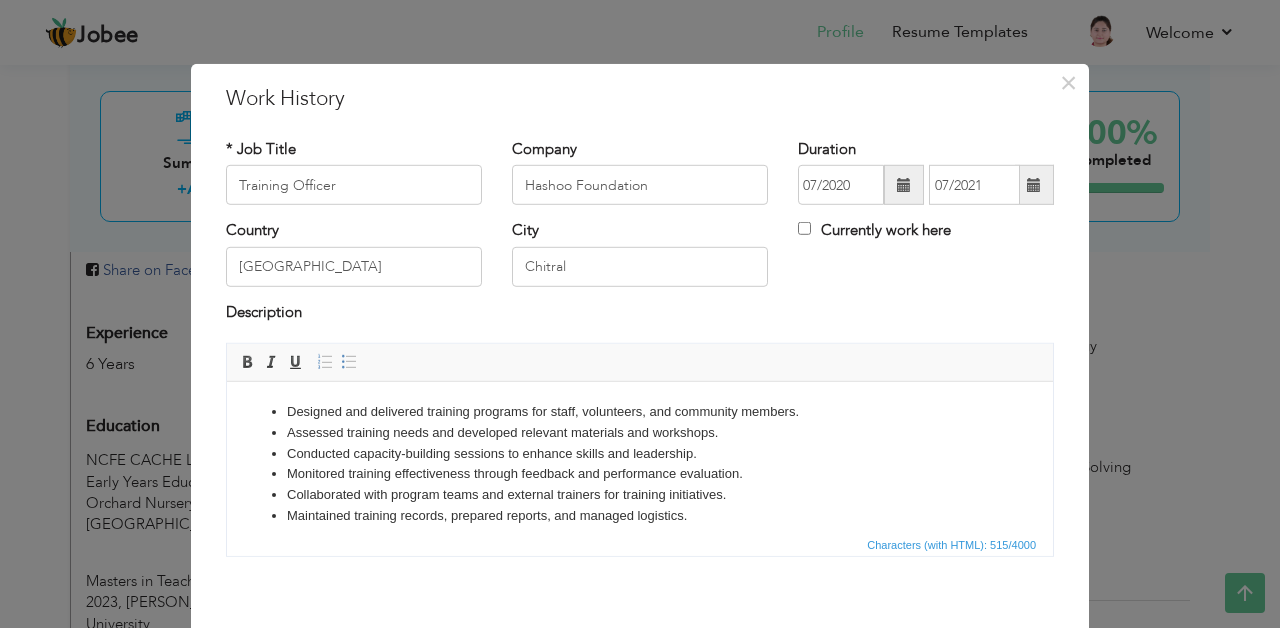 click at bounding box center (904, 185) 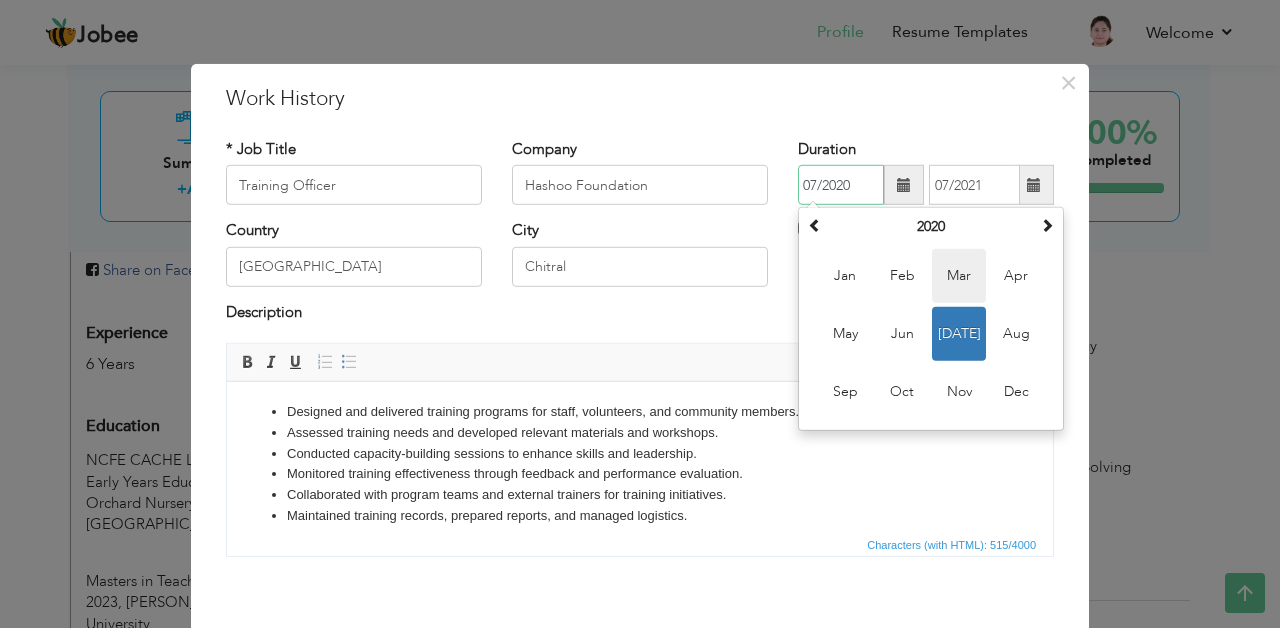 click on "Mar" at bounding box center [959, 276] 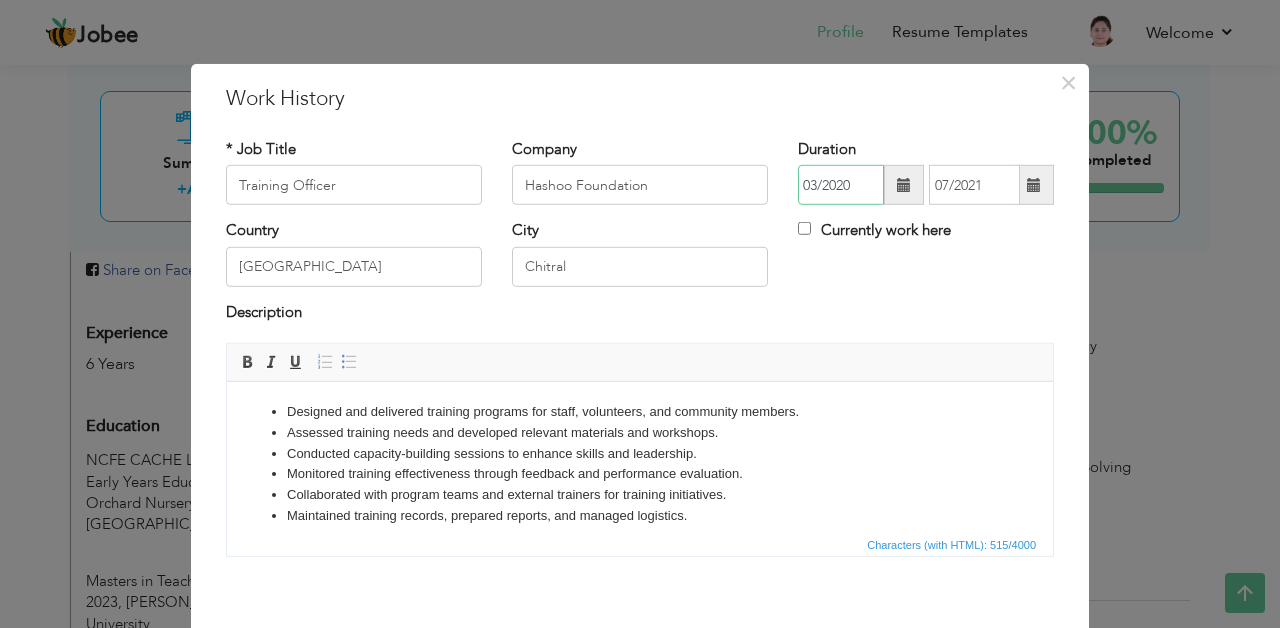 click on "03/2020" at bounding box center [841, 185] 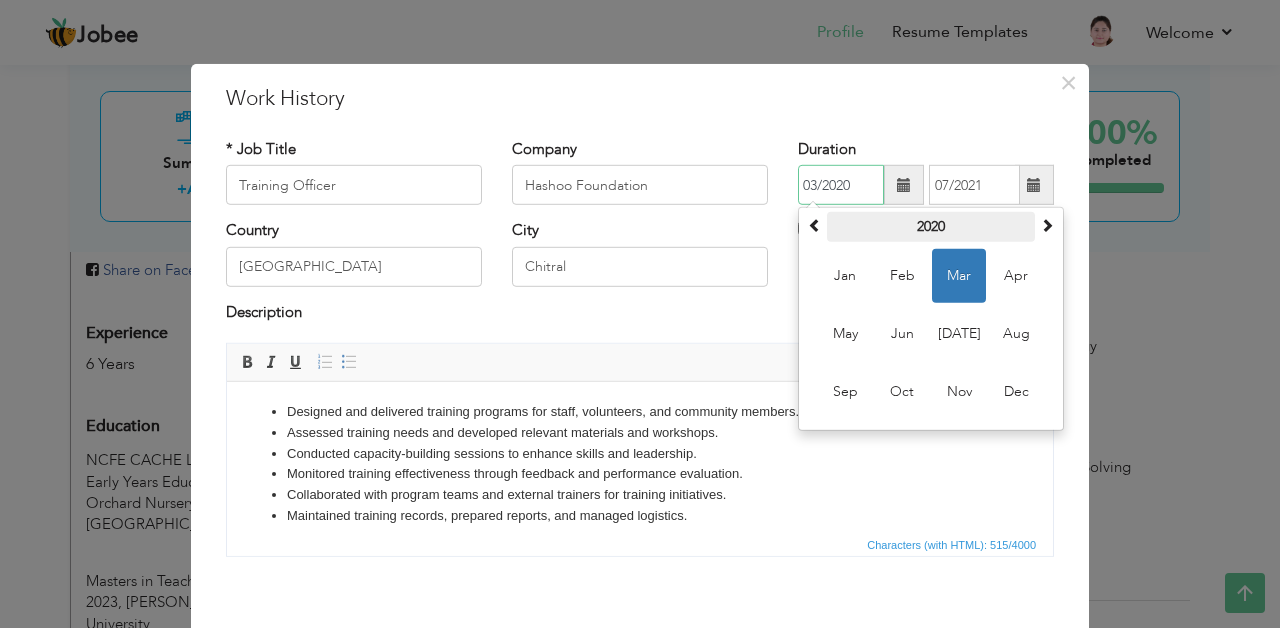 click on "2020" at bounding box center [931, 227] 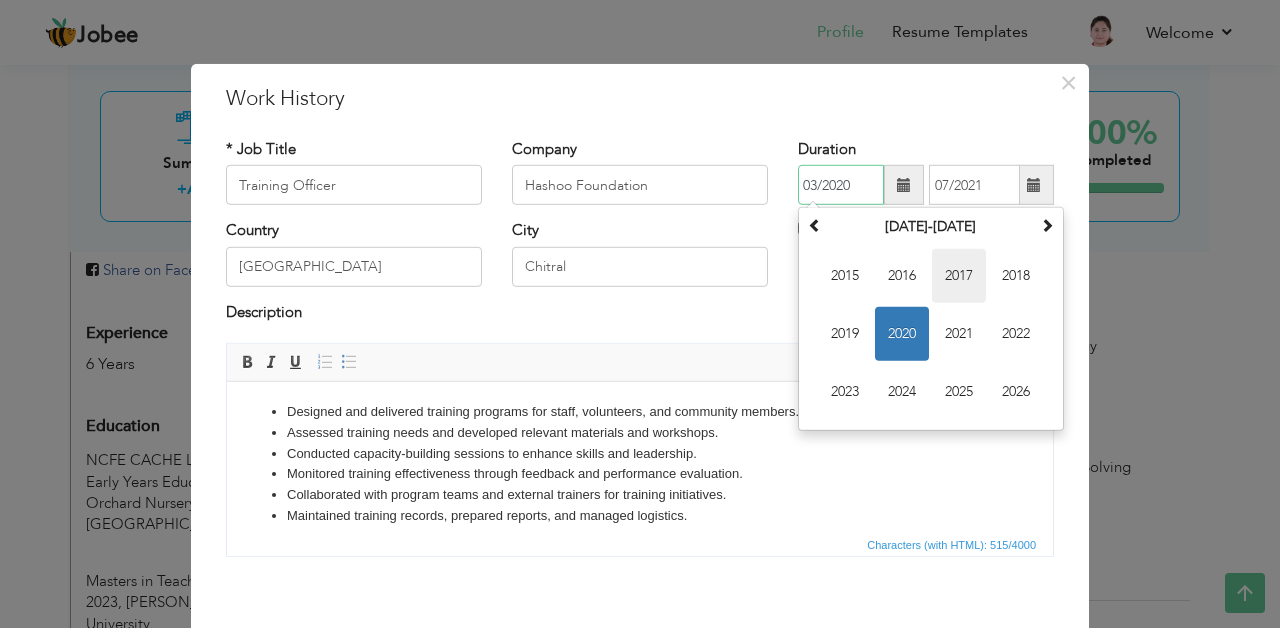 click on "2017" at bounding box center [959, 276] 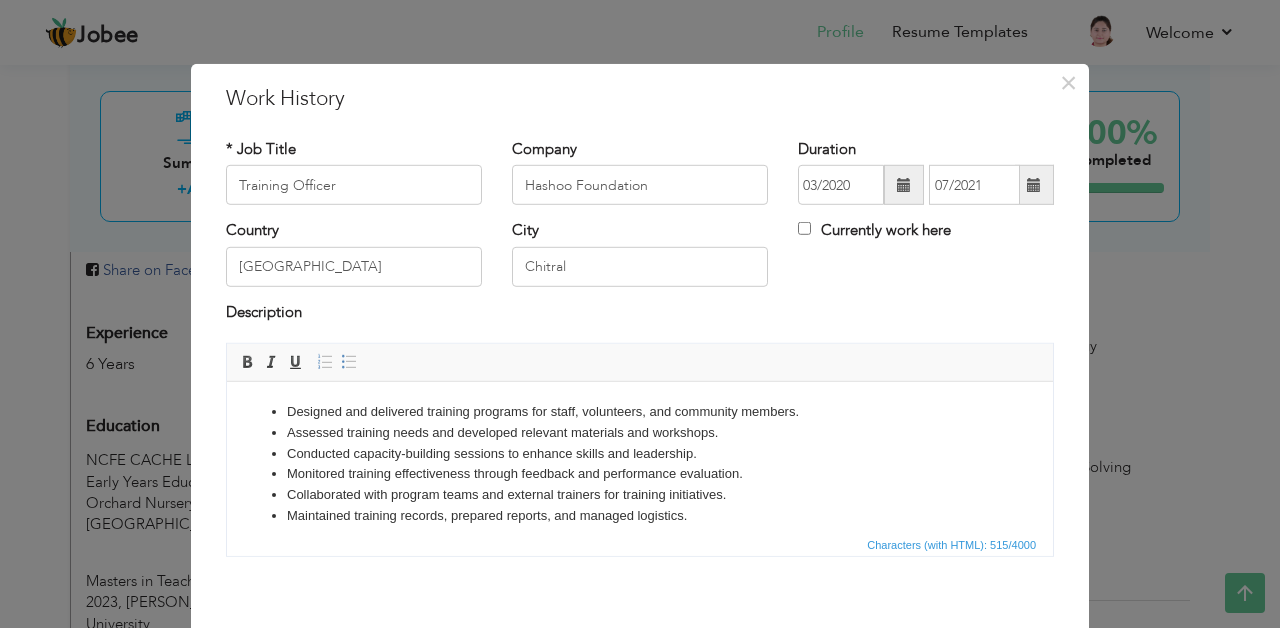 click on "* Job Title
Training Officer
Company
Hashoo Foundation
Duration
03/2020 07/2021 Currently work here Country Pakistan" at bounding box center (640, 355) 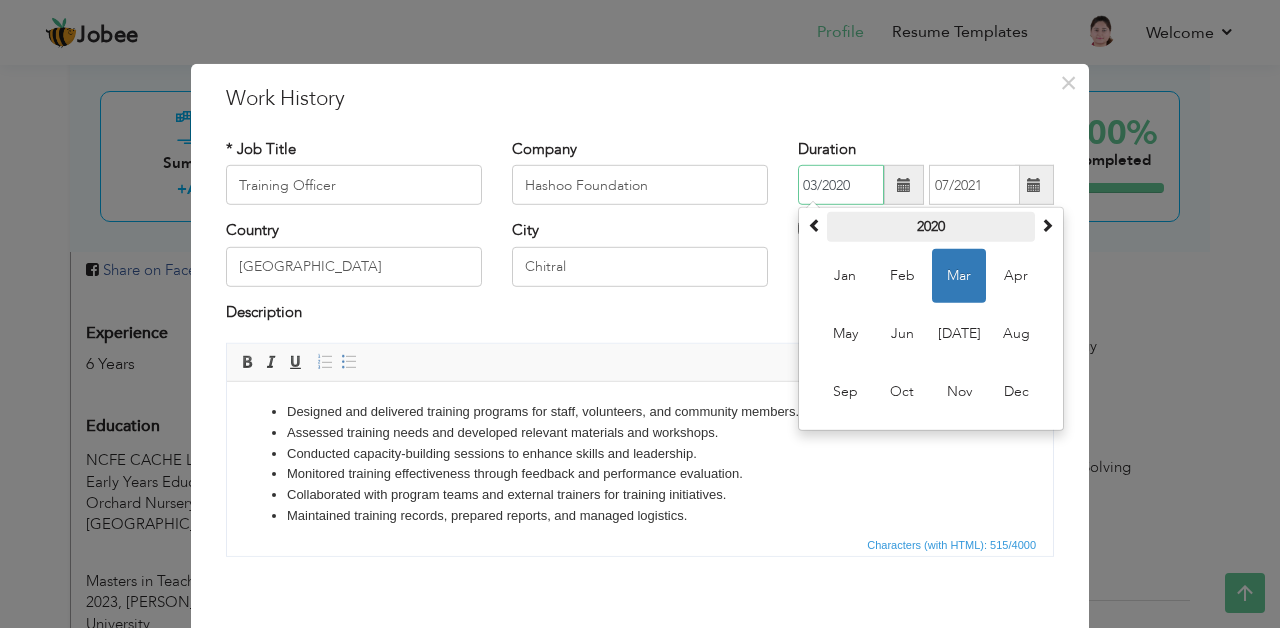 click on "2020" at bounding box center [931, 227] 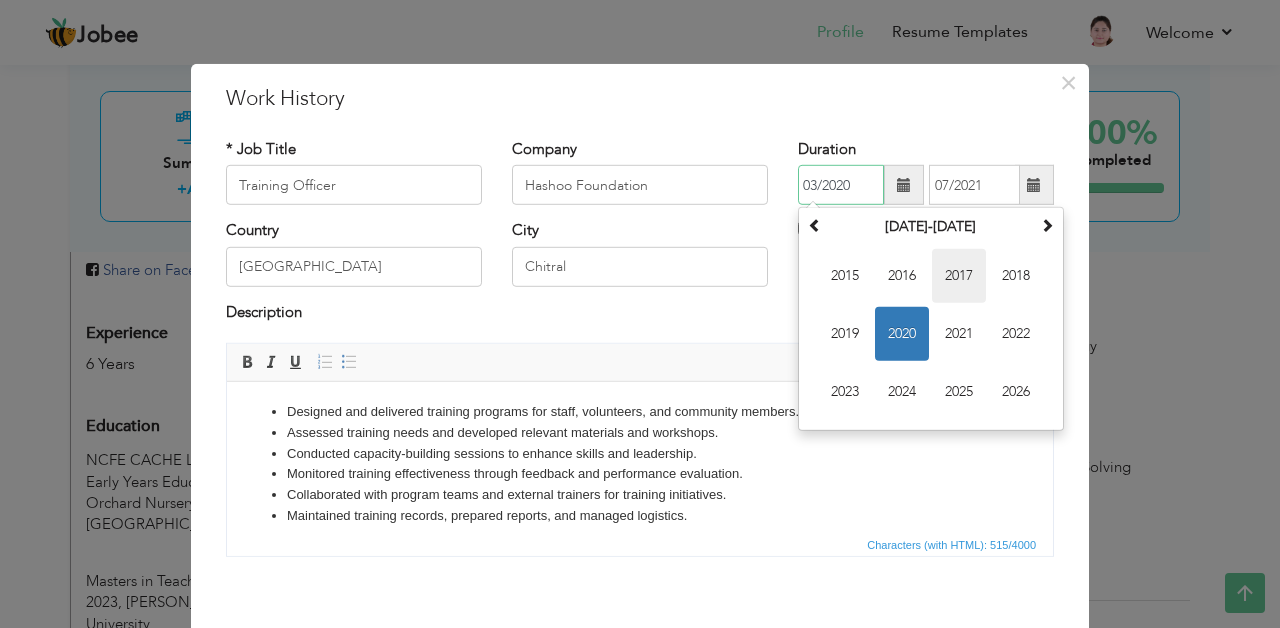 click on "2017" at bounding box center (959, 276) 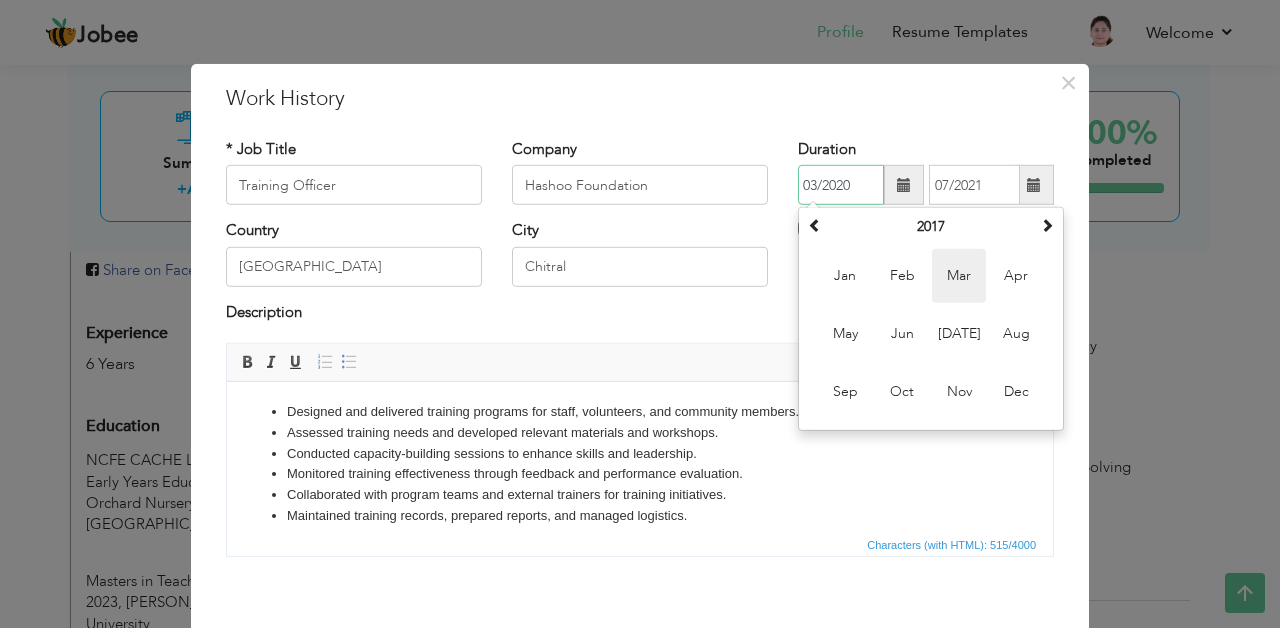 click on "Mar" at bounding box center [959, 276] 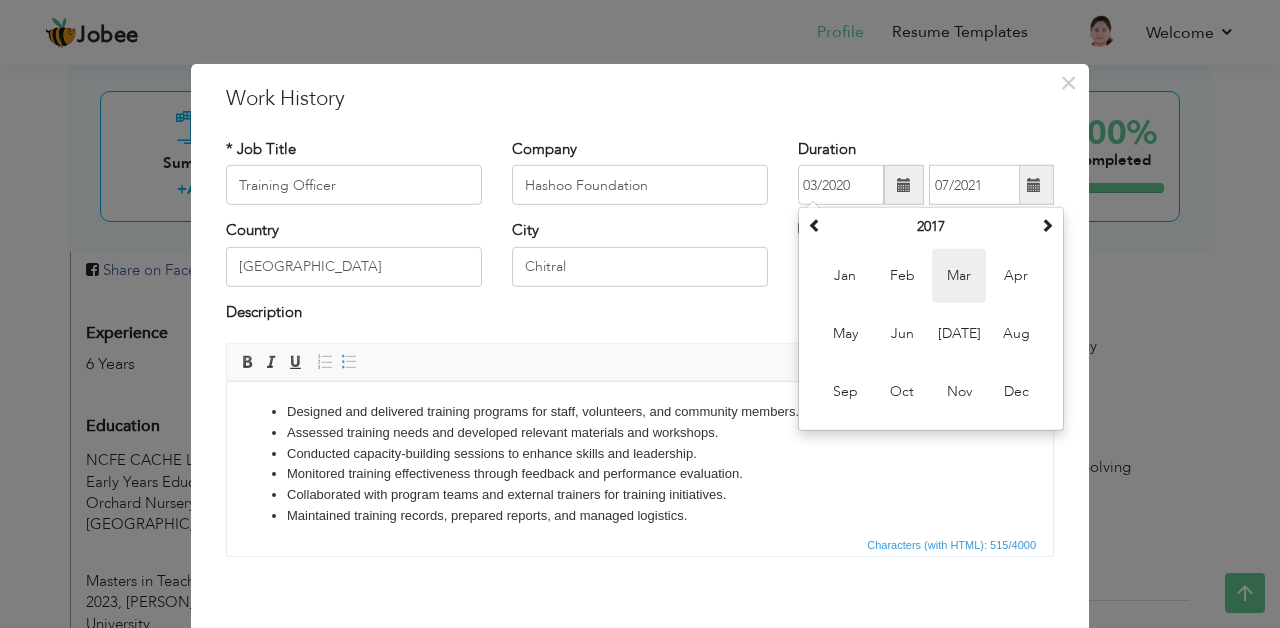 type on "03/2017" 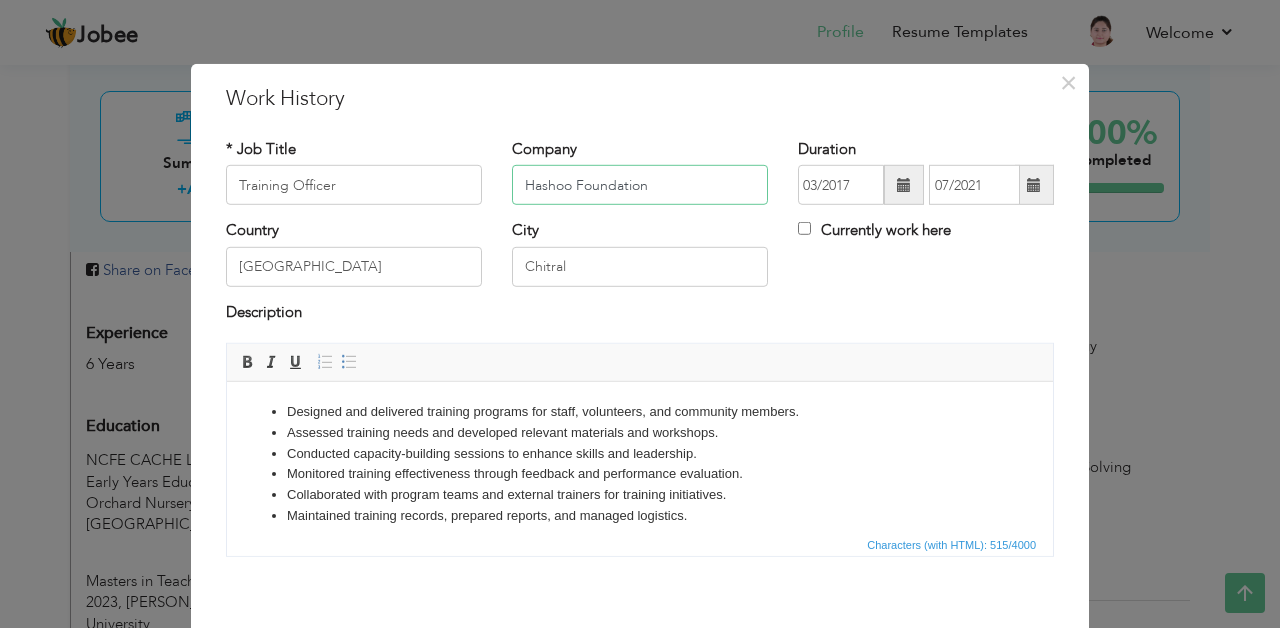 drag, startPoint x: 658, startPoint y: 187, endPoint x: 462, endPoint y: 149, distance: 199.64969 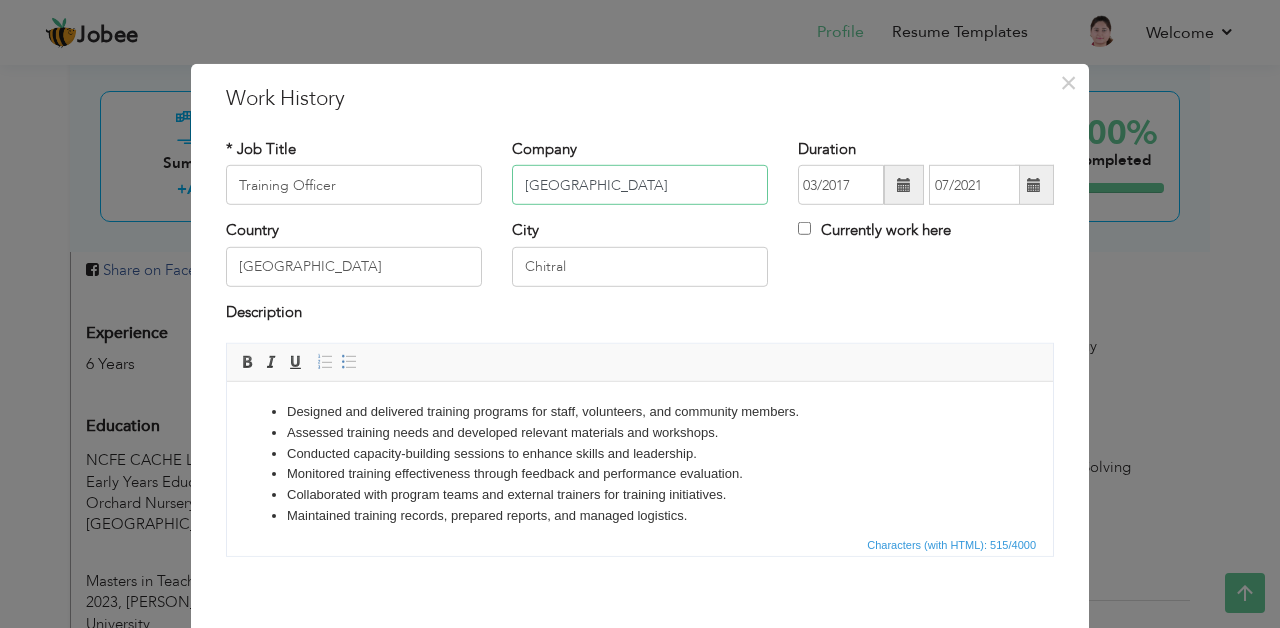 type on "[GEOGRAPHIC_DATA]" 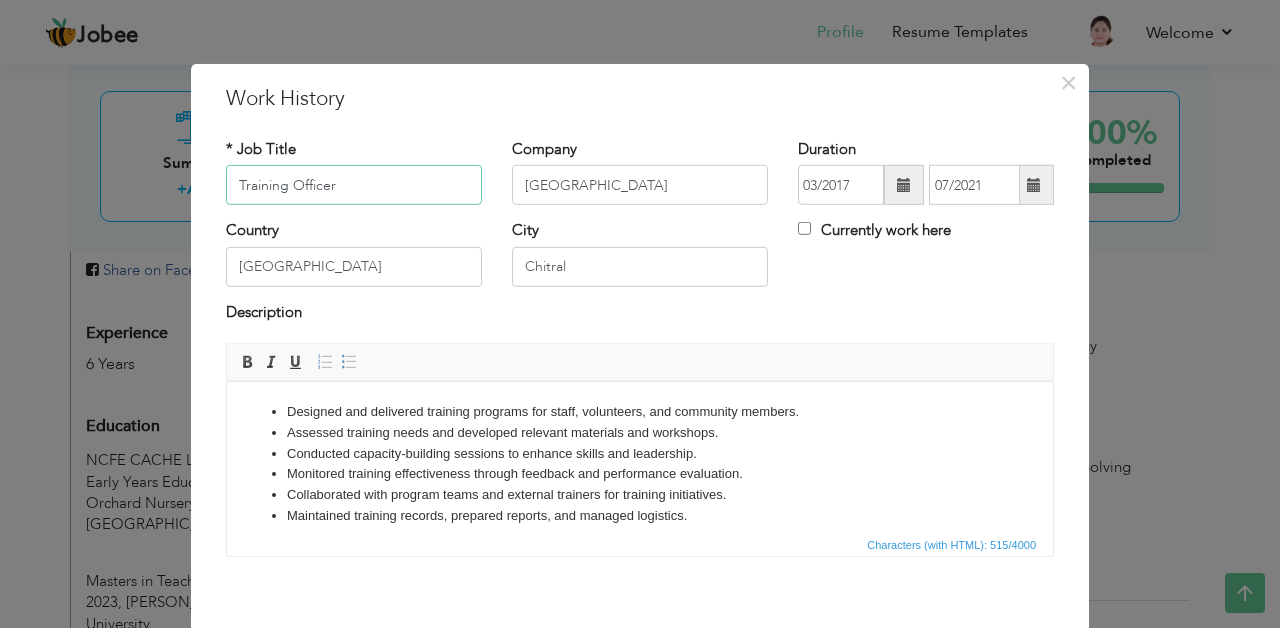 drag, startPoint x: 350, startPoint y: 193, endPoint x: 205, endPoint y: 182, distance: 145.41664 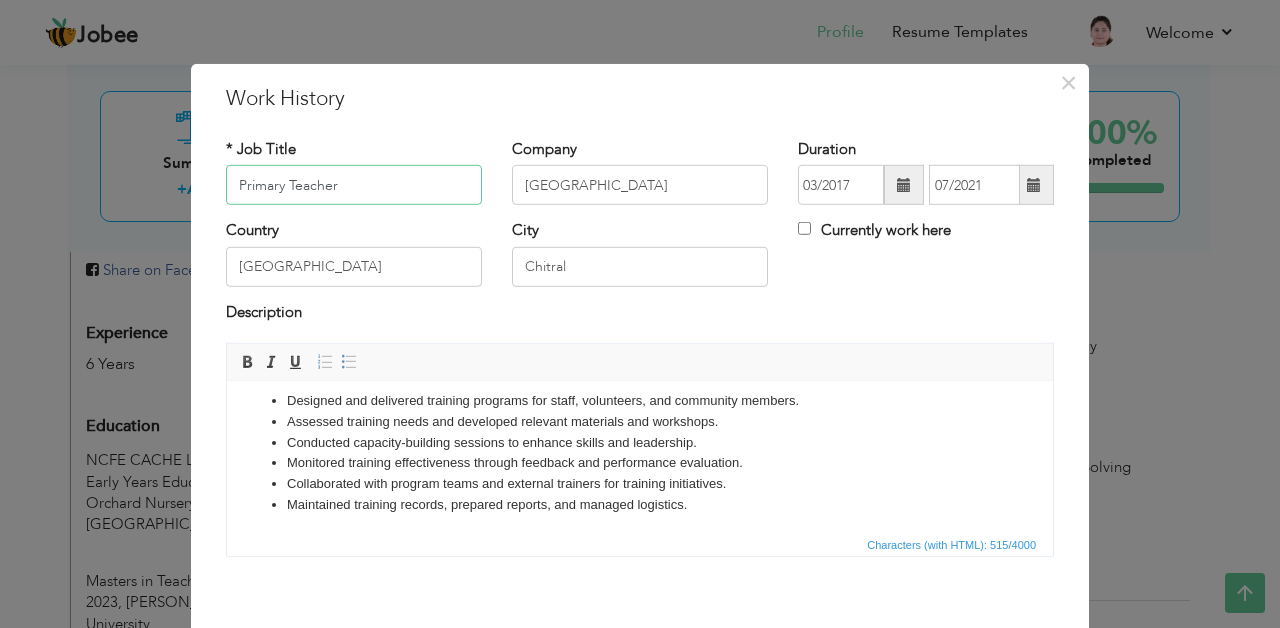 scroll, scrollTop: 10, scrollLeft: 0, axis: vertical 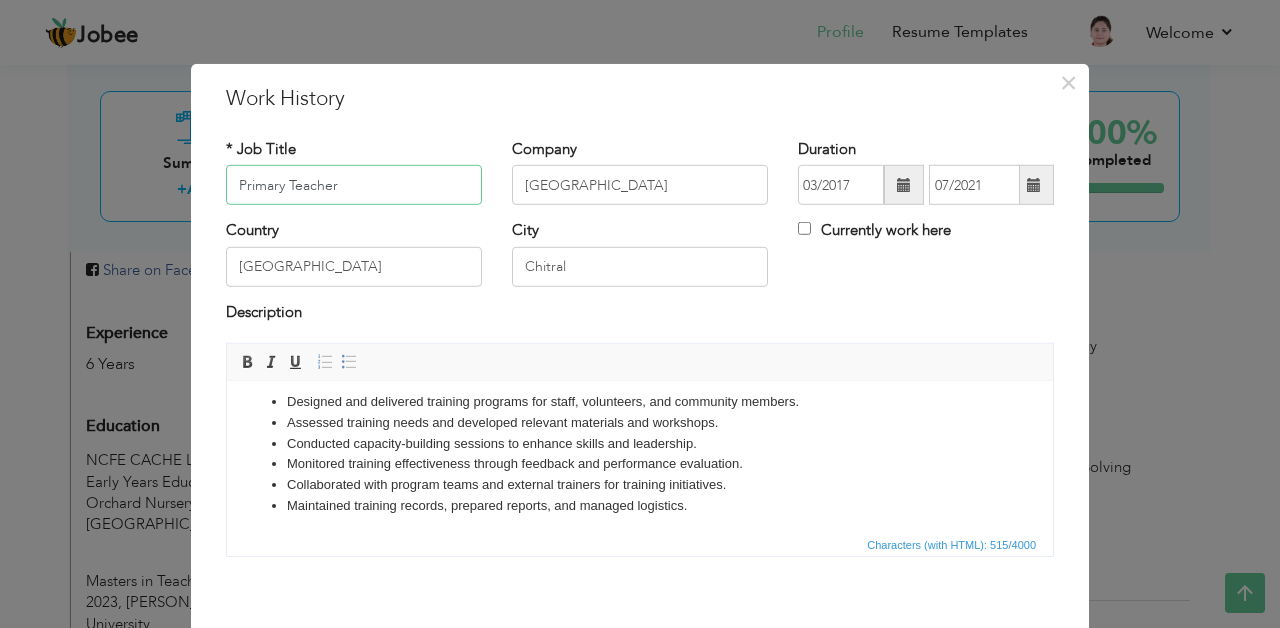type on "Primary Teacher" 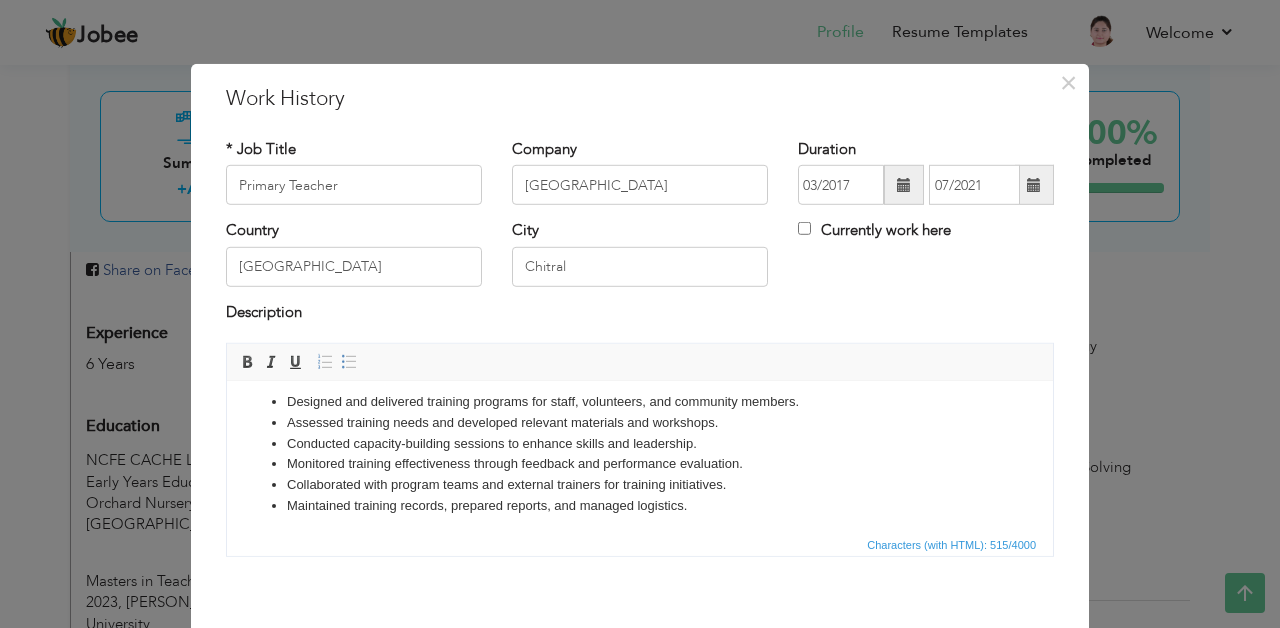 click on "Designed and delivered training programs for staff, volunteers, and community members. Assessed training needs and developed relevant materials and workshops. Conducted capacity-building sessions to enhance skills and leadership. Monitored training effectiveness through feedback and performance evaluation. Collaborated with program teams and external trainers for training initiatives. Maintained training records, prepared reports, and managed logistics." at bounding box center (640, 454) 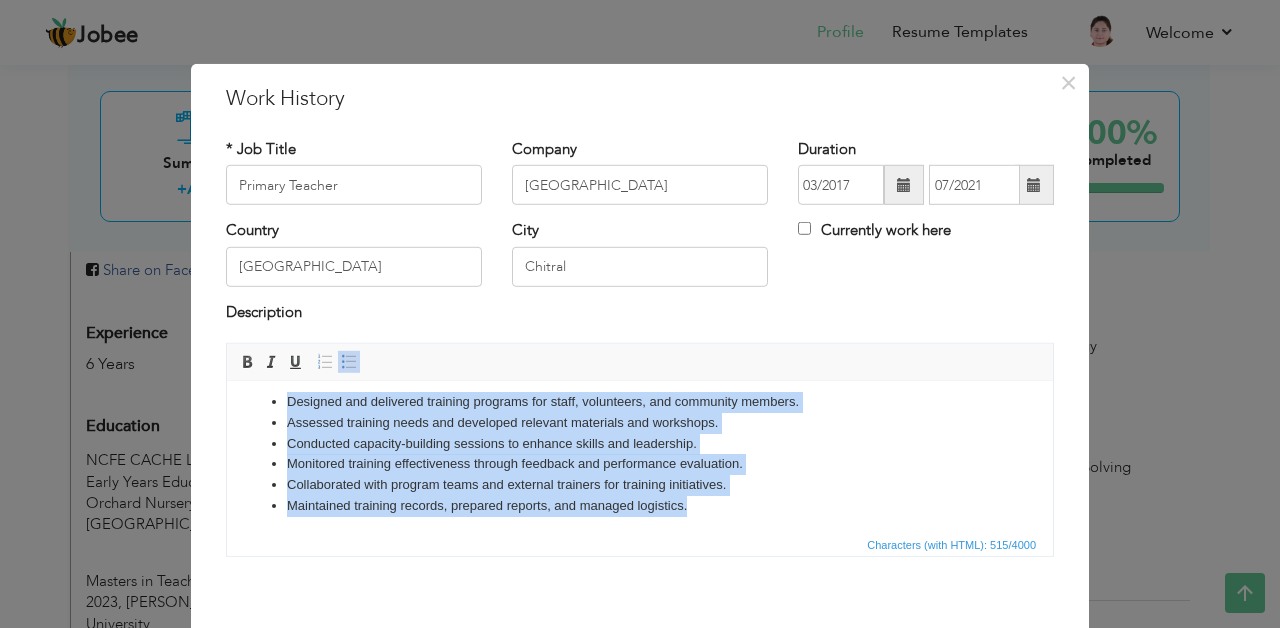 drag, startPoint x: 704, startPoint y: 514, endPoint x: 451, endPoint y: 777, distance: 364.9356 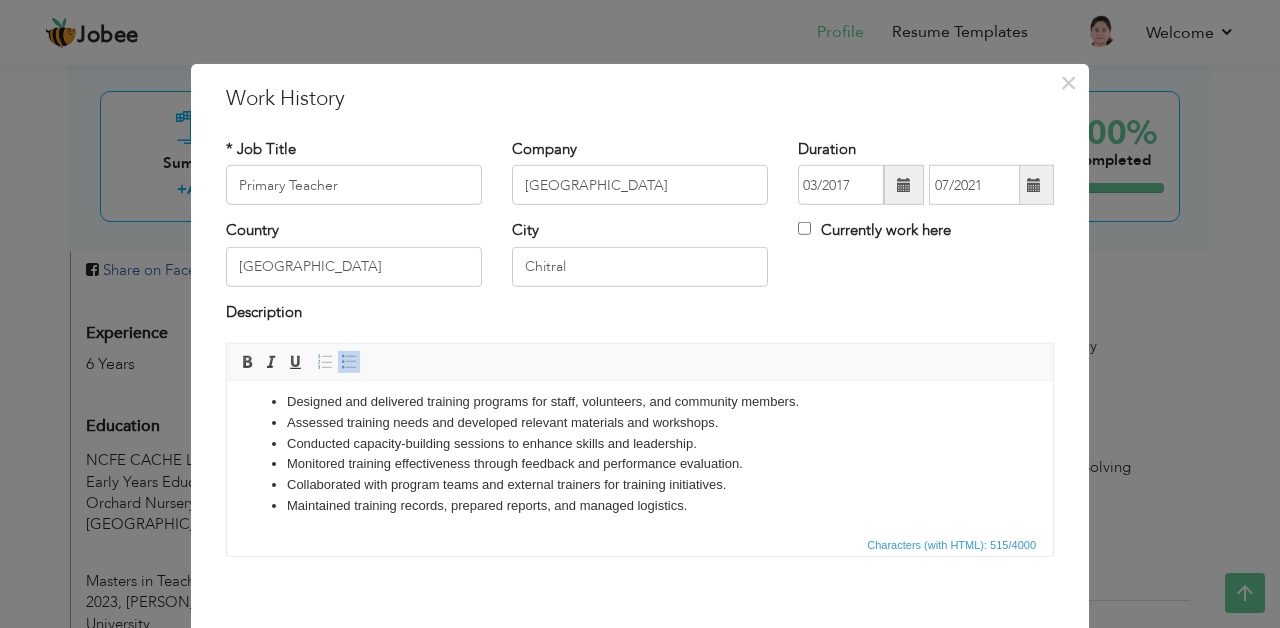 scroll, scrollTop: 0, scrollLeft: 0, axis: both 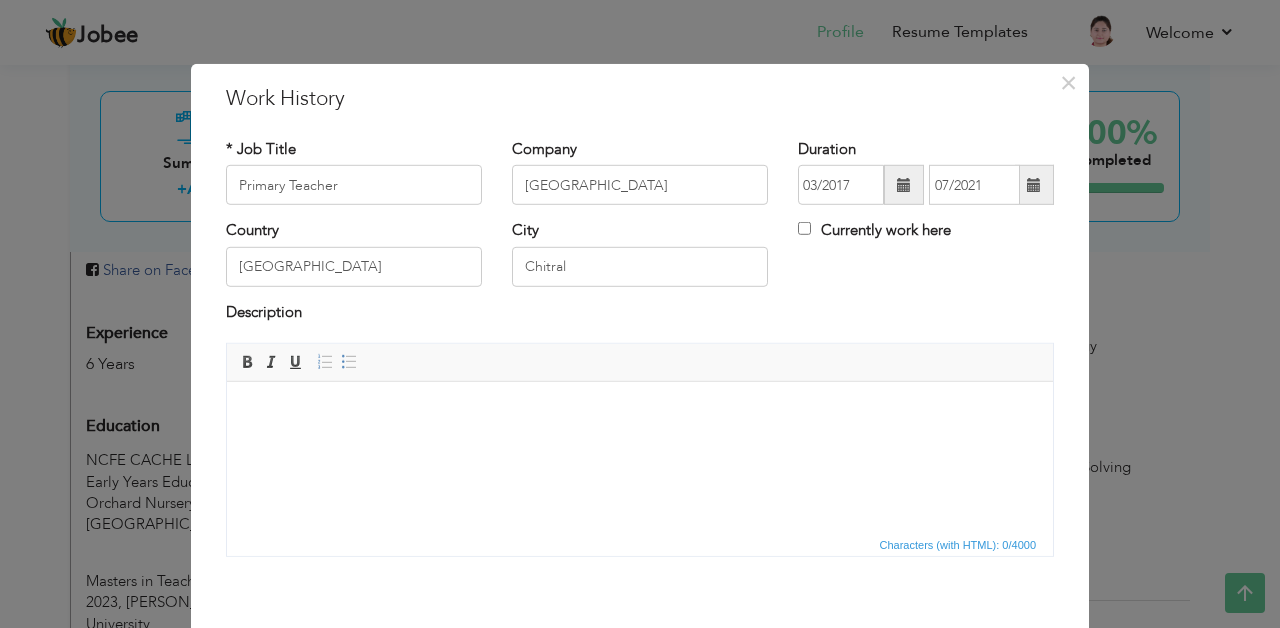 type 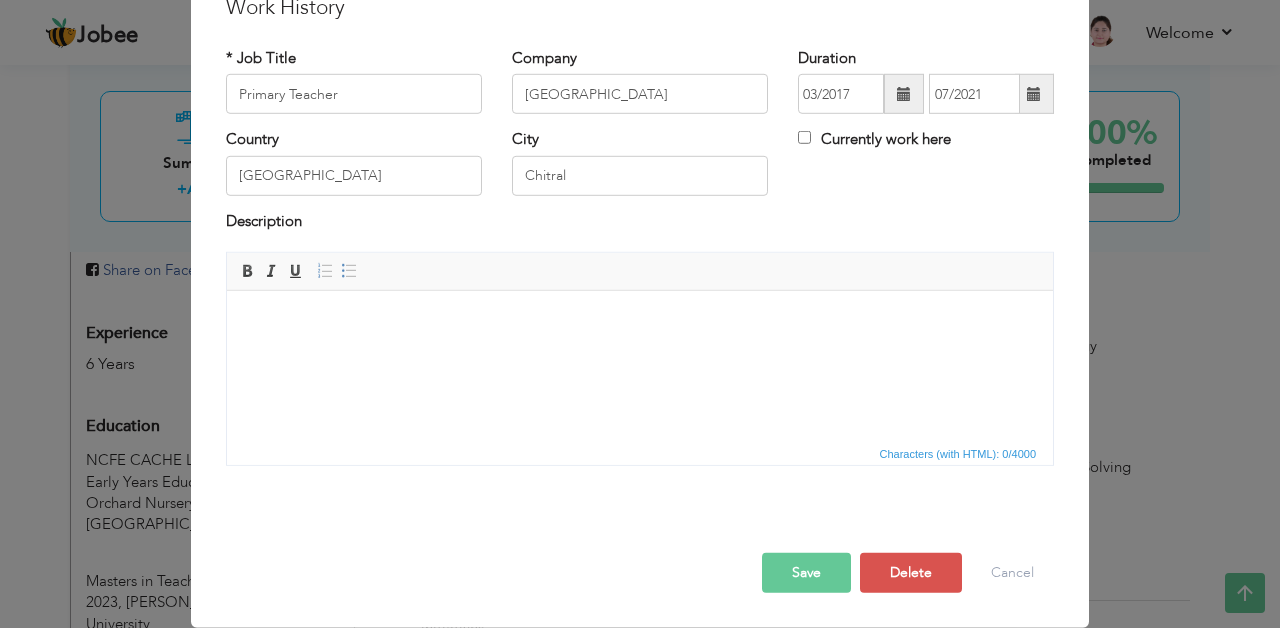 scroll, scrollTop: 90, scrollLeft: 0, axis: vertical 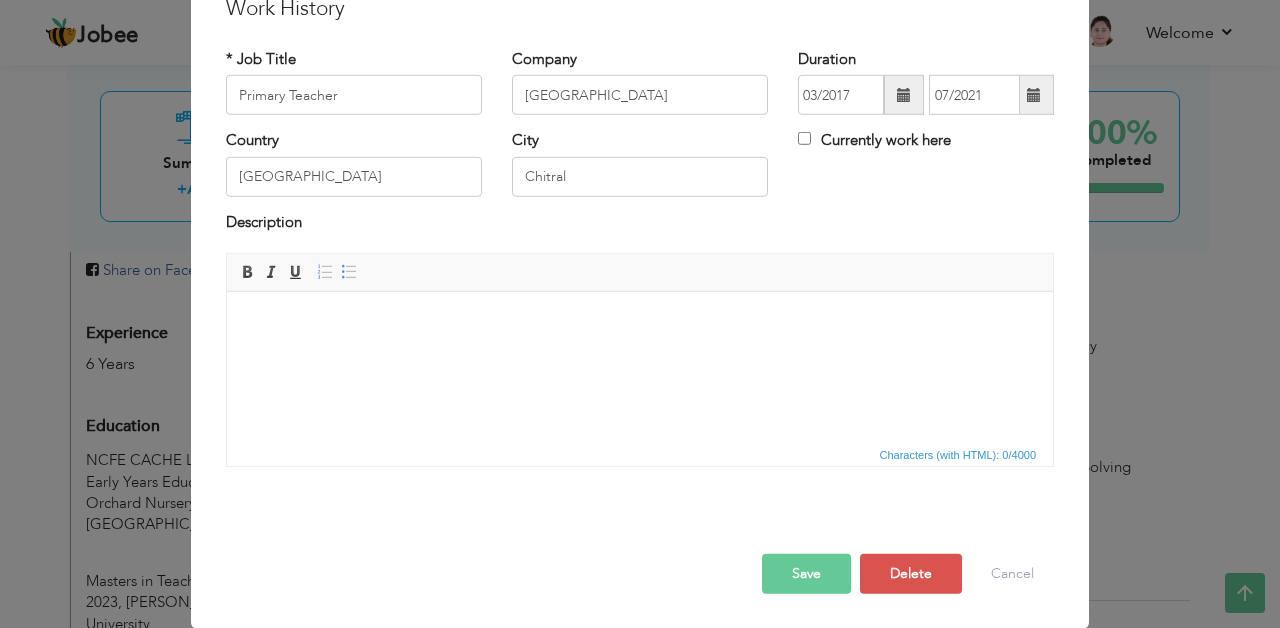 click on "Save" at bounding box center [806, 574] 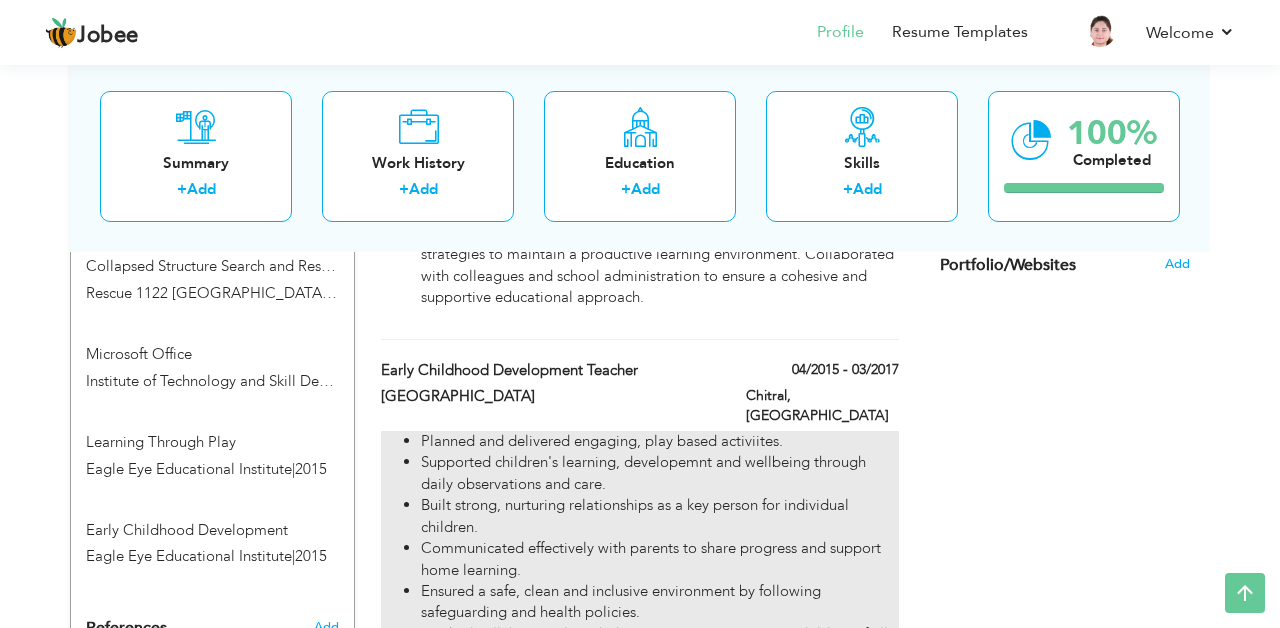 scroll, scrollTop: 1466, scrollLeft: 0, axis: vertical 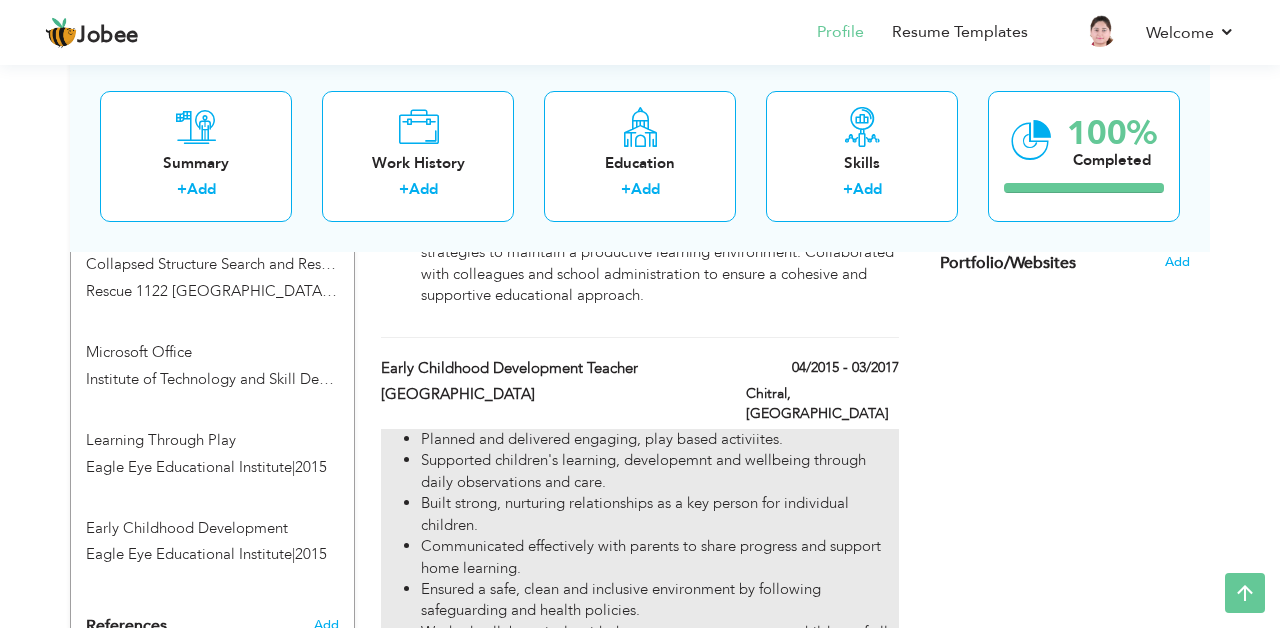 click on "Communicated effectively with parents to share progress and support home learning." at bounding box center (660, 557) 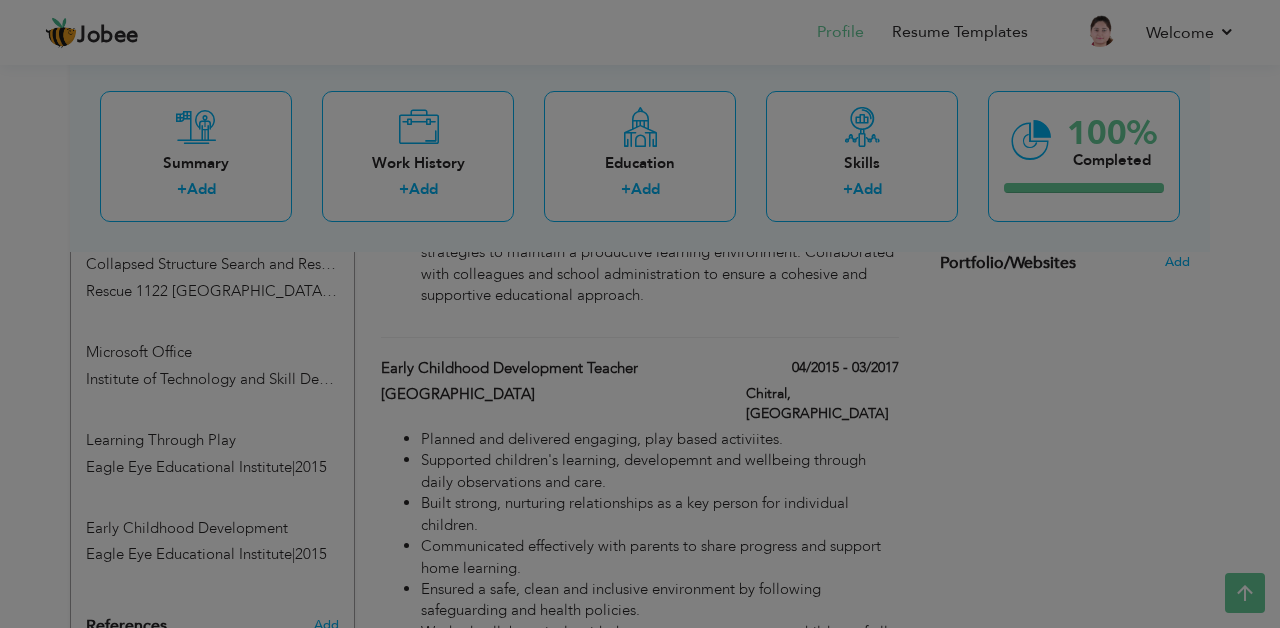 scroll, scrollTop: 0, scrollLeft: 0, axis: both 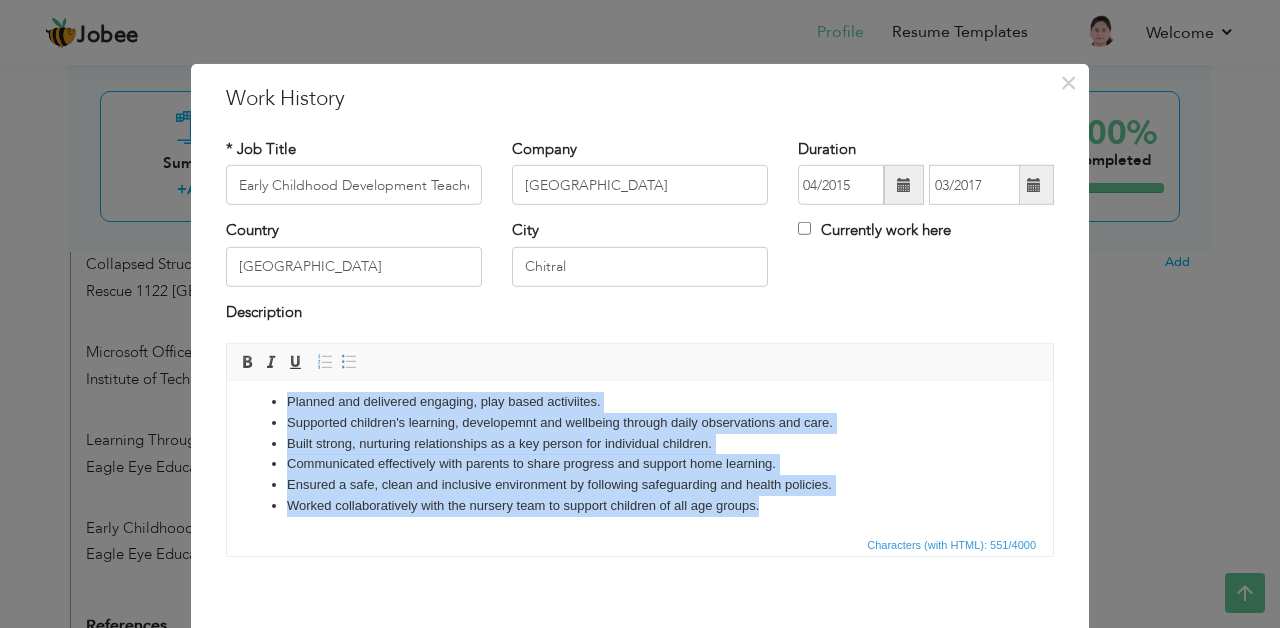 drag, startPoint x: 783, startPoint y: 506, endPoint x: 263, endPoint y: 394, distance: 531.9248 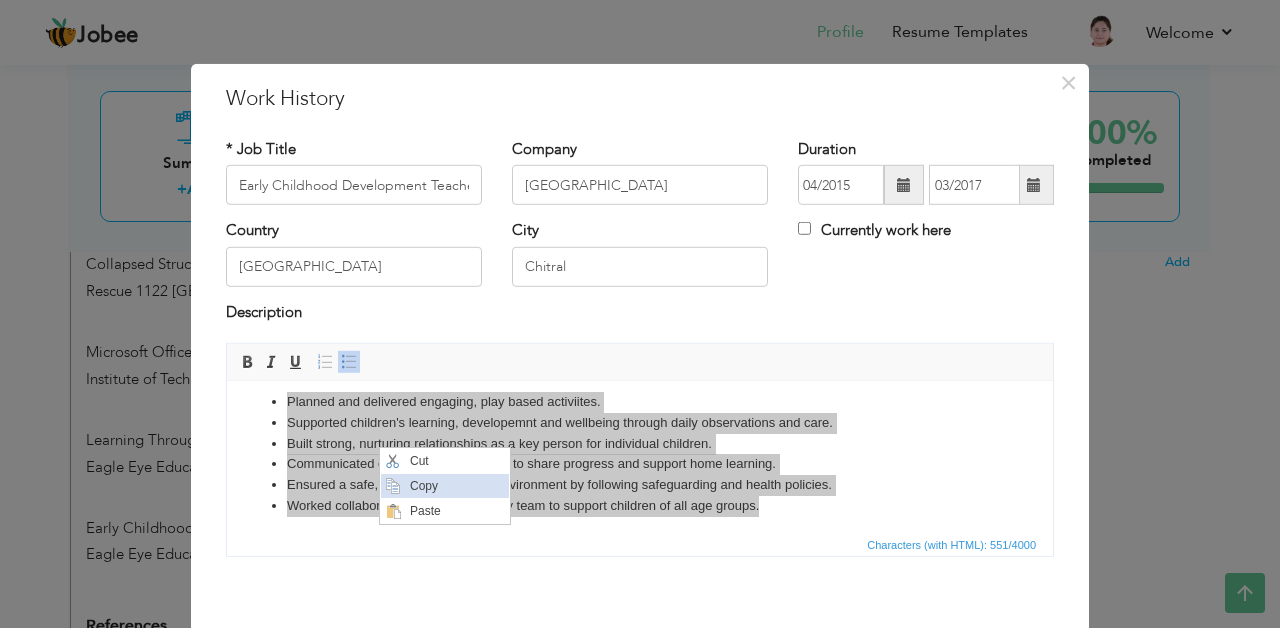 scroll, scrollTop: 0, scrollLeft: 0, axis: both 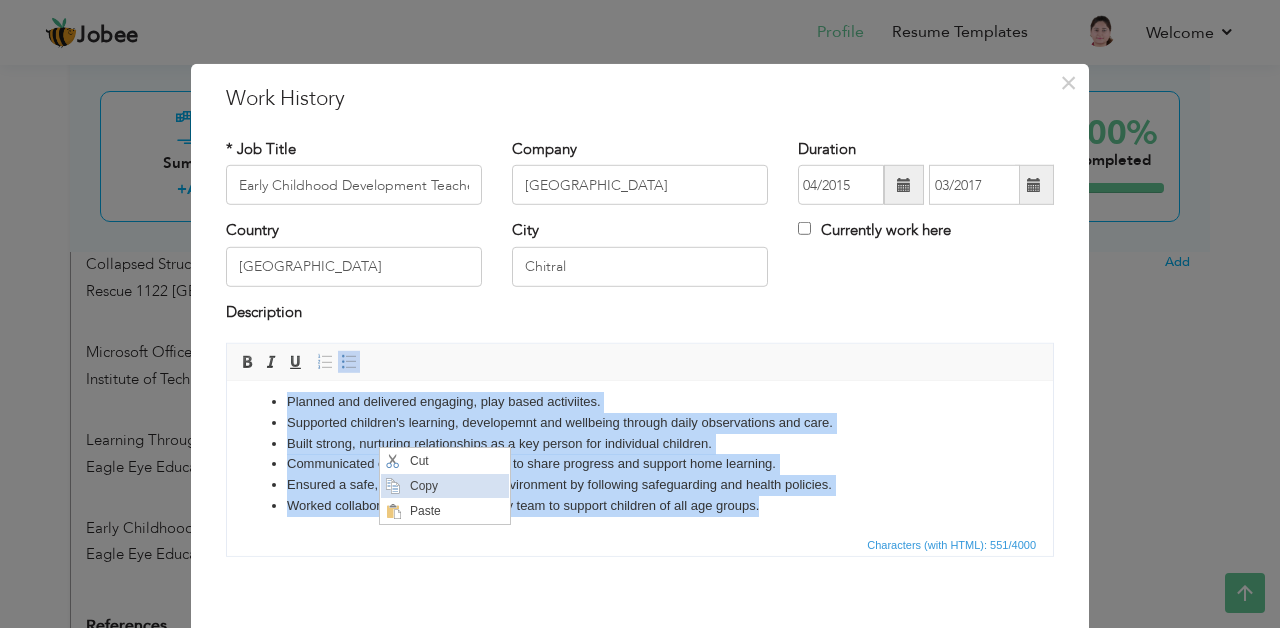 copy on "Planned and delivered engaging, play based activiites. Supported children's learning, developemnt and wellbeing through daily observations and care. Built strong, nurturing relationships as a key person for individual children. Communicated effectively with parents to share progress and support home learning. Ensured a safe, clean and inclusive environment by following safeguarding and health policies. Worked collaboratively with the nursery team to support children of all age groups." 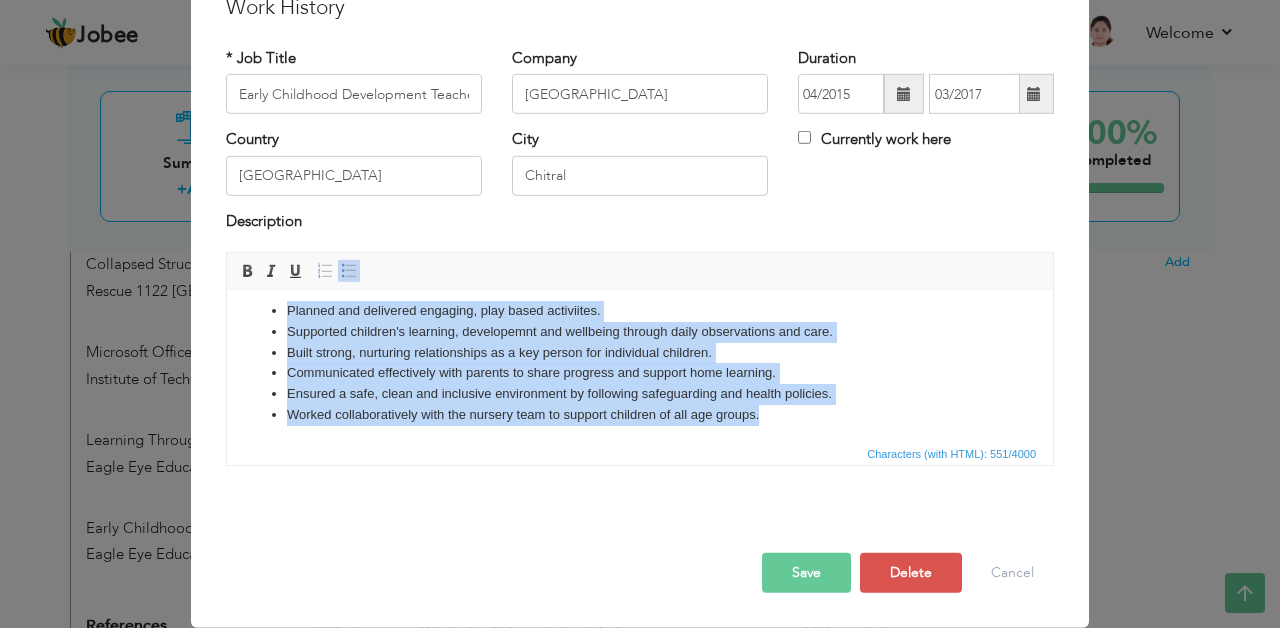 scroll, scrollTop: 90, scrollLeft: 0, axis: vertical 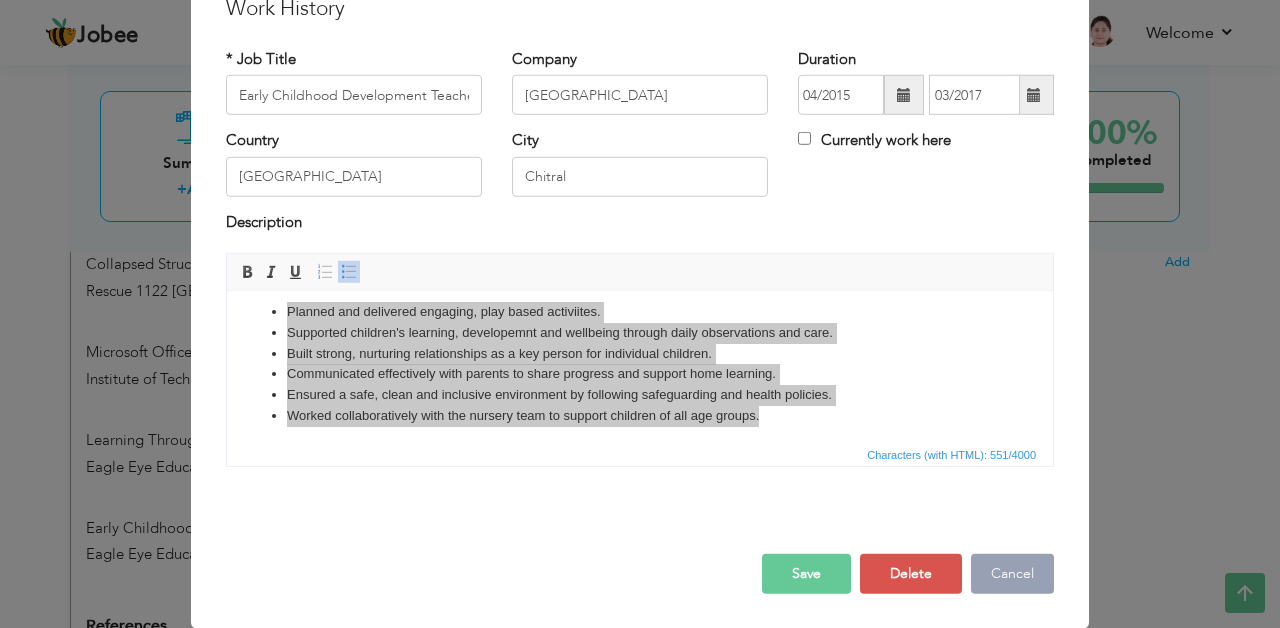 click on "Cancel" at bounding box center (1012, 574) 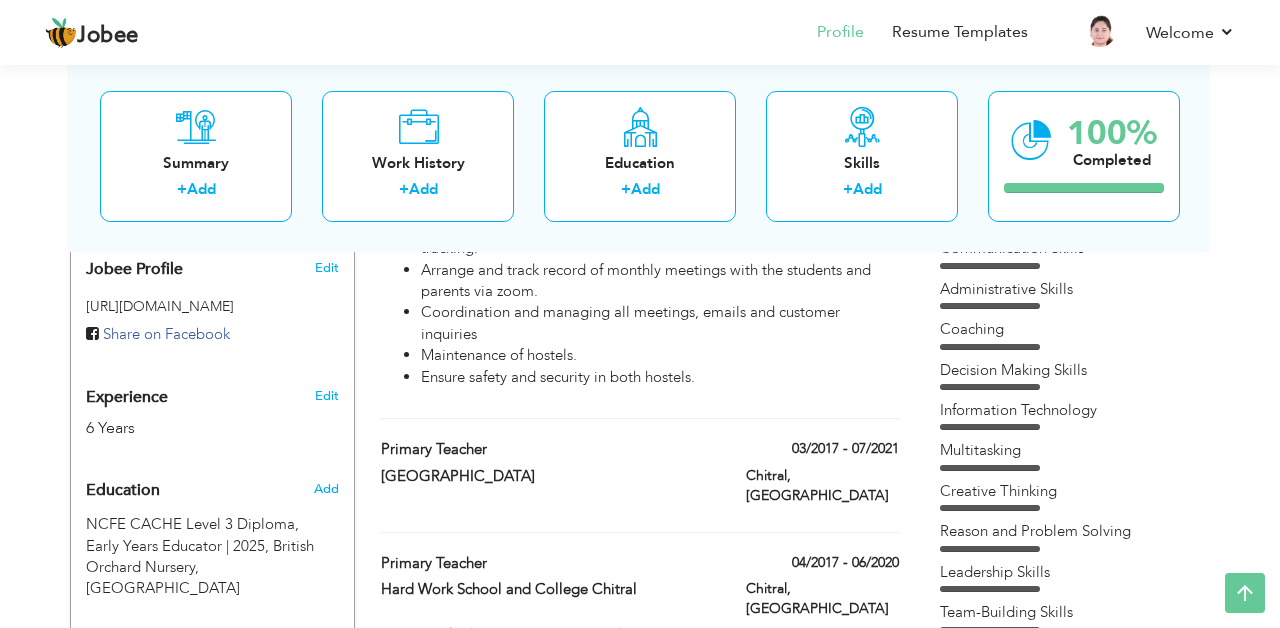 scroll, scrollTop: 657, scrollLeft: 0, axis: vertical 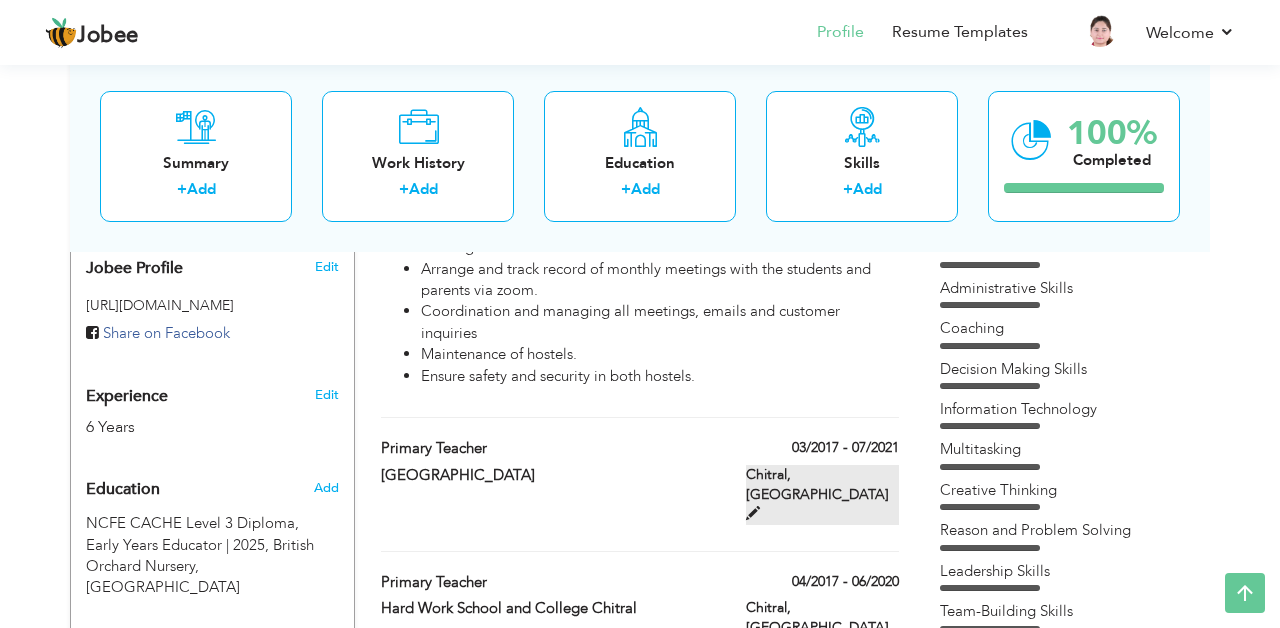 click at bounding box center [753, 513] 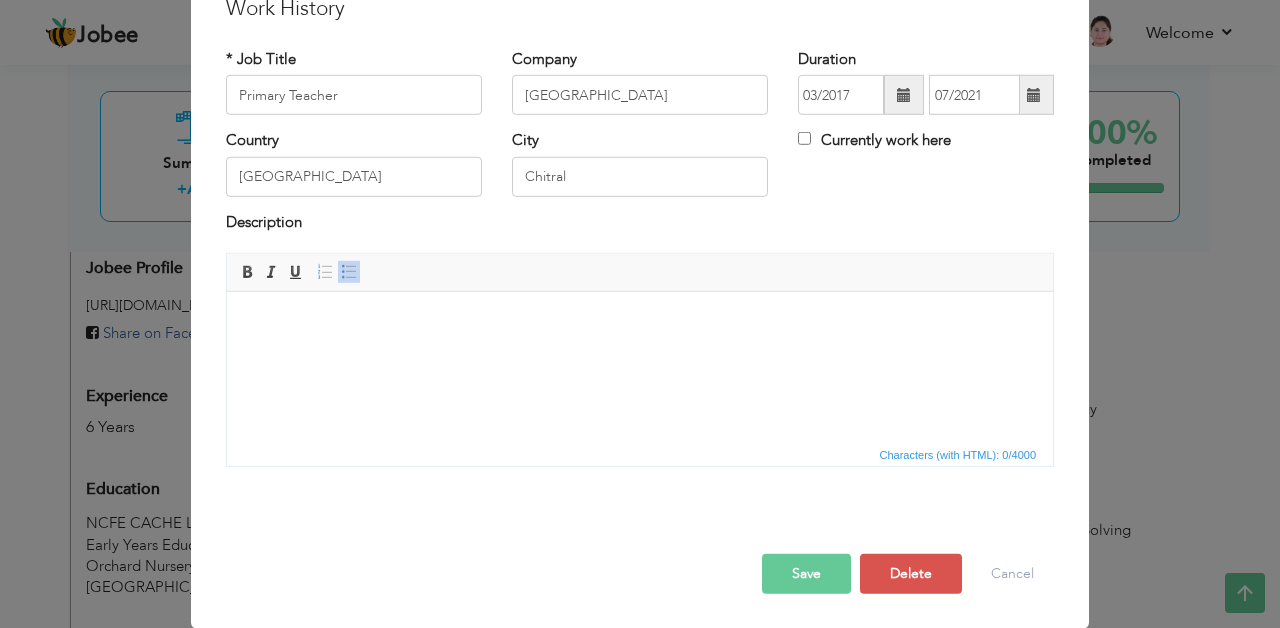 scroll, scrollTop: 0, scrollLeft: 0, axis: both 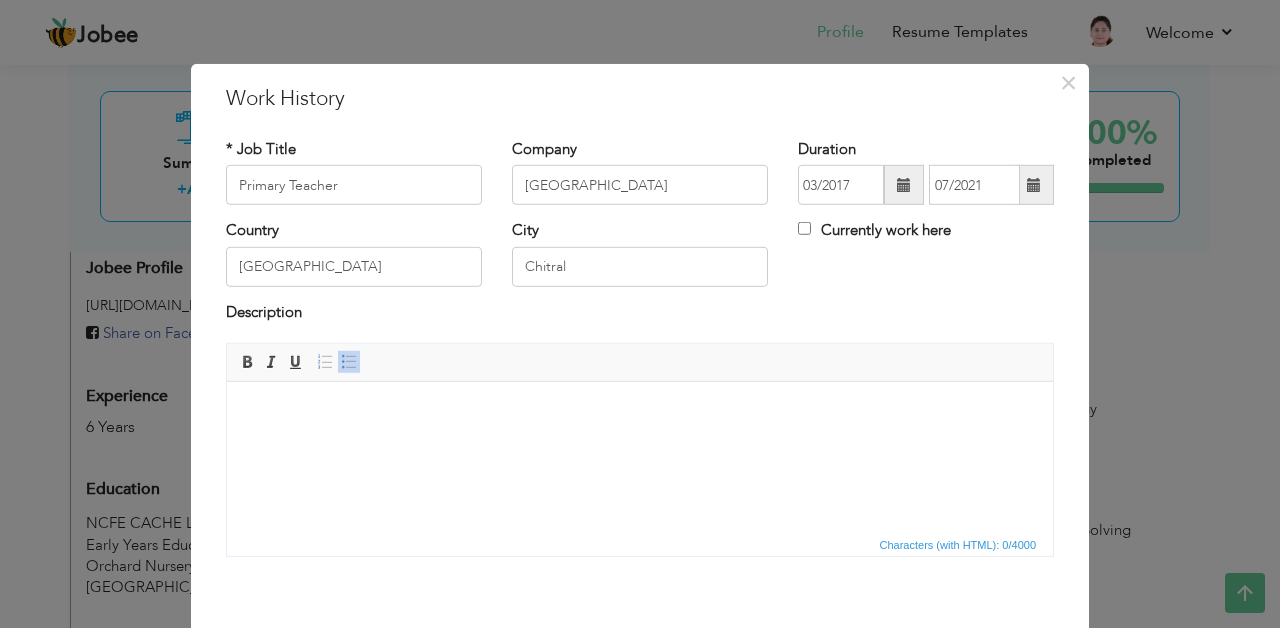 click at bounding box center (640, 412) 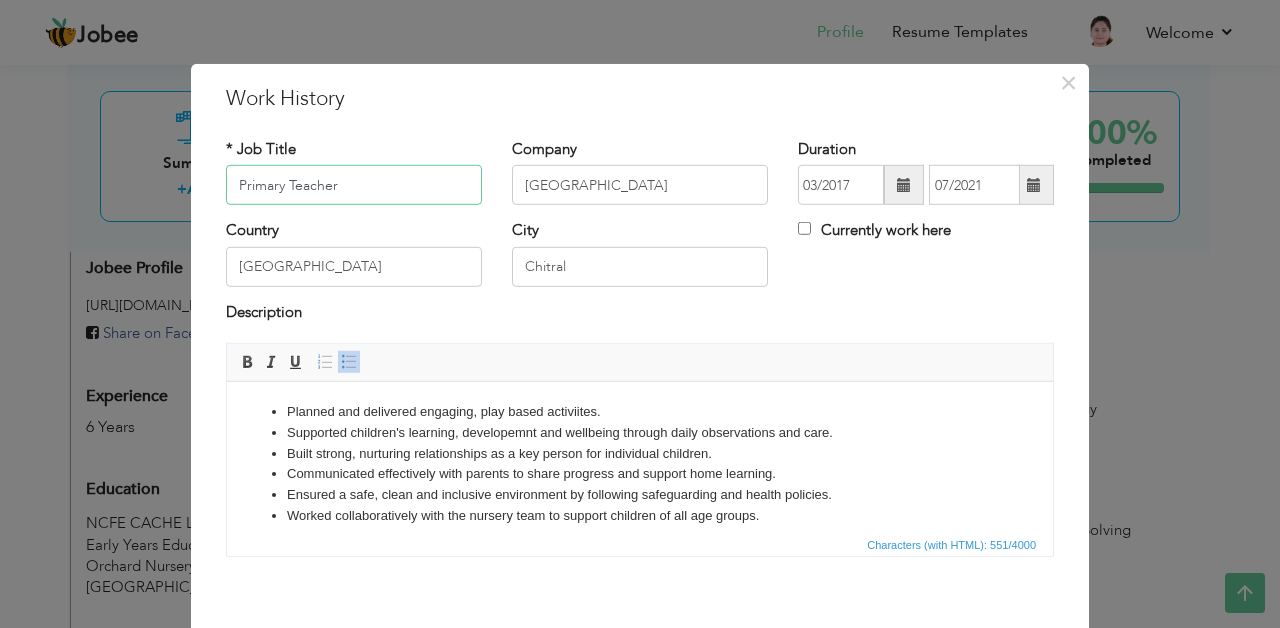 drag, startPoint x: 285, startPoint y: 186, endPoint x: 214, endPoint y: 184, distance: 71.02816 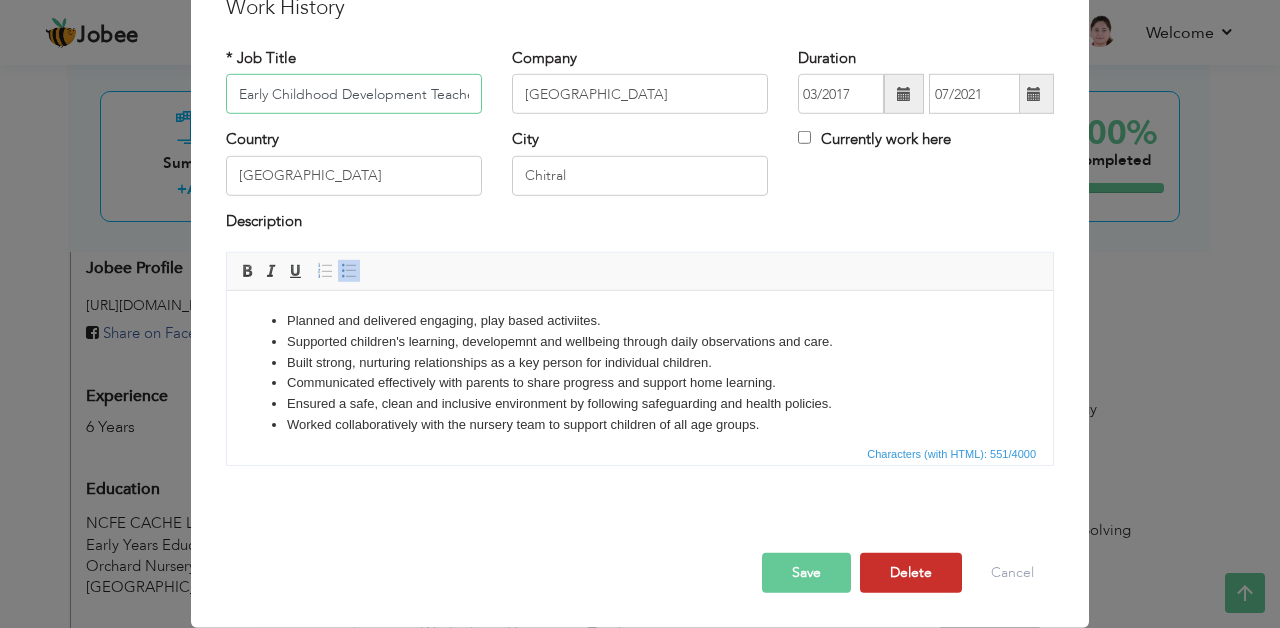scroll, scrollTop: 90, scrollLeft: 0, axis: vertical 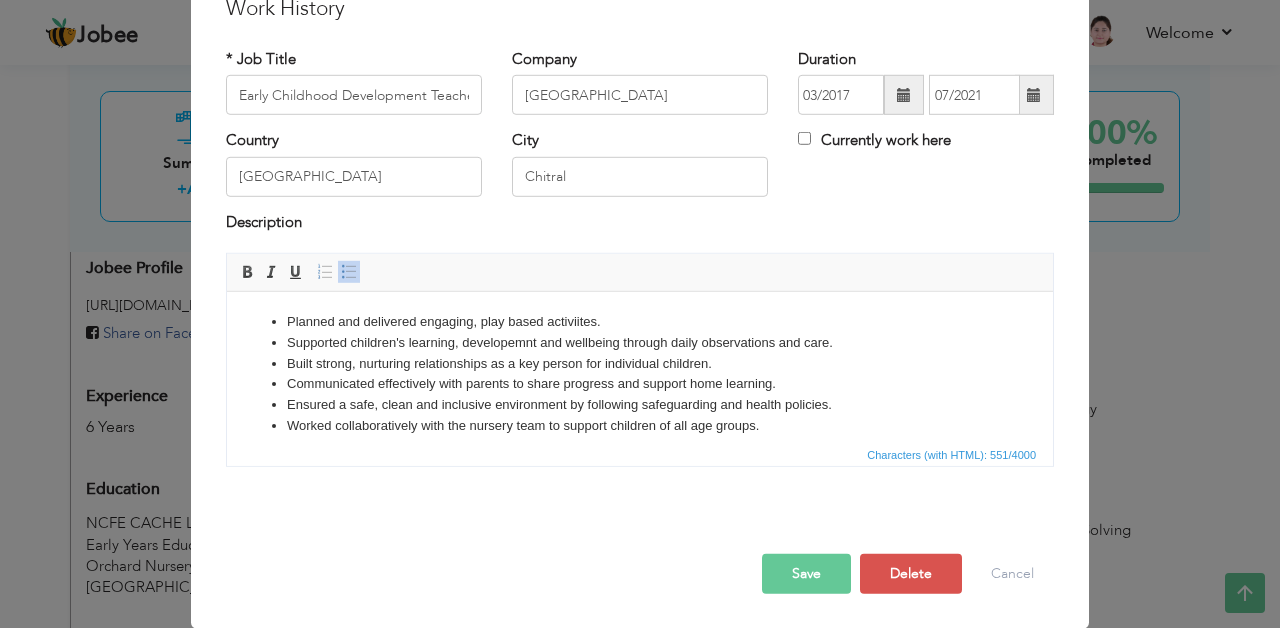 click on "Save" at bounding box center (806, 574) 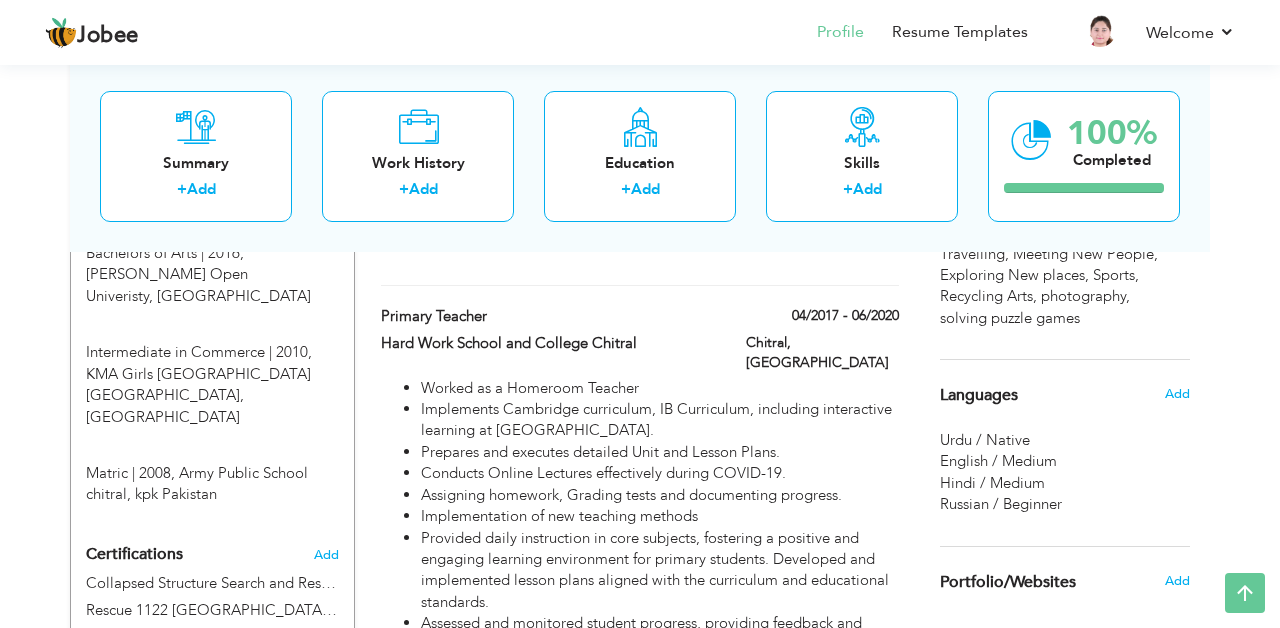 scroll, scrollTop: 1108, scrollLeft: 0, axis: vertical 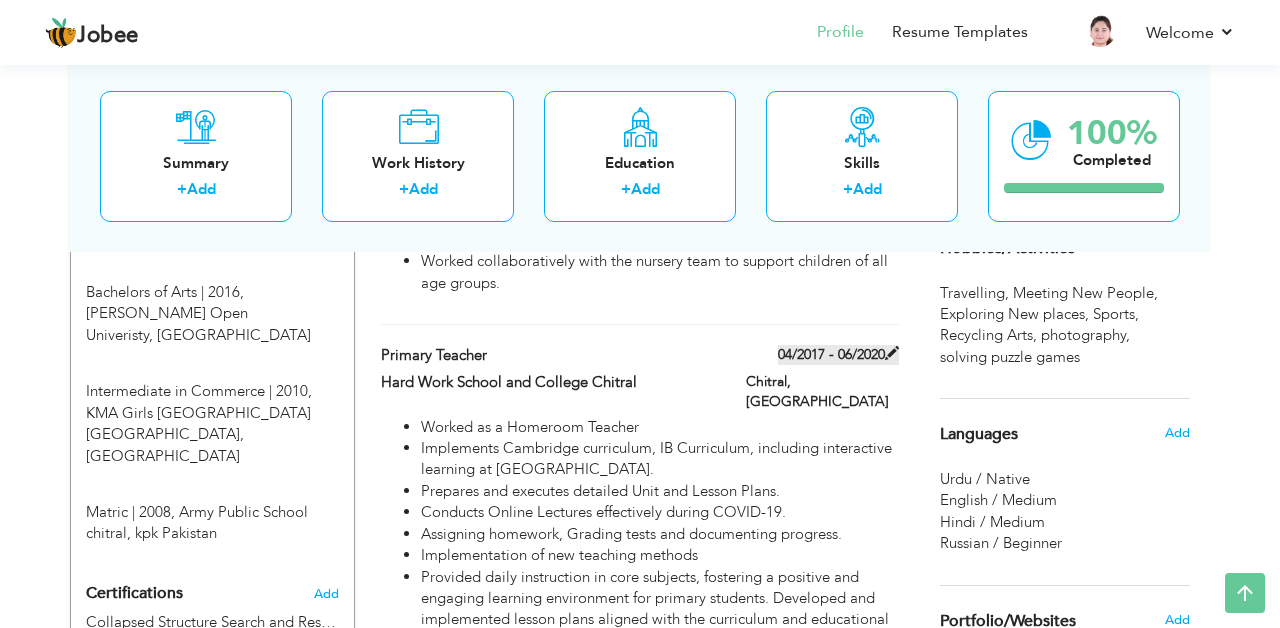 click at bounding box center [892, 353] 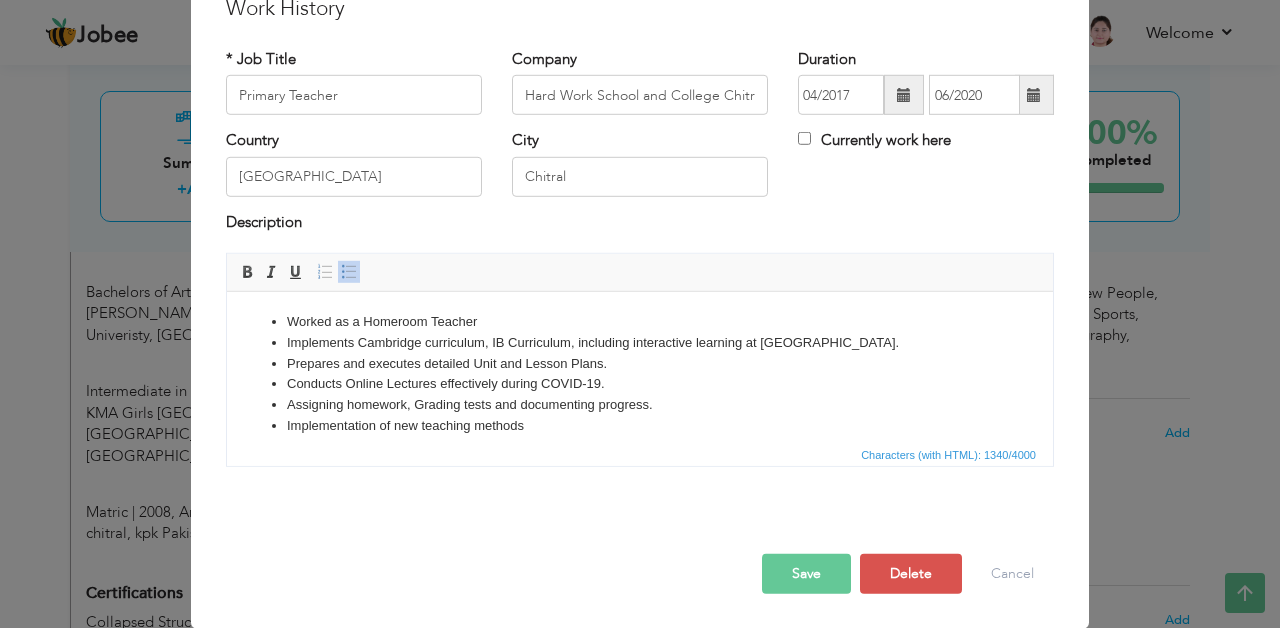 scroll, scrollTop: 0, scrollLeft: 0, axis: both 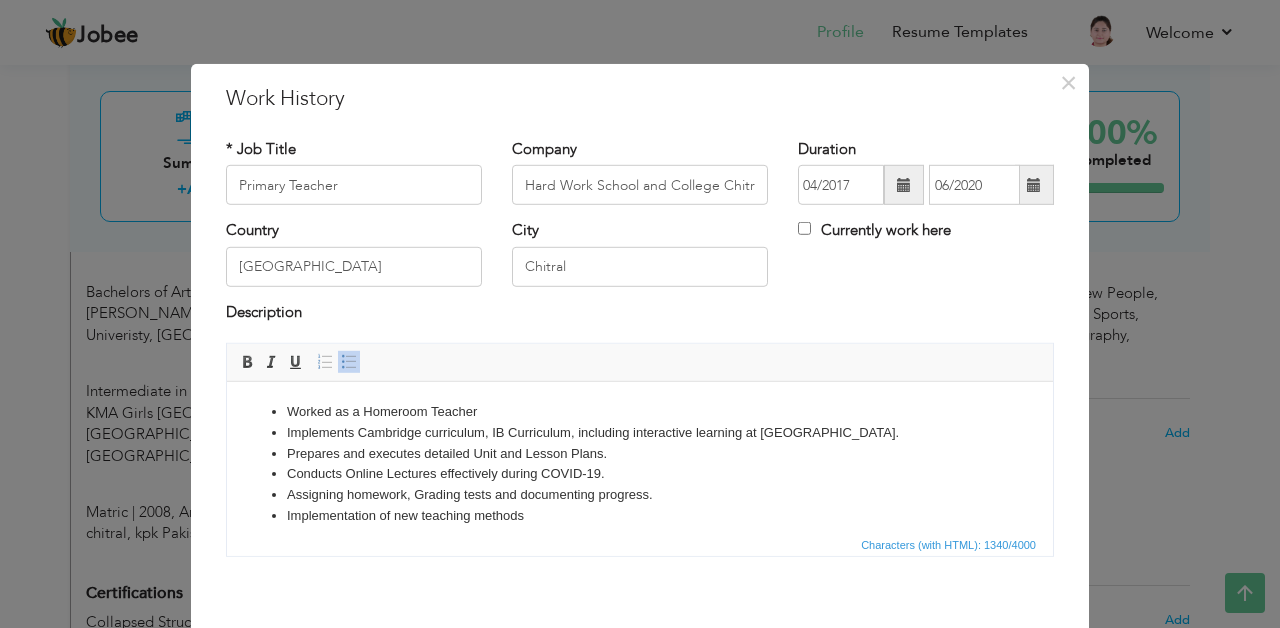 click at bounding box center [904, 185] 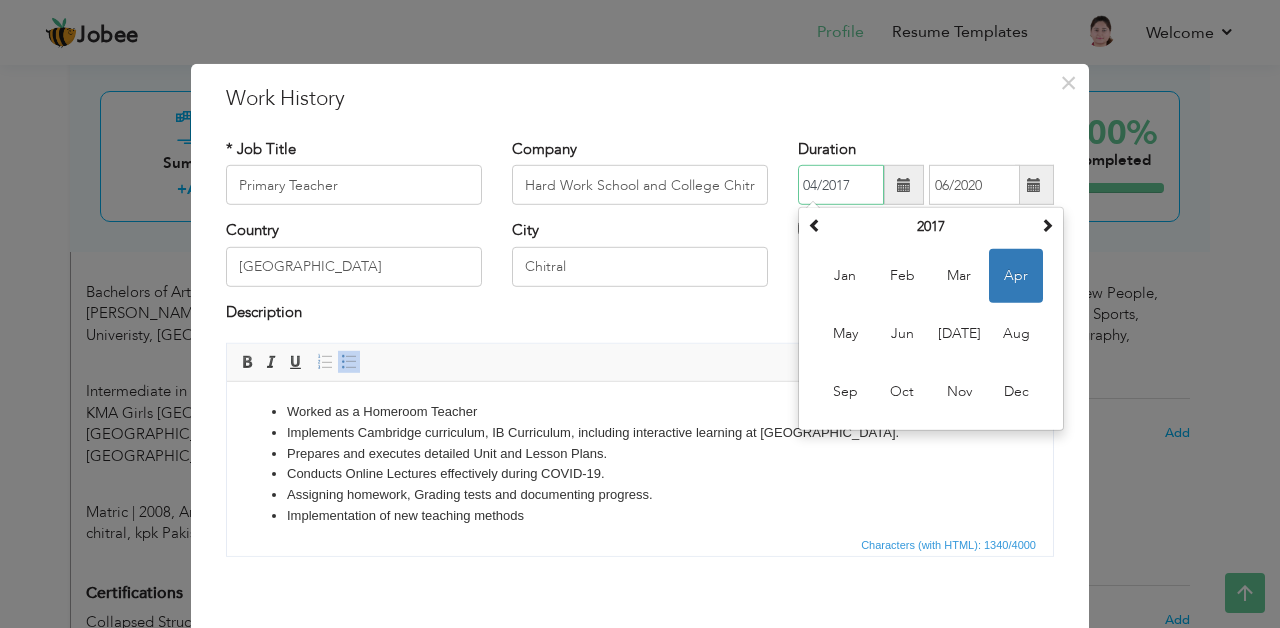 click on "04/2017" at bounding box center [841, 185] 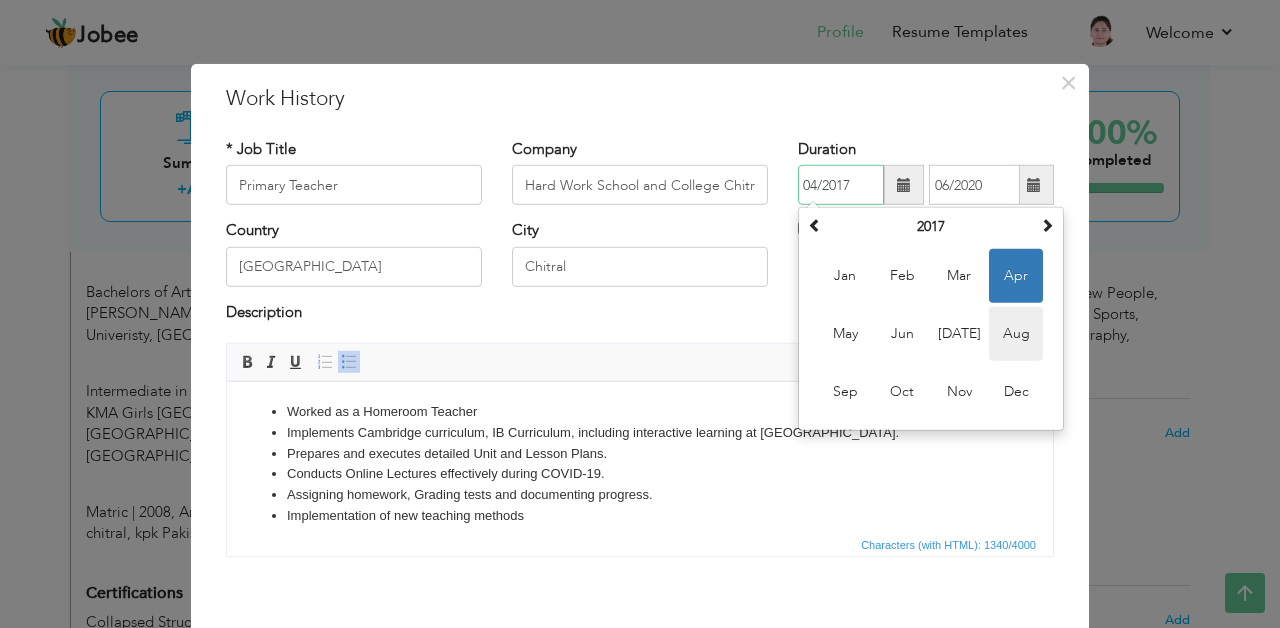 click on "Aug" at bounding box center (1016, 334) 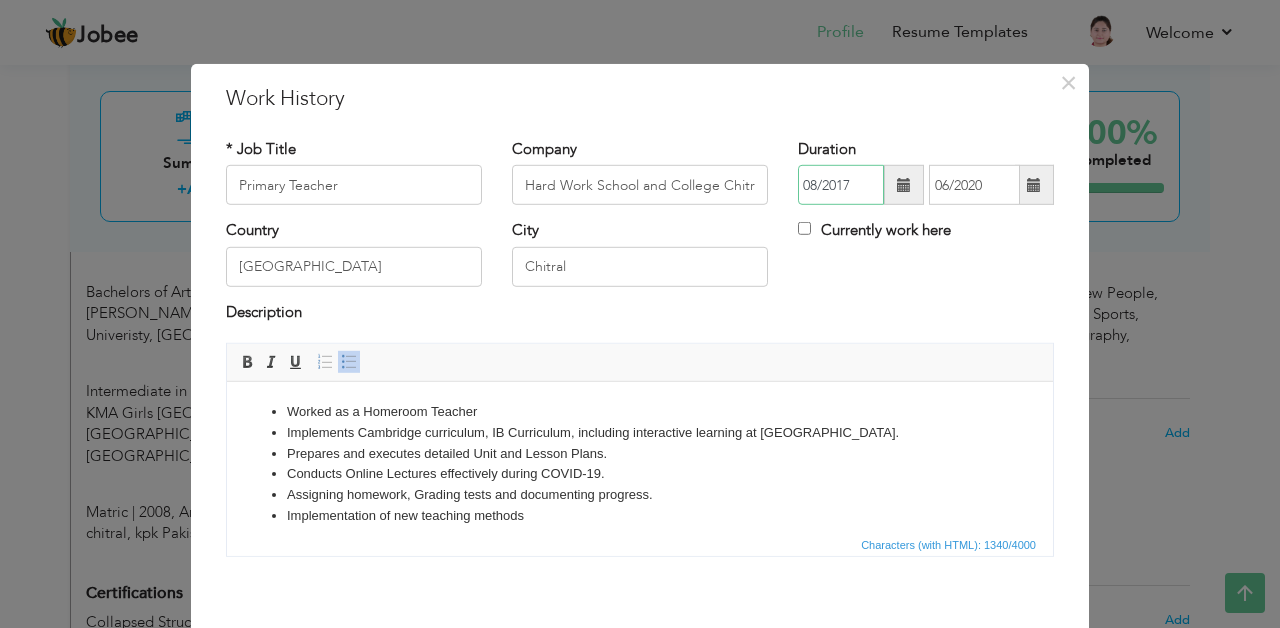 click on "08/2017" at bounding box center (841, 185) 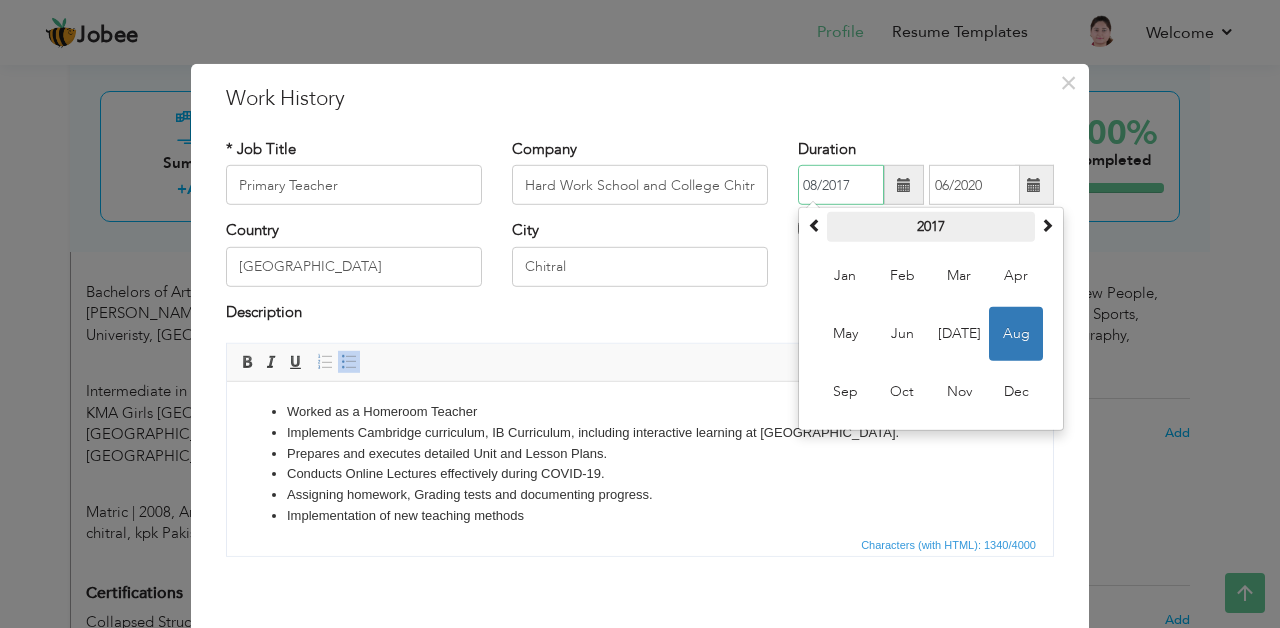 click on "2017" at bounding box center [931, 227] 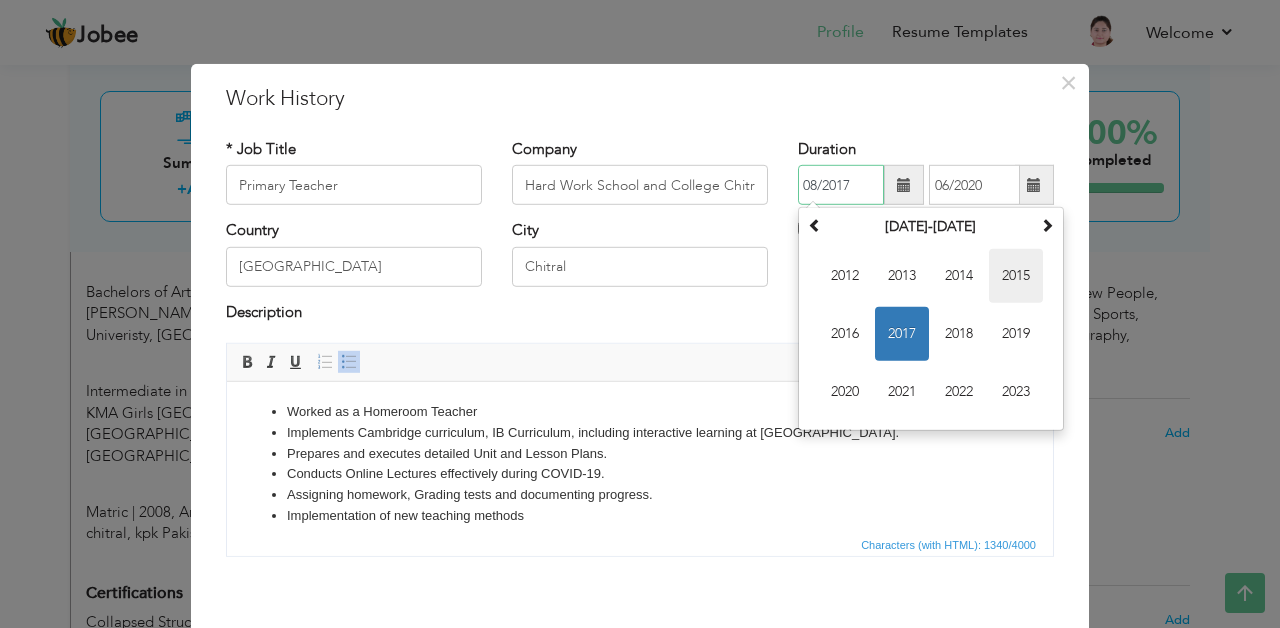 click on "2015" at bounding box center (1016, 276) 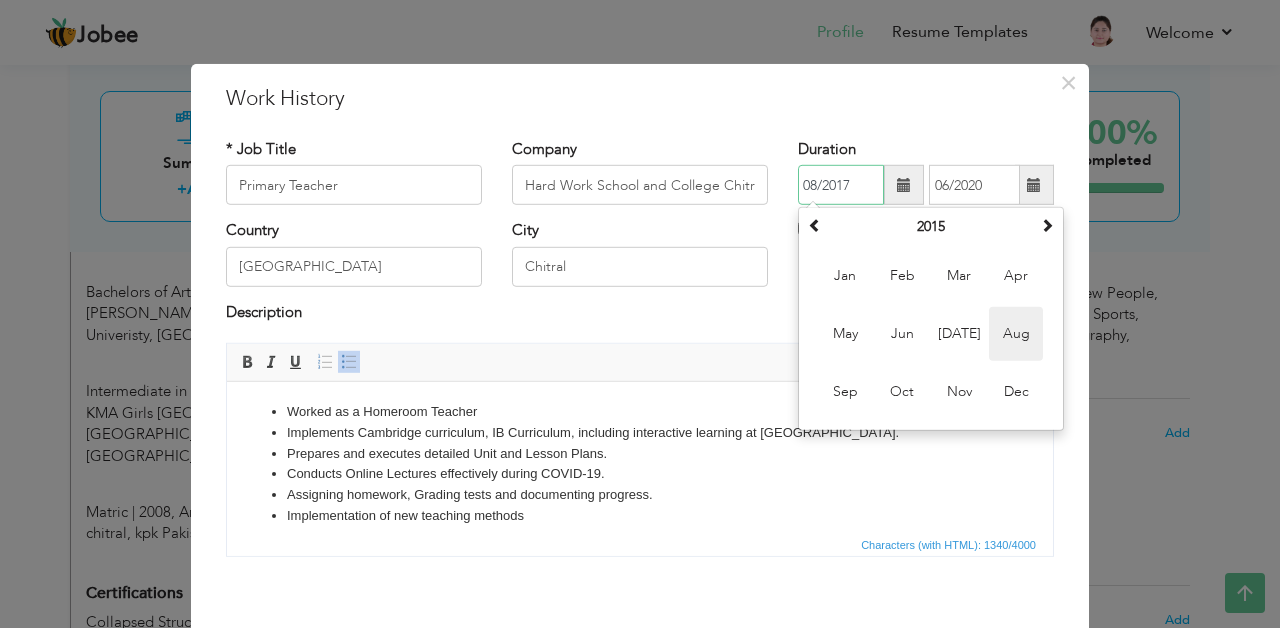 click on "Aug" at bounding box center (1016, 334) 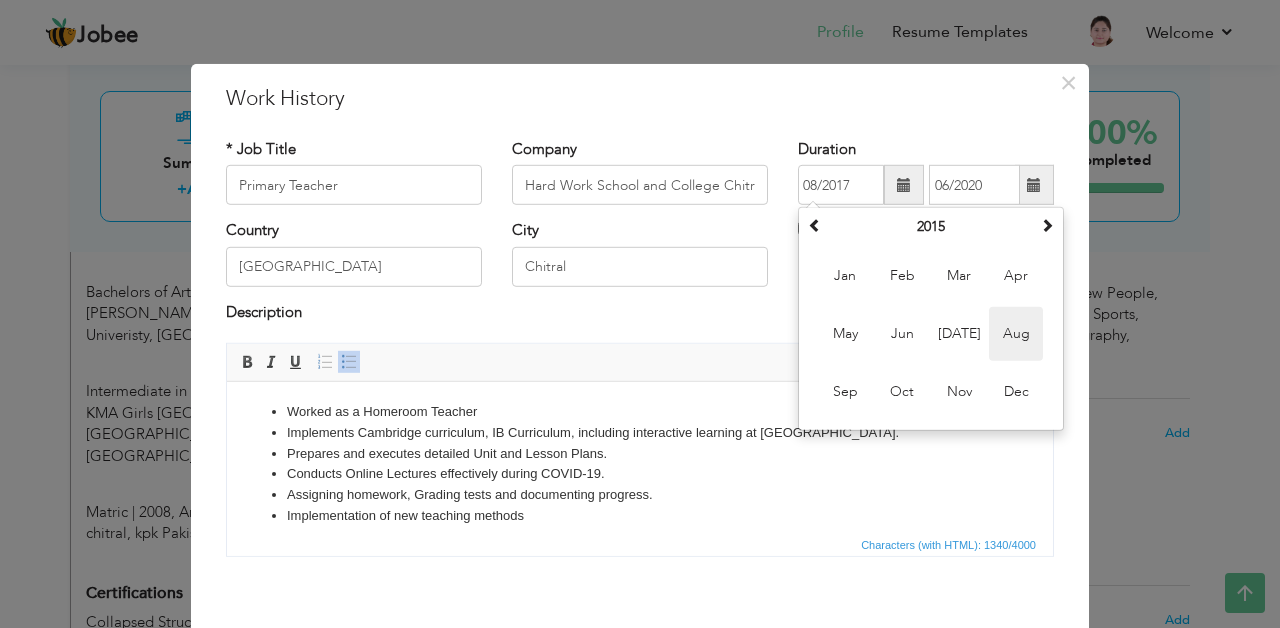 type on "08/2015" 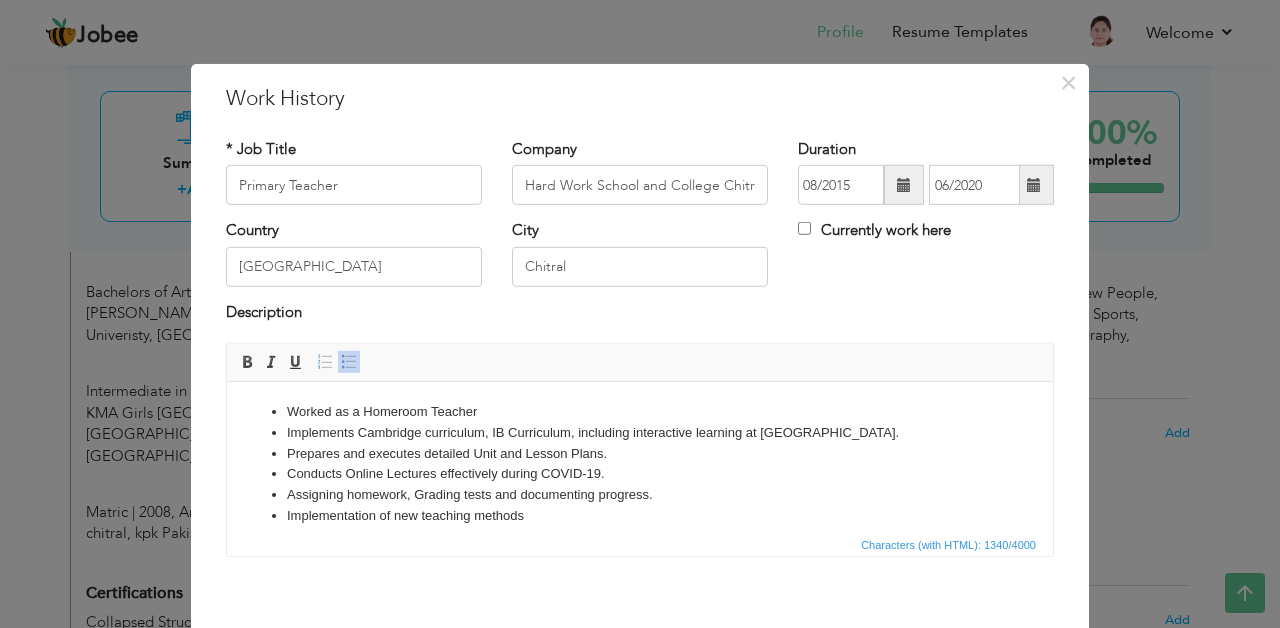 click at bounding box center (1034, 185) 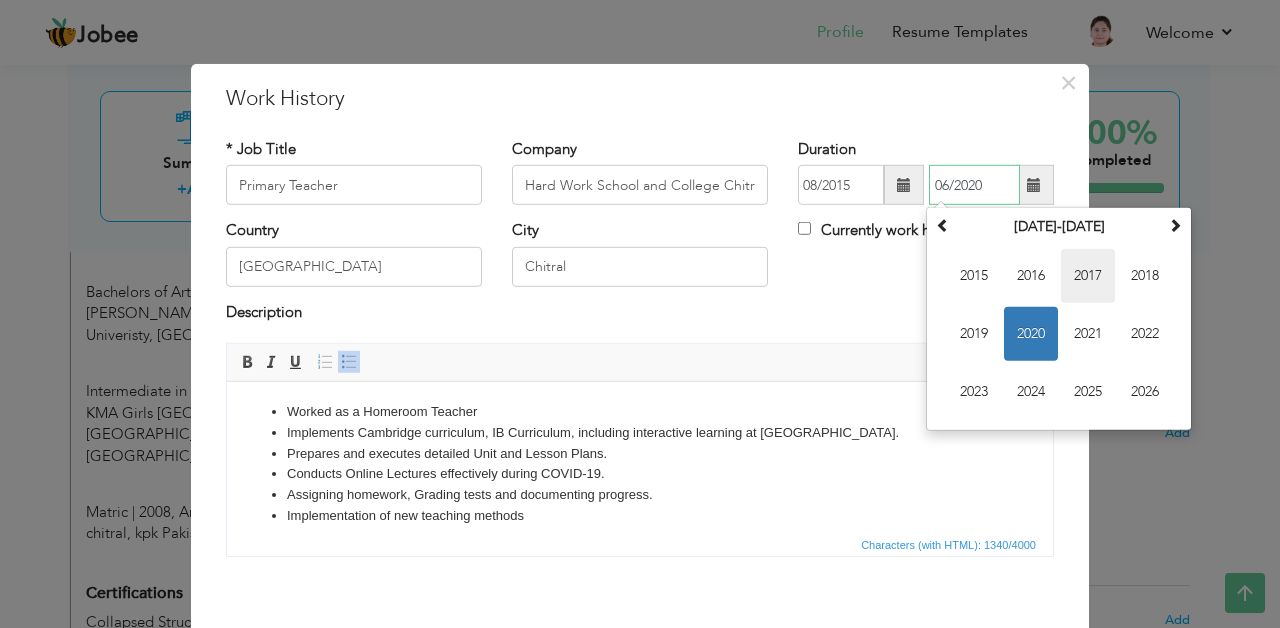 click on "2017" at bounding box center (1088, 276) 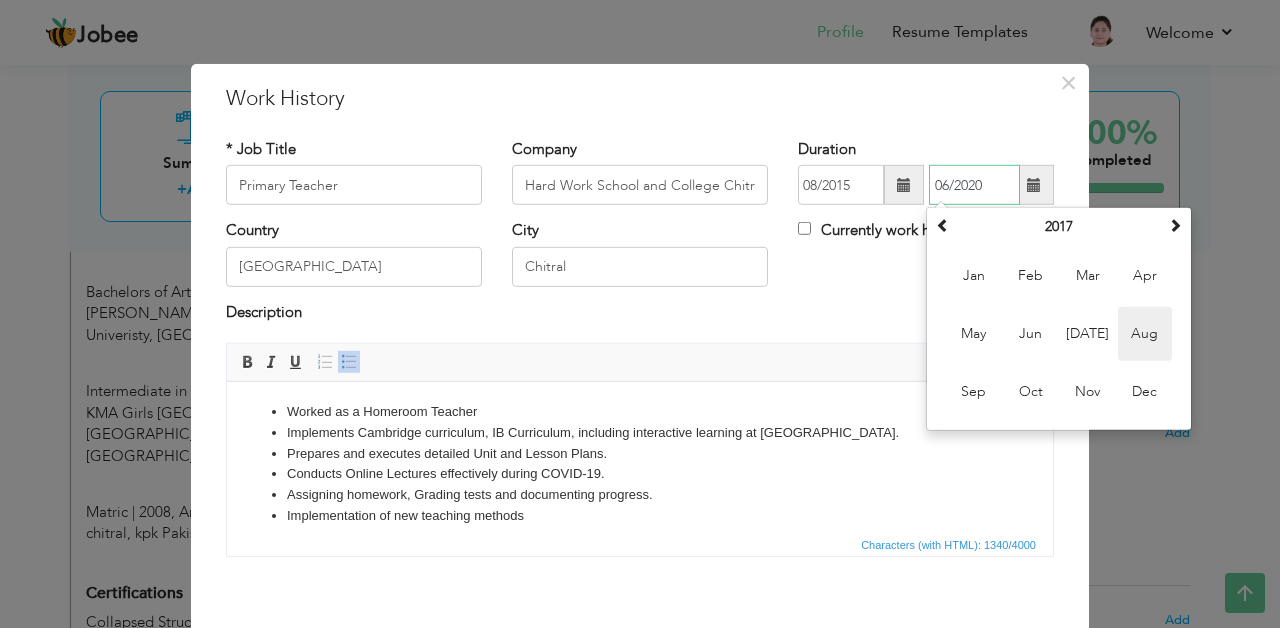 click on "Aug" at bounding box center [1145, 334] 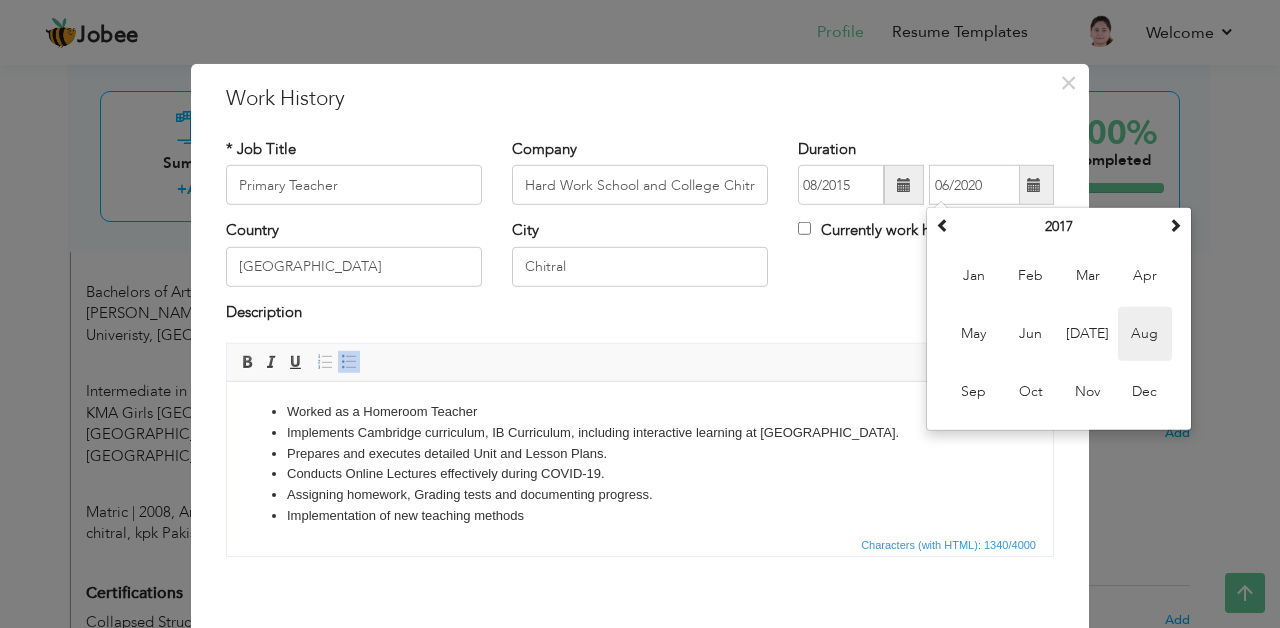 type on "08/2017" 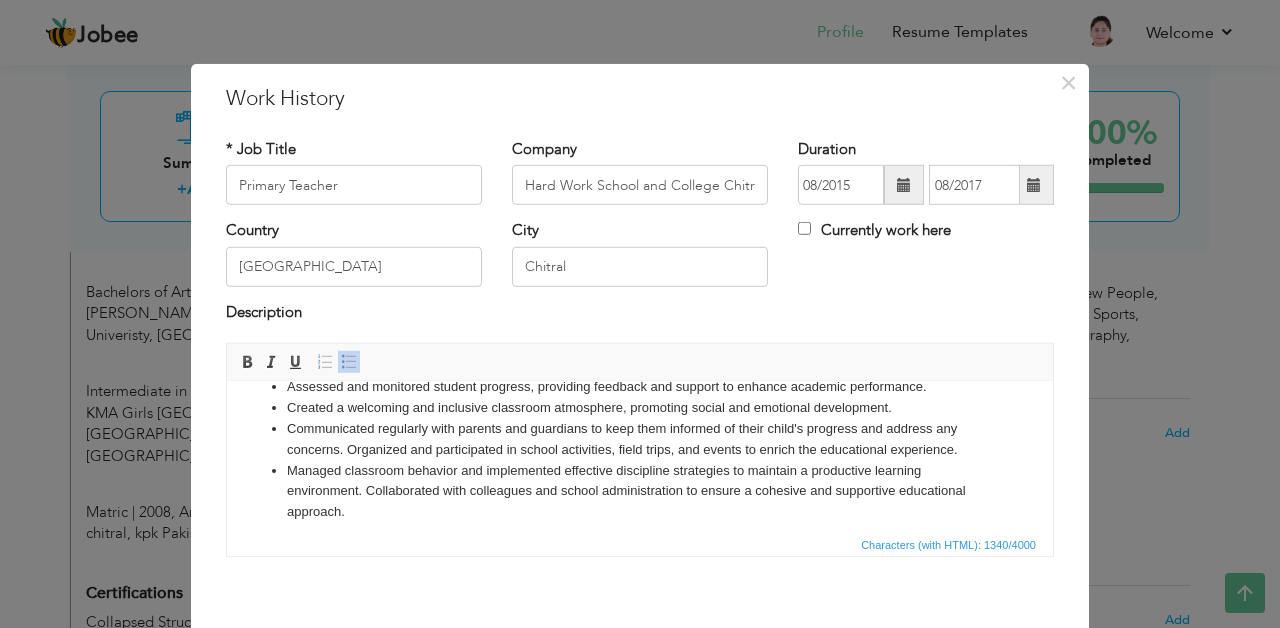 scroll, scrollTop: 190, scrollLeft: 0, axis: vertical 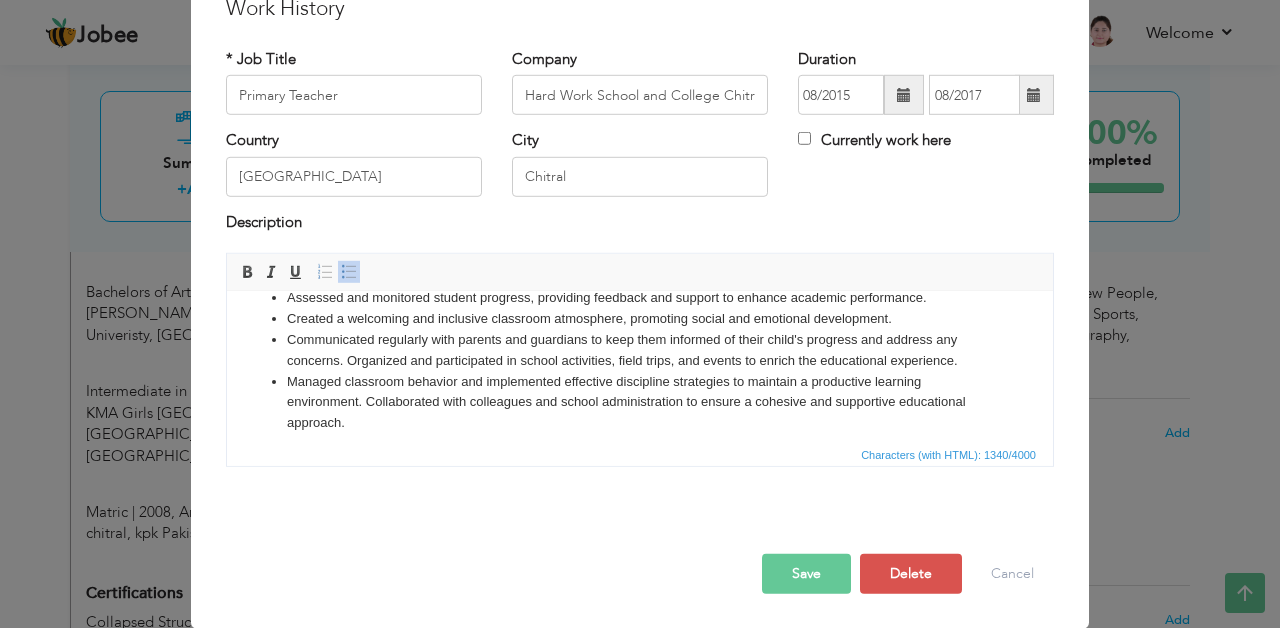 click on "Save" at bounding box center [806, 574] 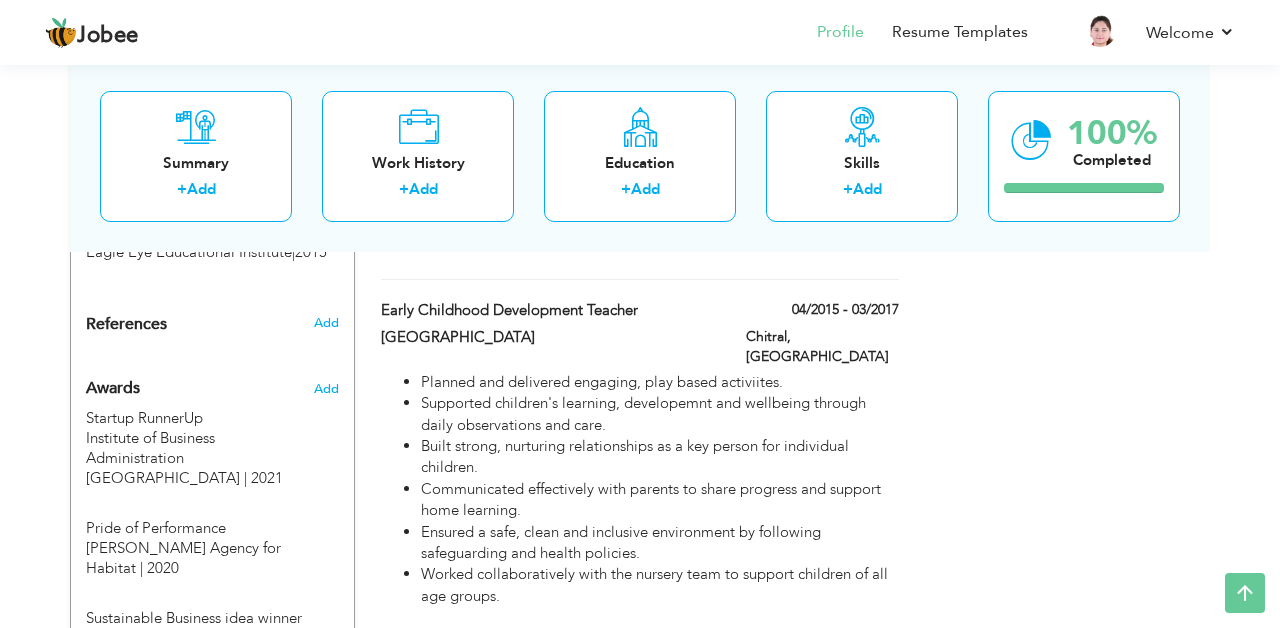 scroll, scrollTop: 1590, scrollLeft: 0, axis: vertical 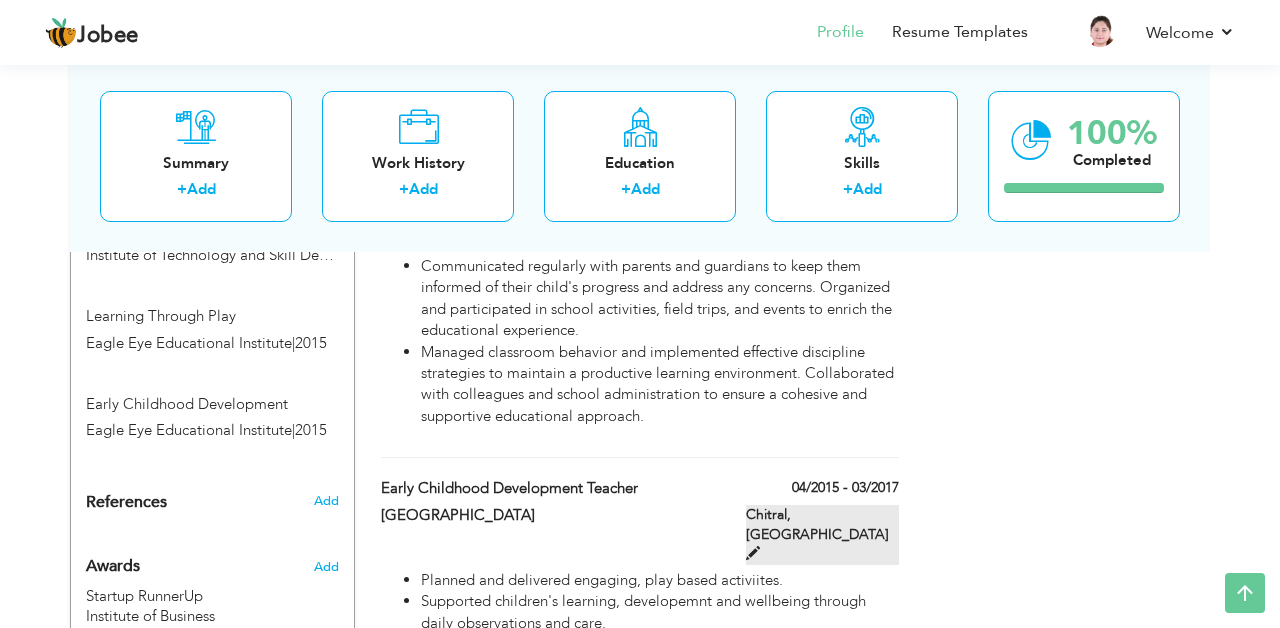 click on "Chitral, Pakistan" at bounding box center (822, 535) 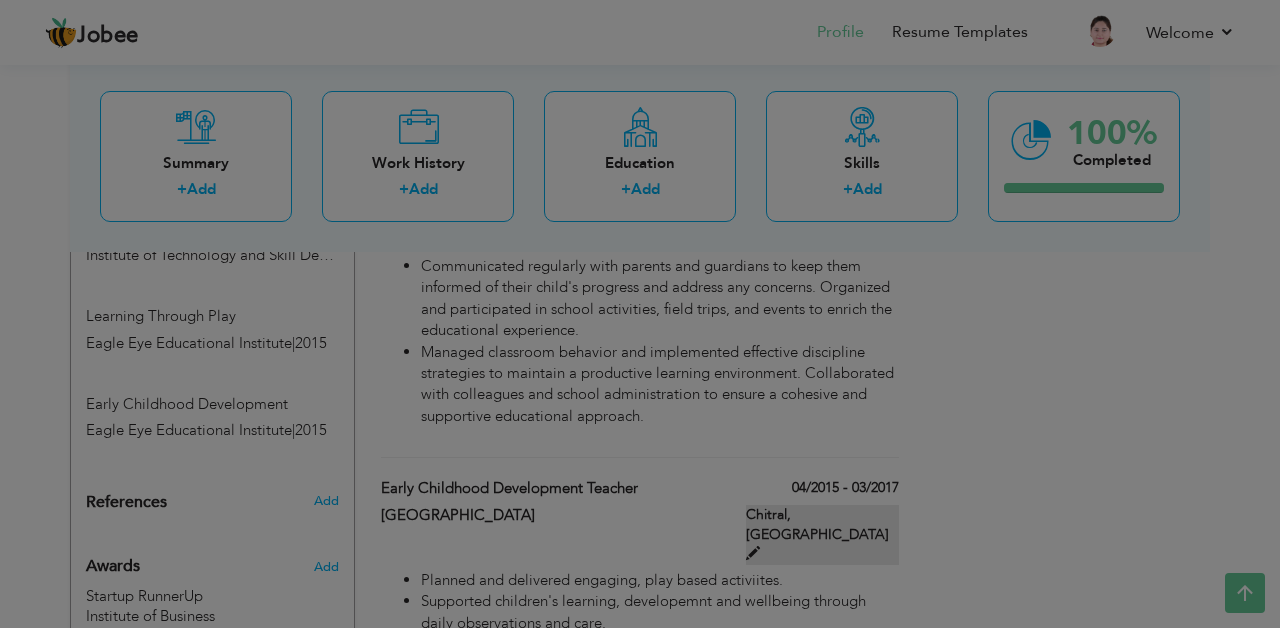 scroll, scrollTop: 0, scrollLeft: 0, axis: both 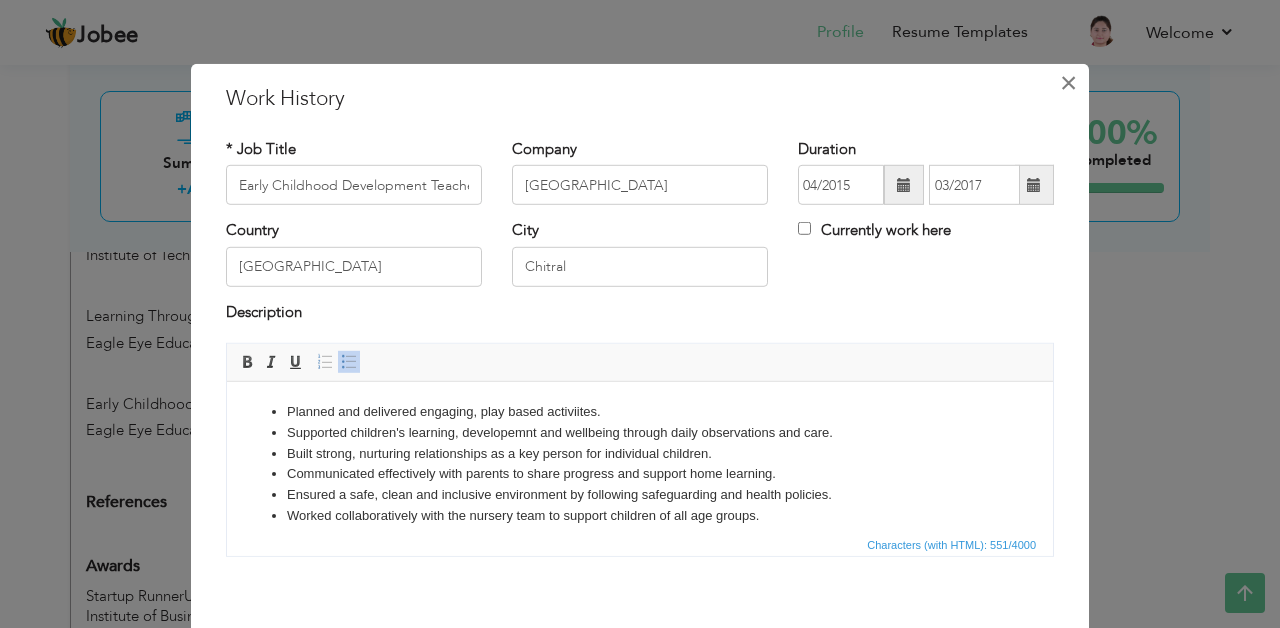 click on "×" at bounding box center (1068, 83) 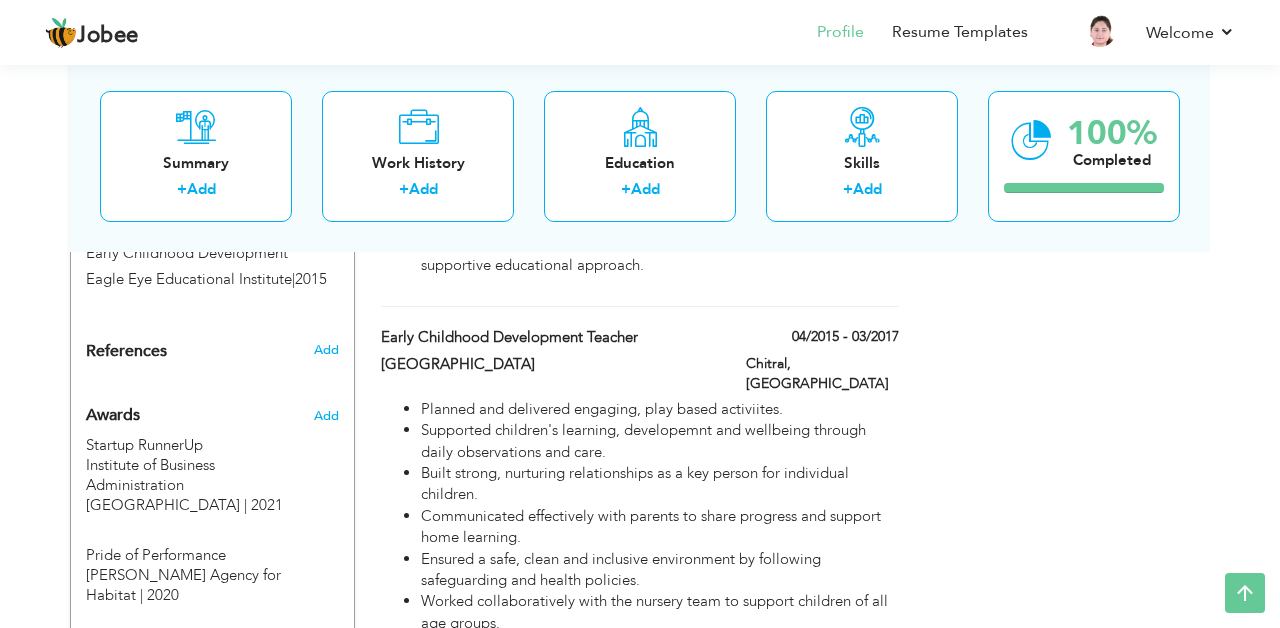 scroll, scrollTop: 1722, scrollLeft: 0, axis: vertical 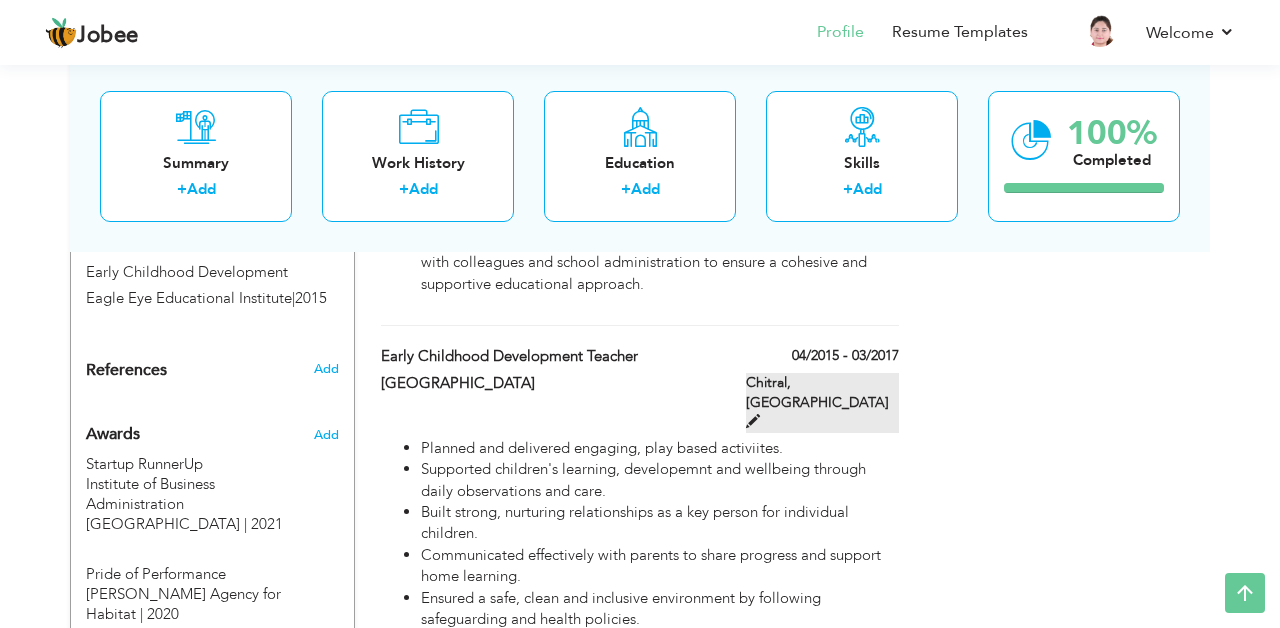 click at bounding box center [753, 421] 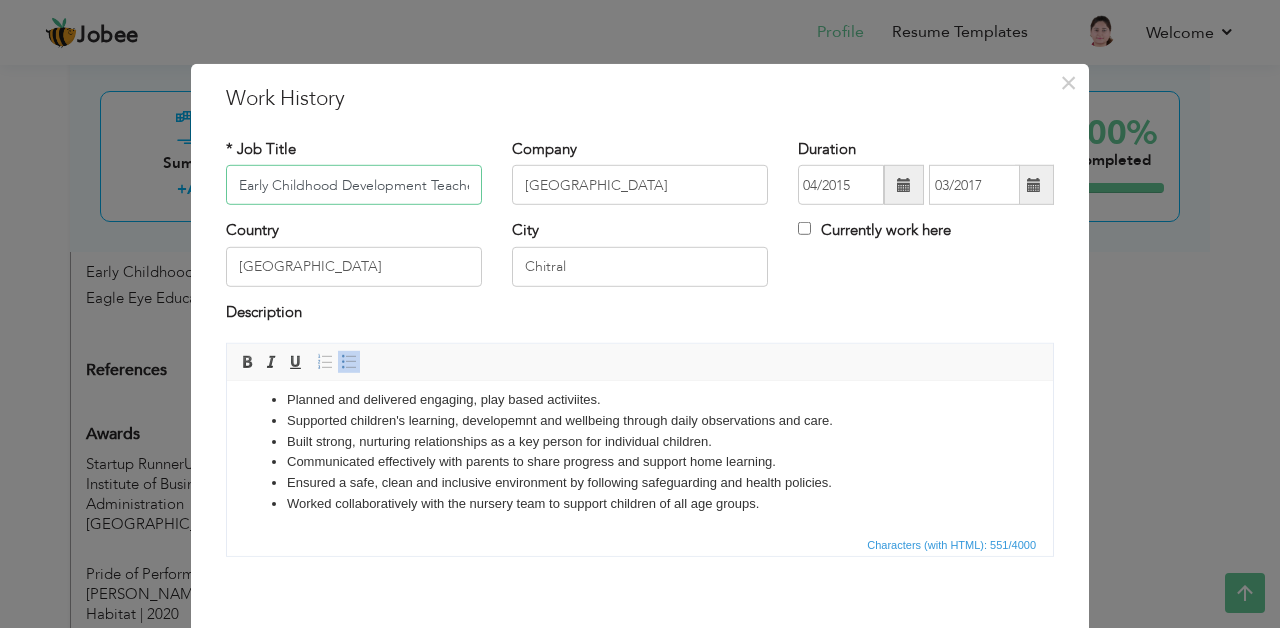 scroll, scrollTop: 10, scrollLeft: 0, axis: vertical 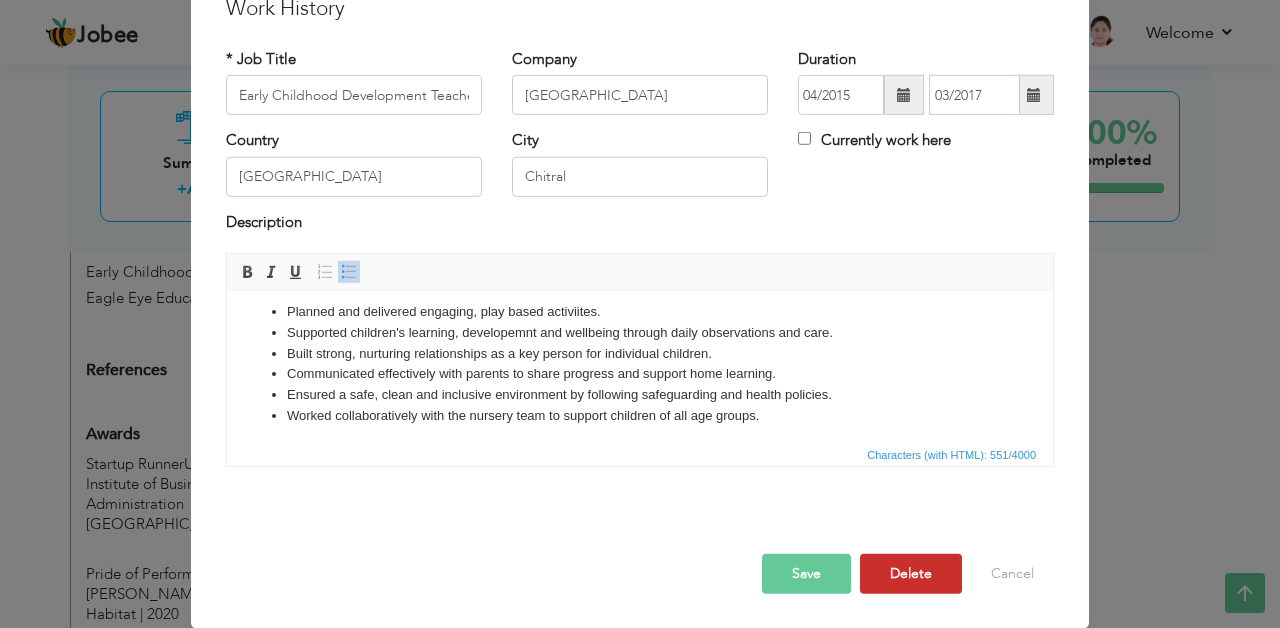 click on "Delete" at bounding box center (911, 574) 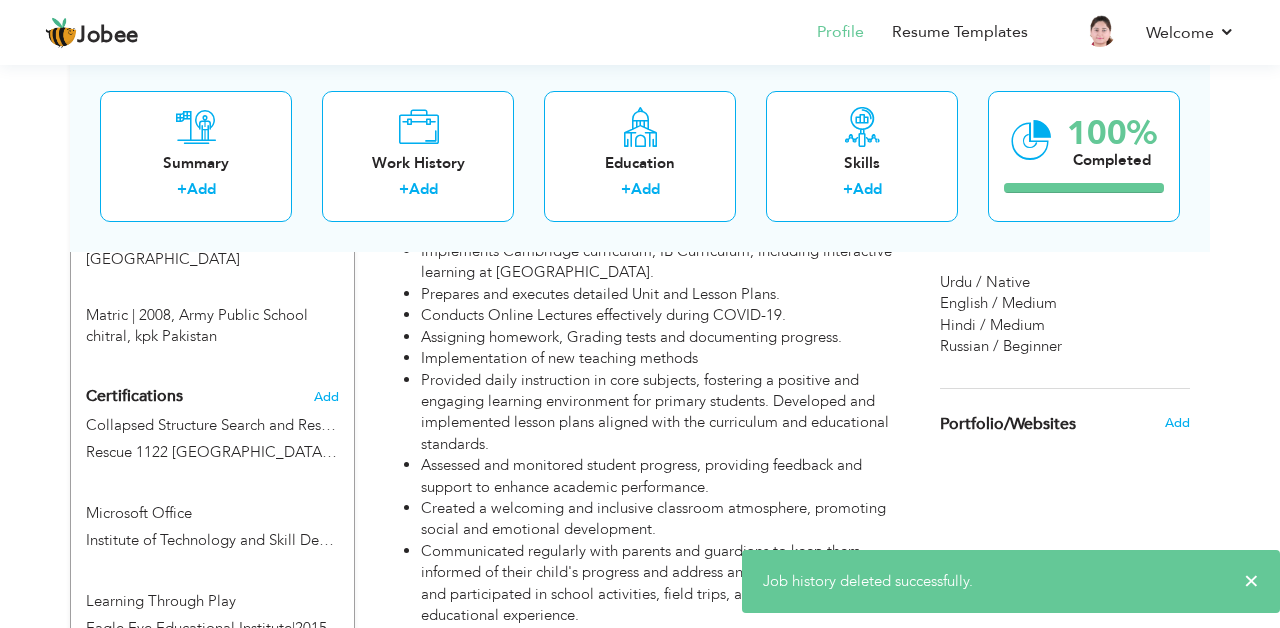 scroll, scrollTop: 1303, scrollLeft: 0, axis: vertical 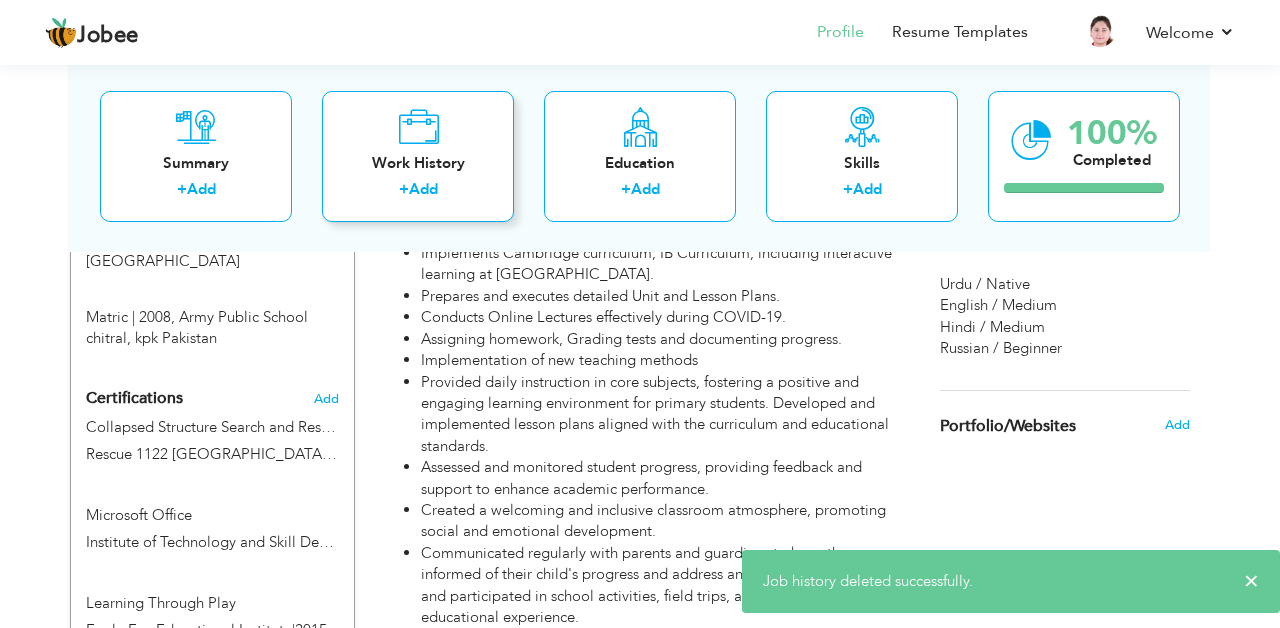 click on "Work History" at bounding box center (418, 162) 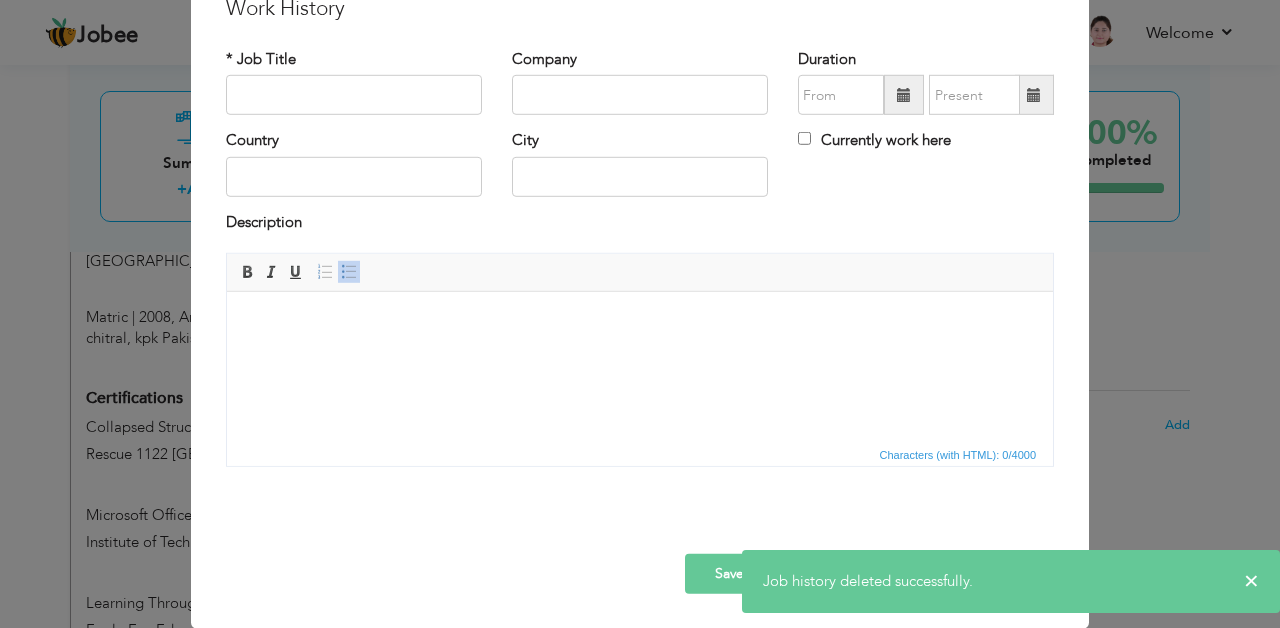 scroll, scrollTop: 0, scrollLeft: 0, axis: both 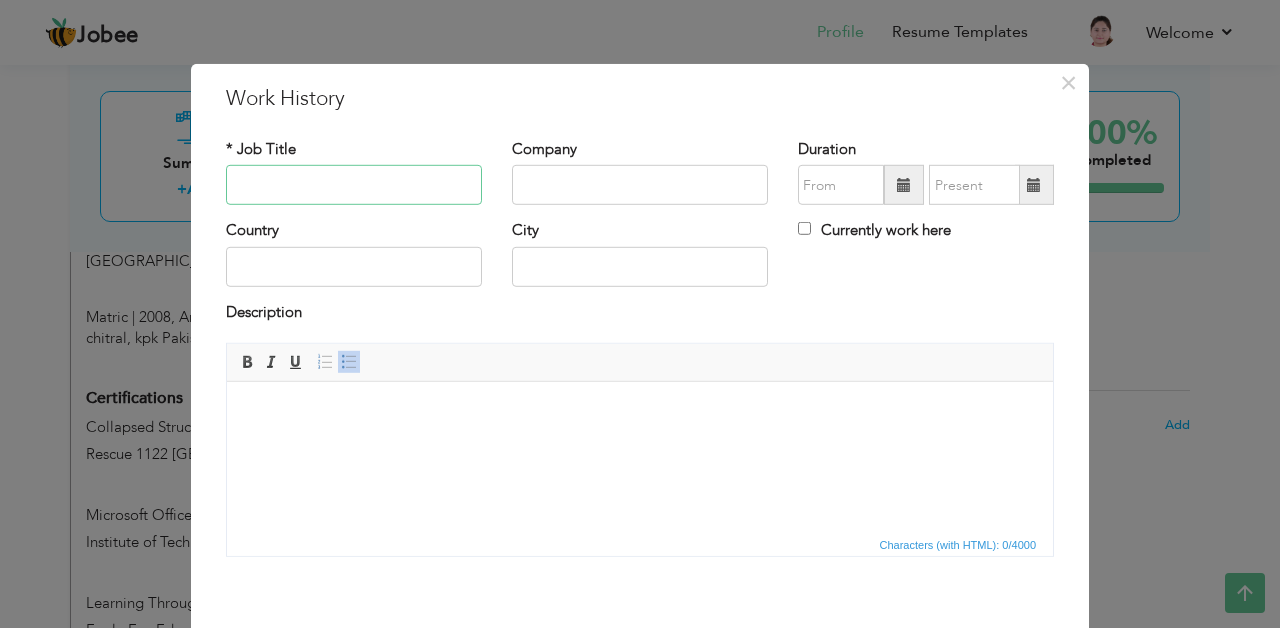 click at bounding box center (354, 185) 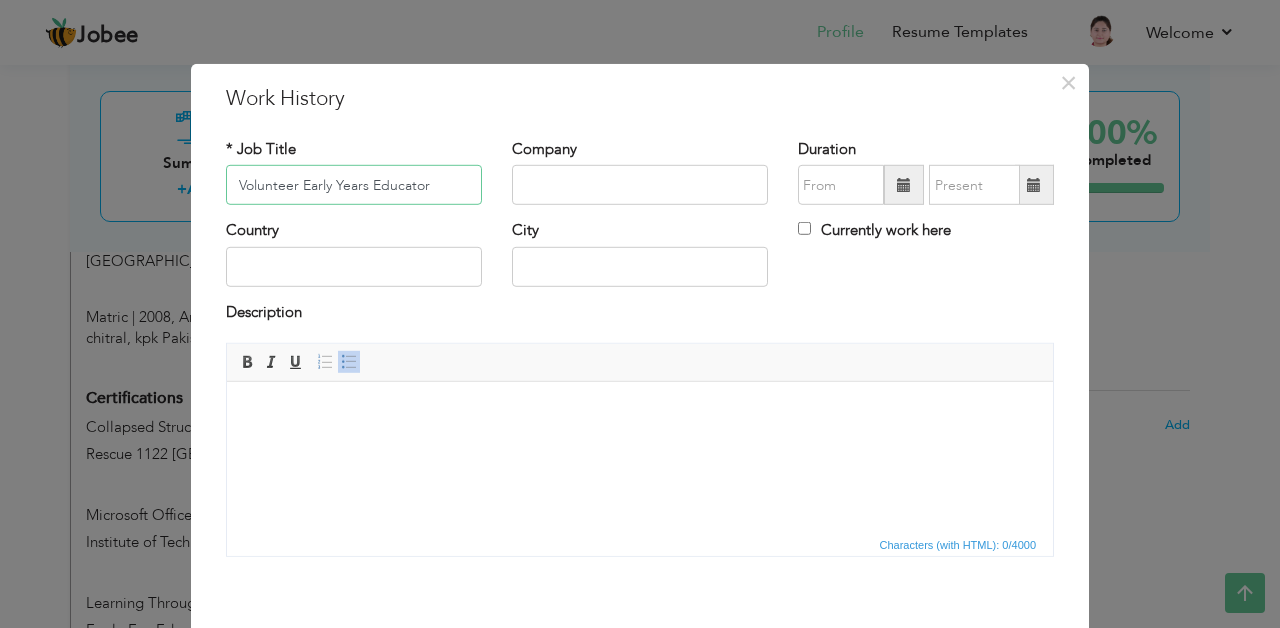 type on "Volunteer Early Years Educator" 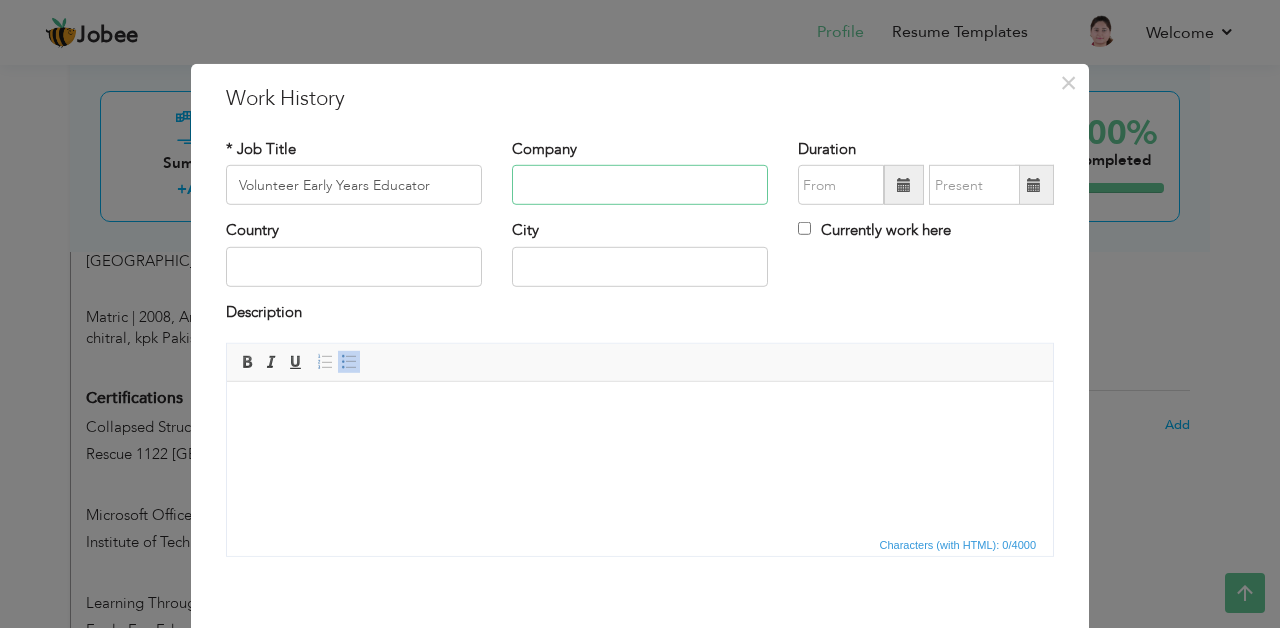 click at bounding box center [640, 185] 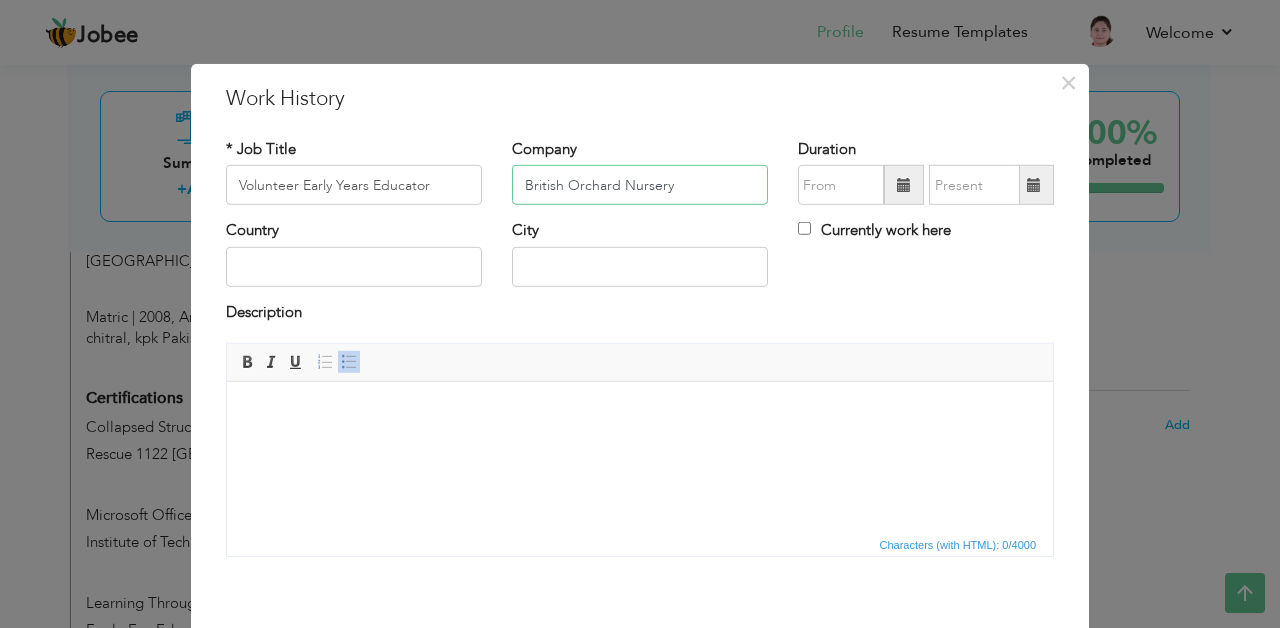 type on "British Orchard Nursery" 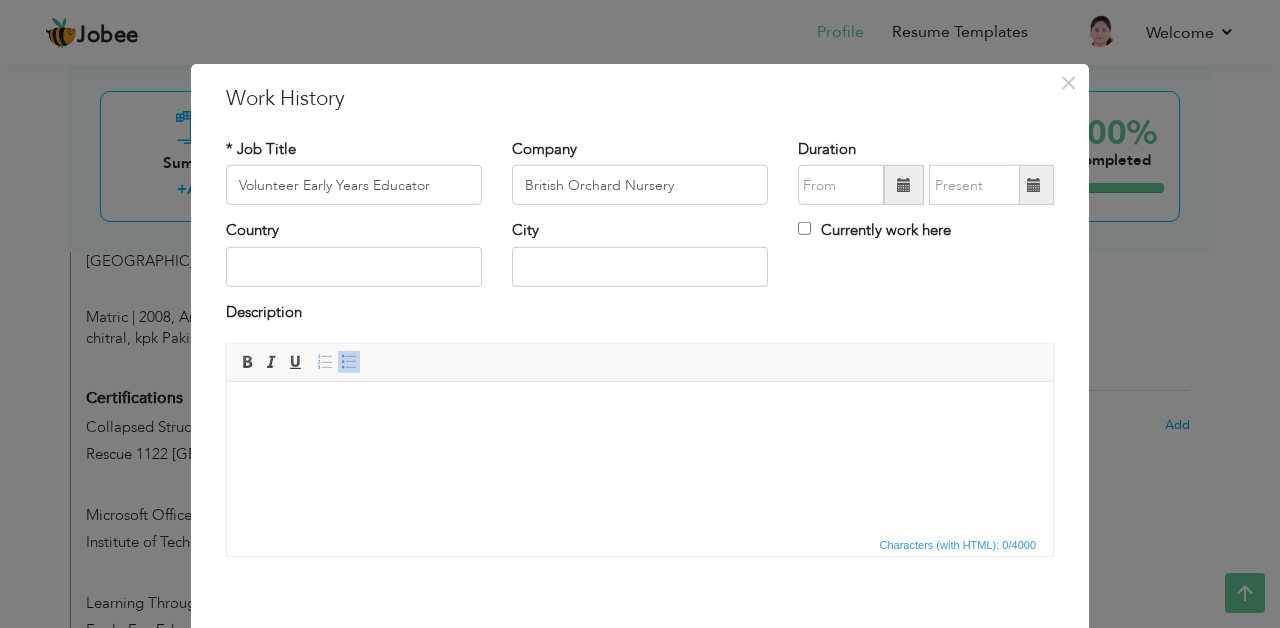 click at bounding box center (904, 185) 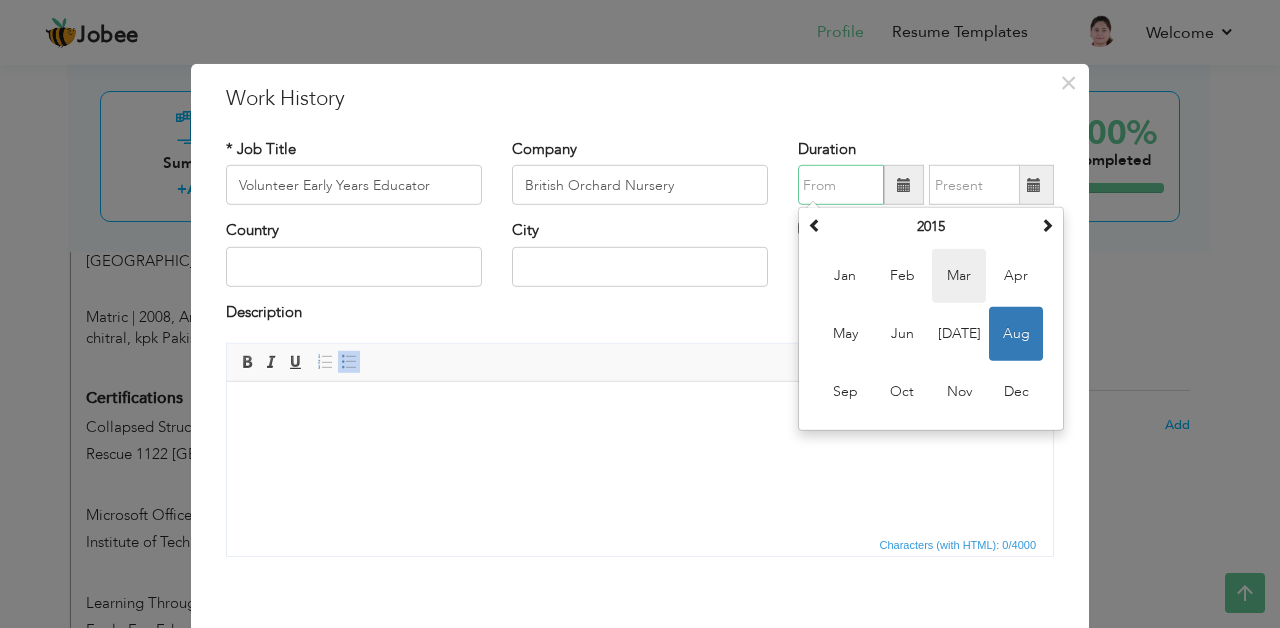 click on "Mar" at bounding box center (959, 276) 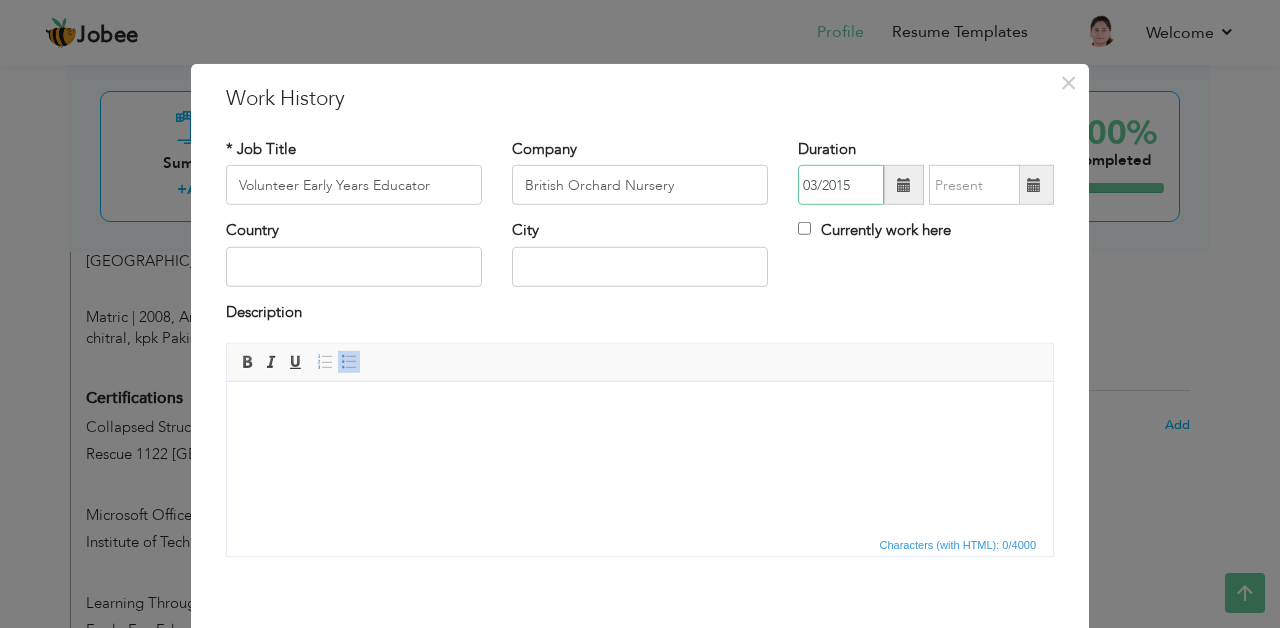 click on "03/2015" at bounding box center [841, 185] 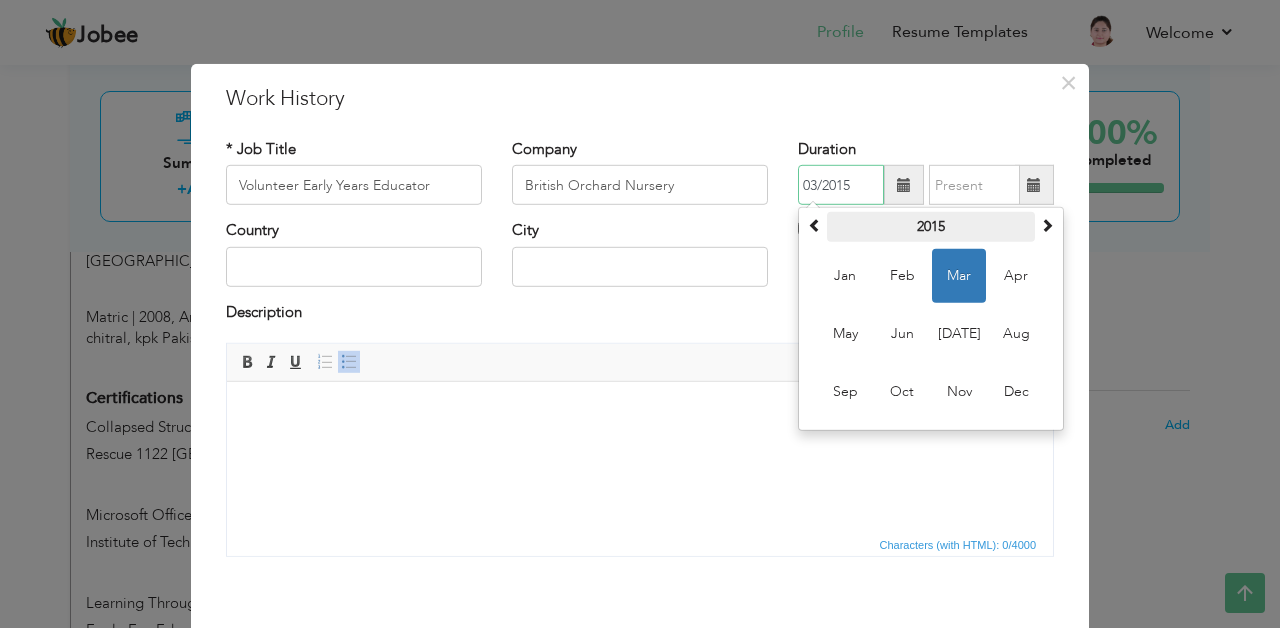 click on "2015" at bounding box center (931, 227) 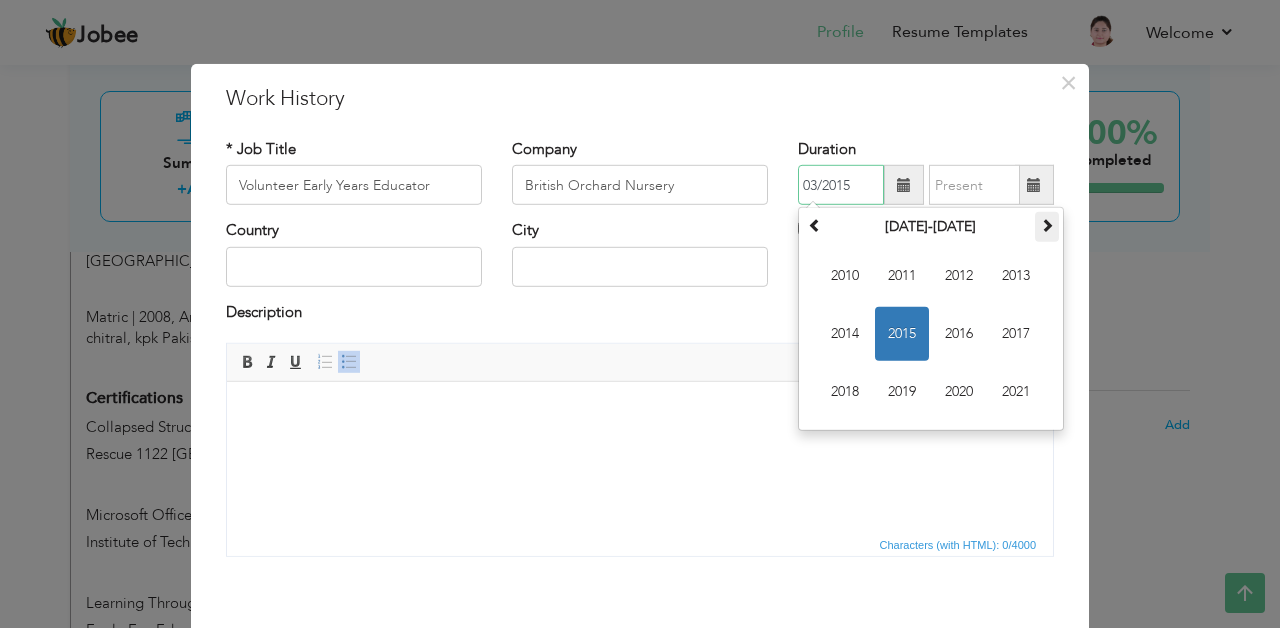 click at bounding box center (1047, 225) 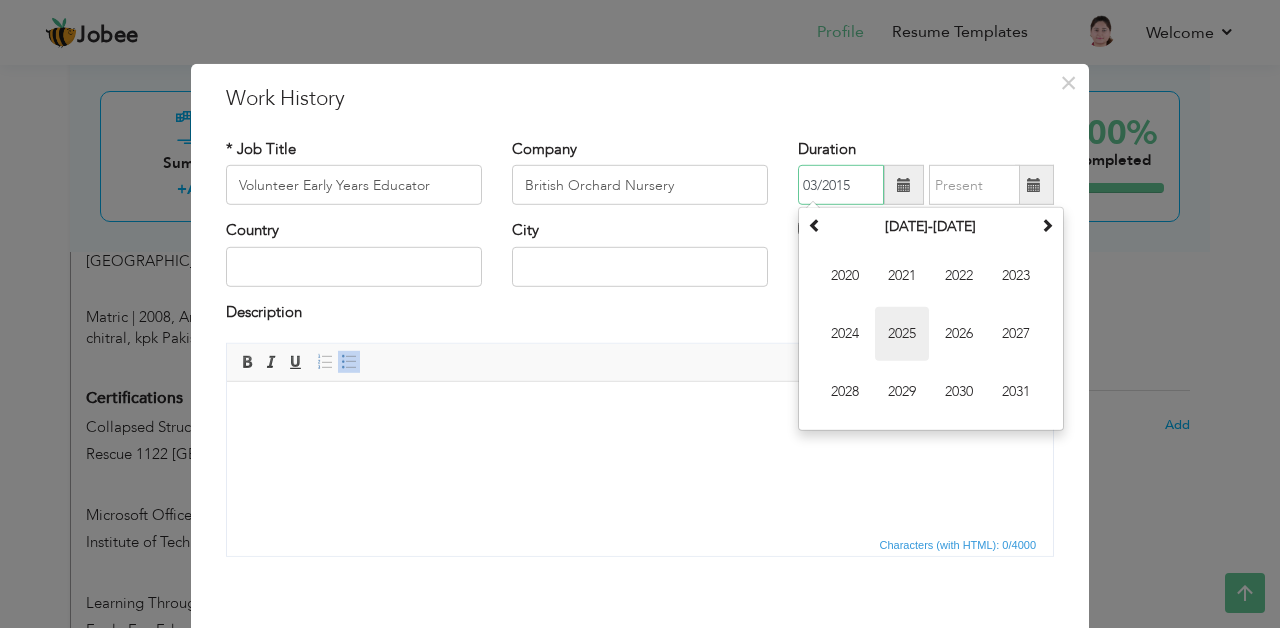 click on "2025" at bounding box center [902, 334] 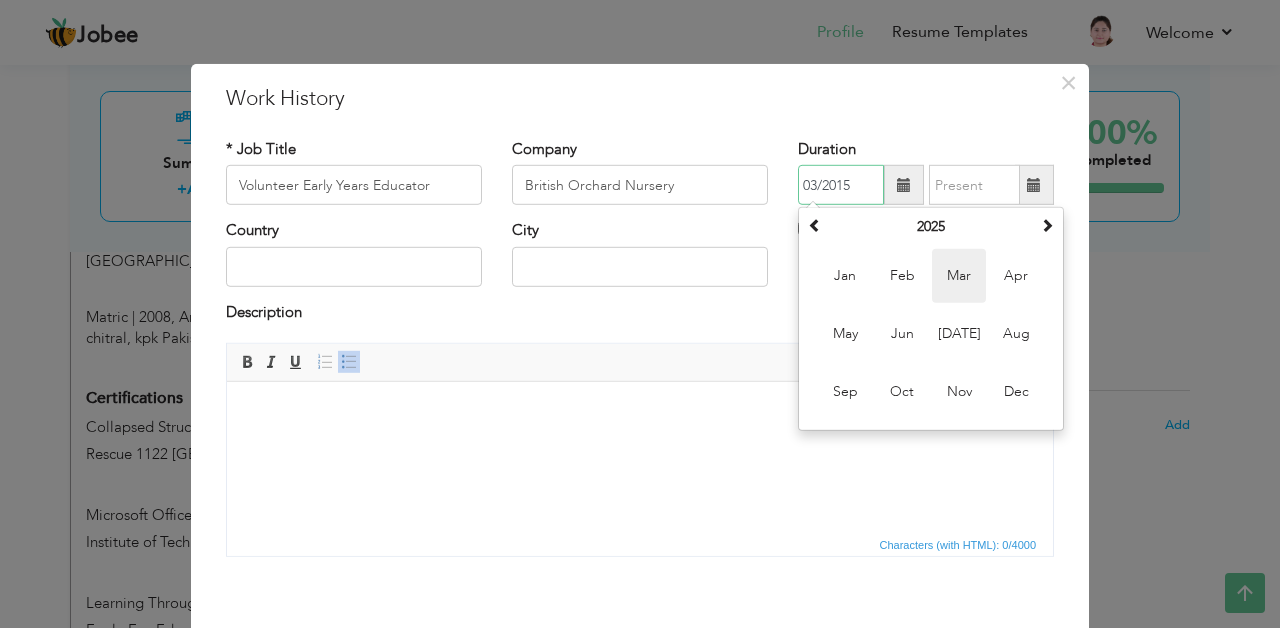 click on "Mar" at bounding box center (959, 276) 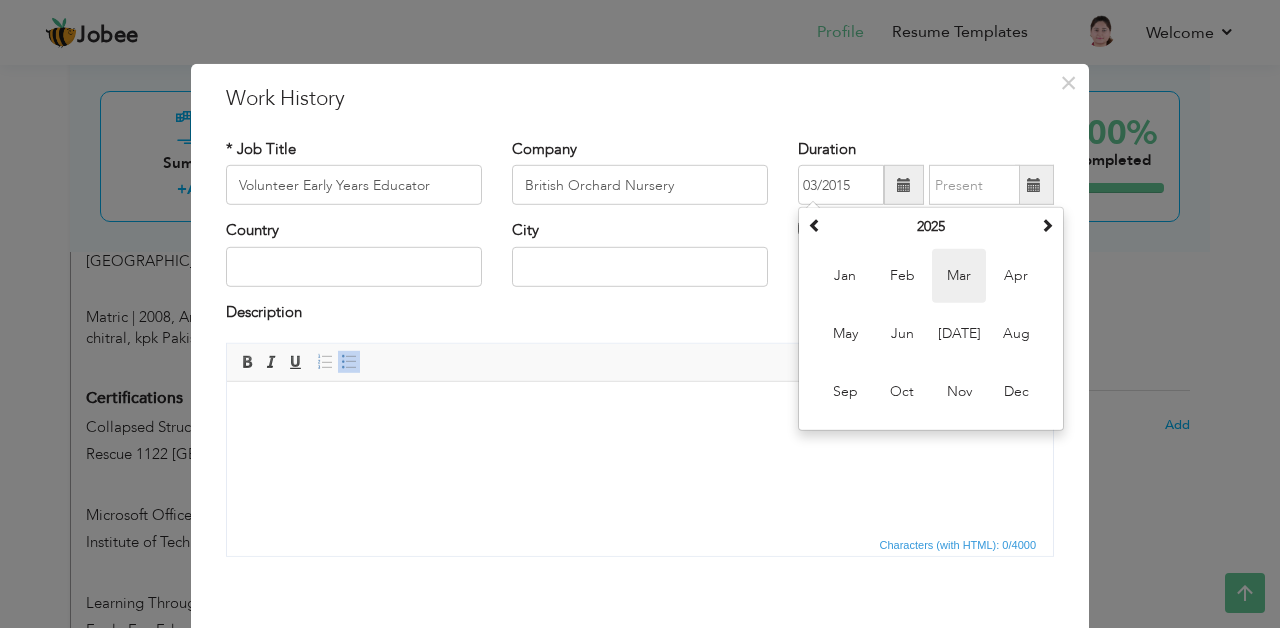 type on "03/2025" 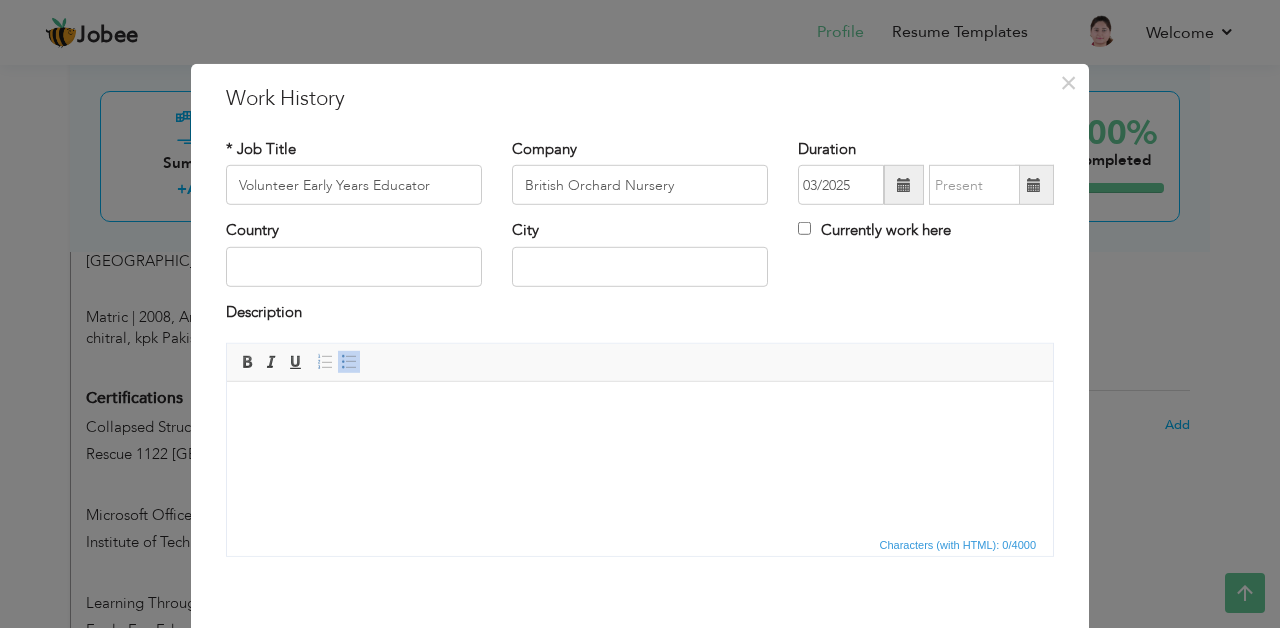 click at bounding box center (1034, 185) 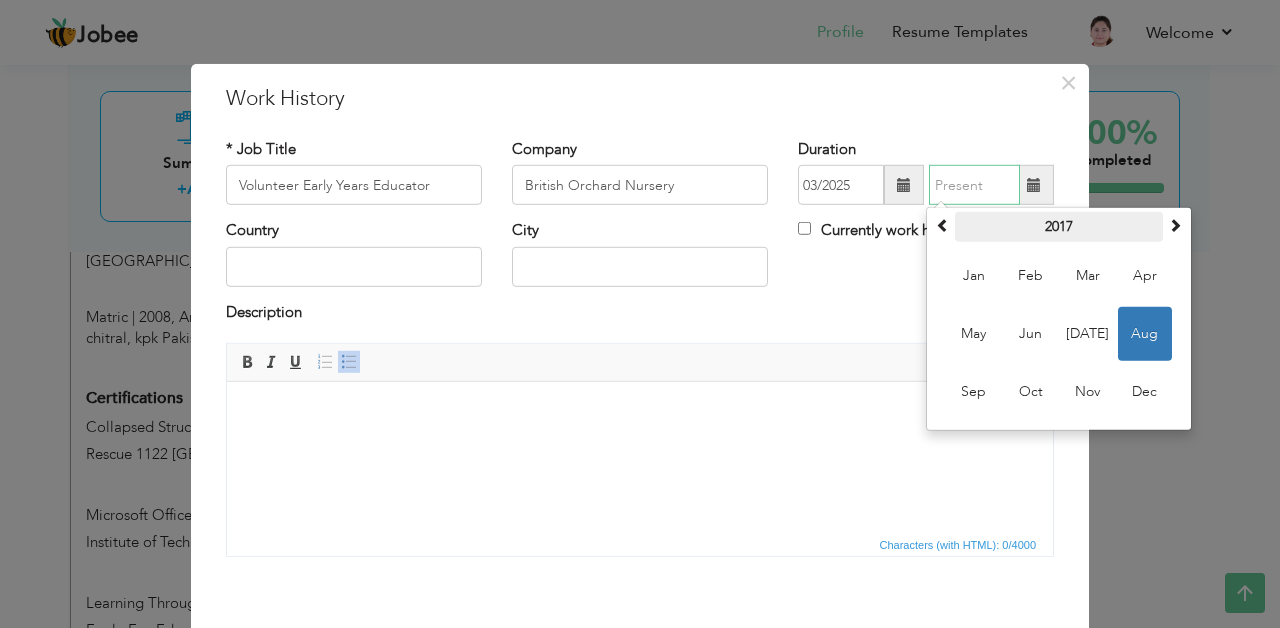 click on "2017" at bounding box center [1059, 227] 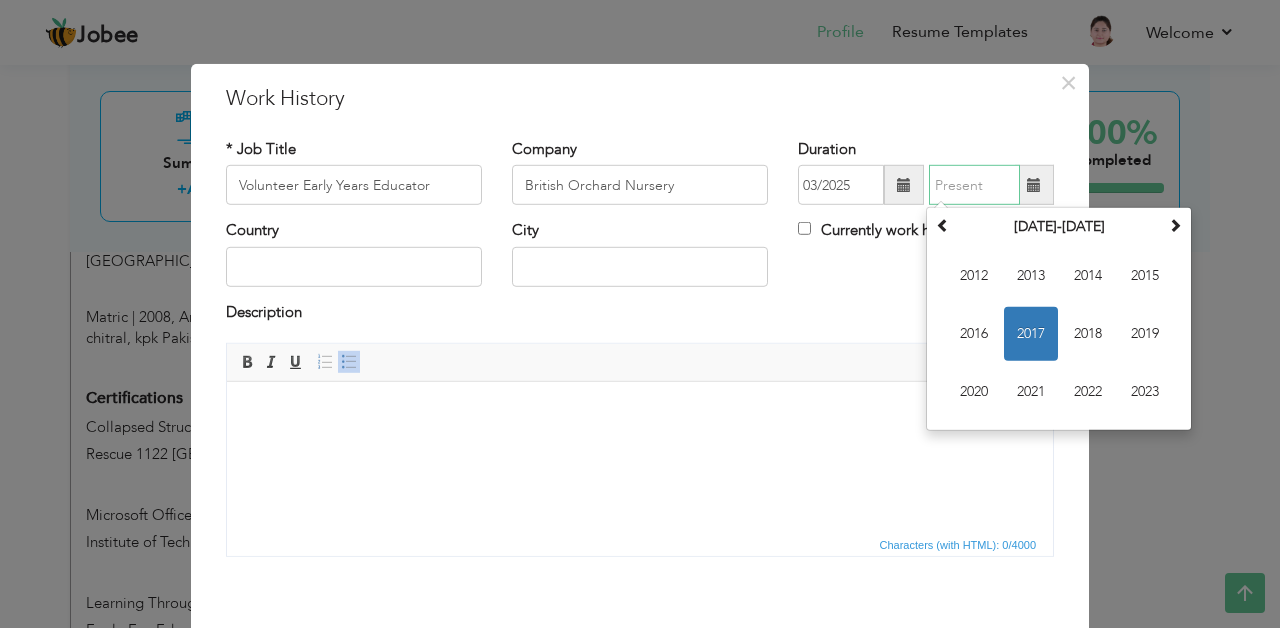 click at bounding box center [974, 185] 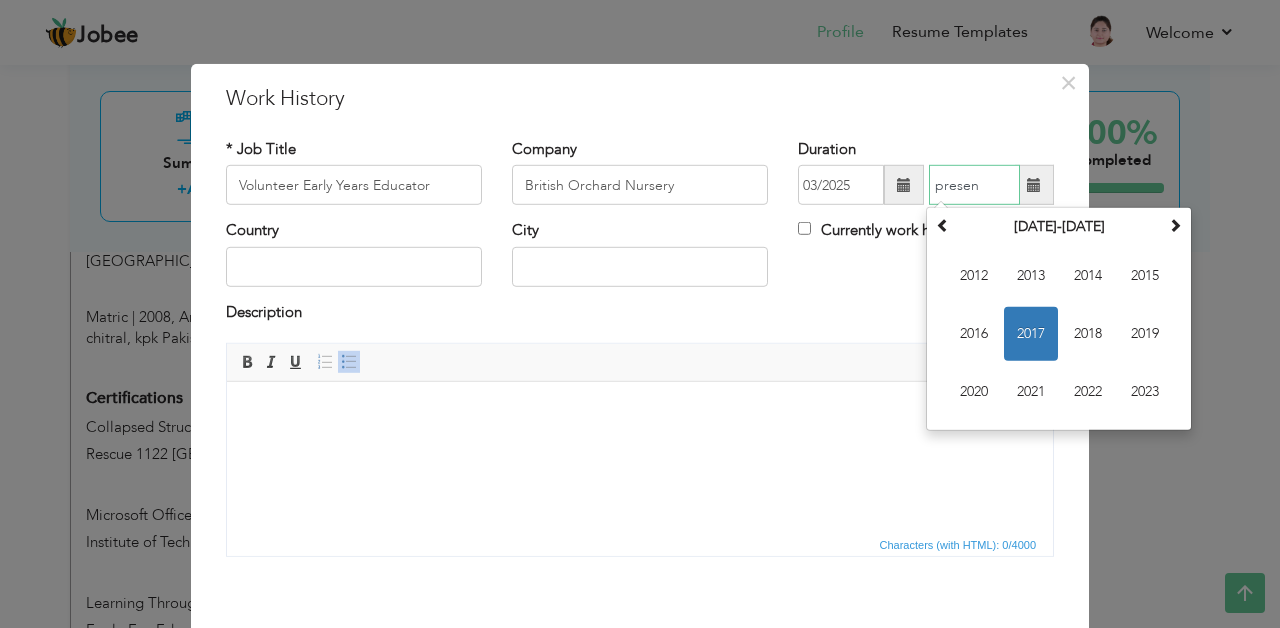 type on "07/2025" 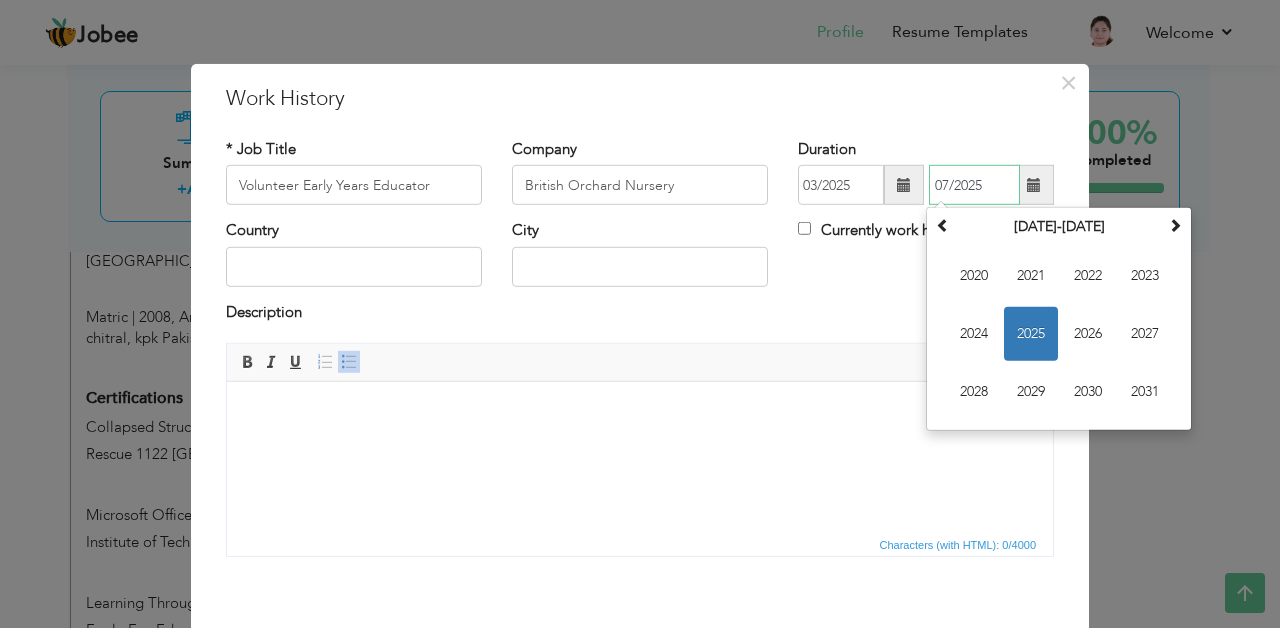 click on "2025" at bounding box center [1031, 334] 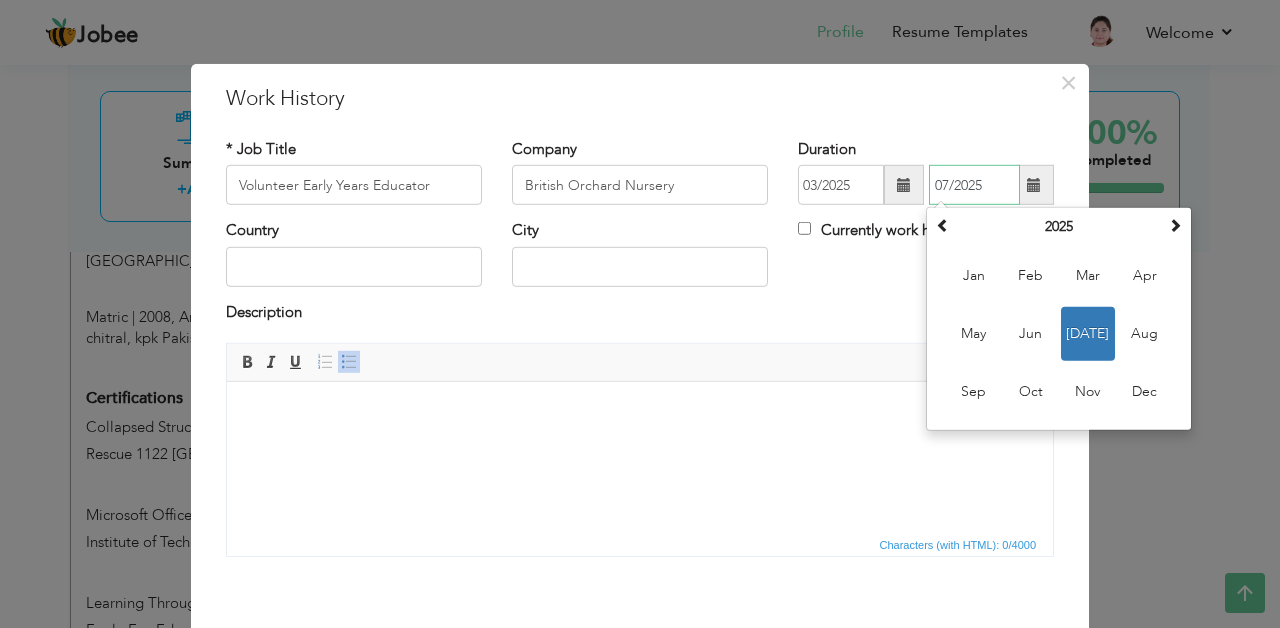 click on "Jul" at bounding box center [1088, 334] 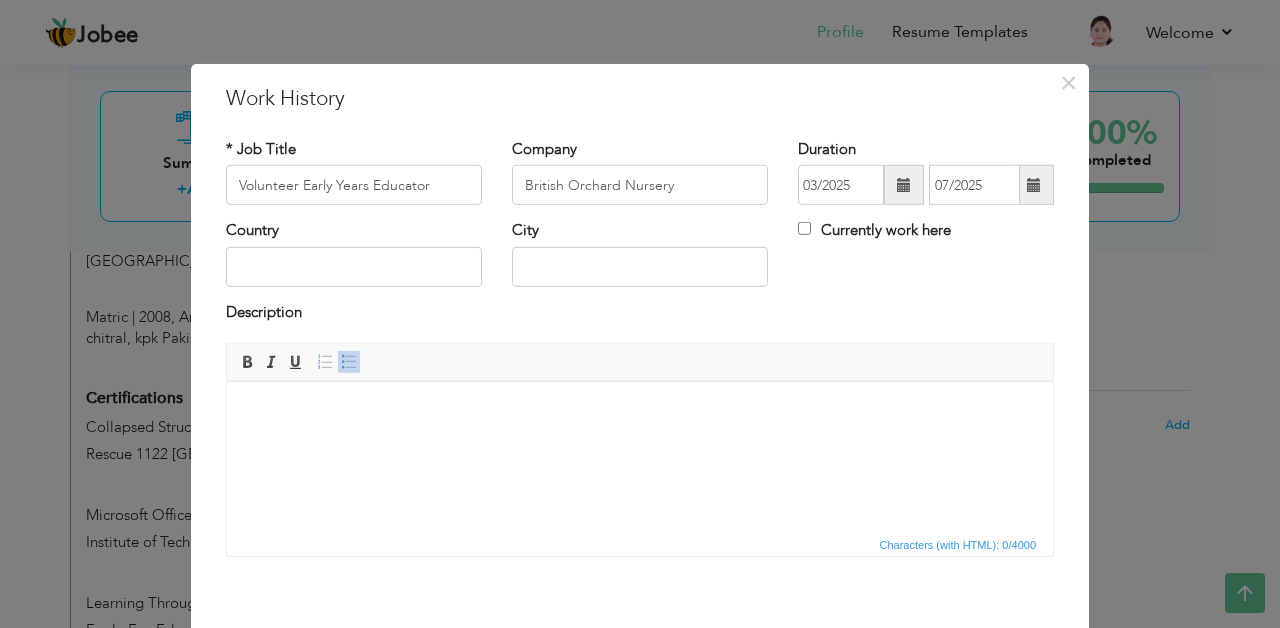 click on "Country
City
Currently work here" at bounding box center [640, 260] 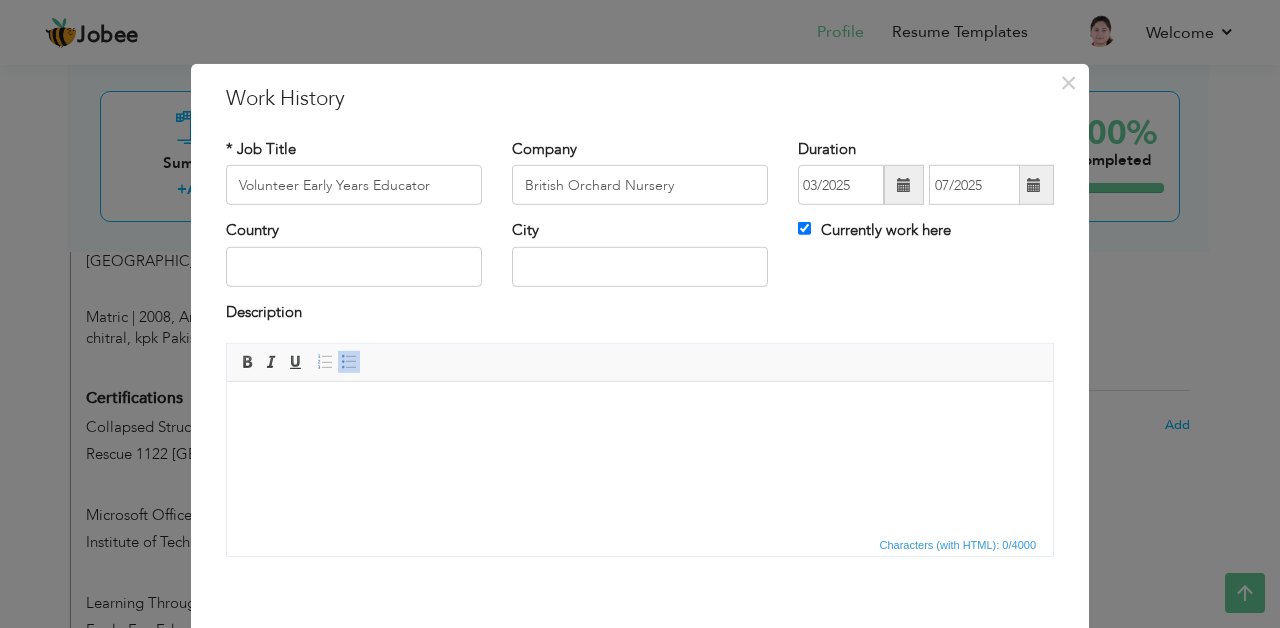 type 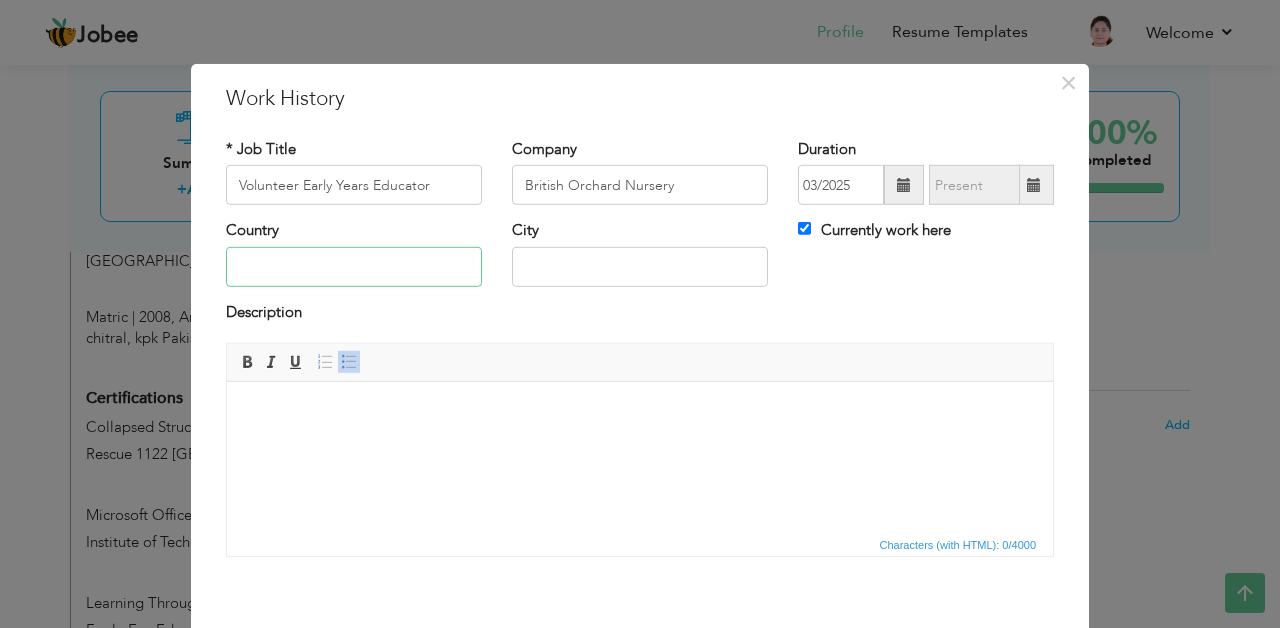 click at bounding box center [354, 267] 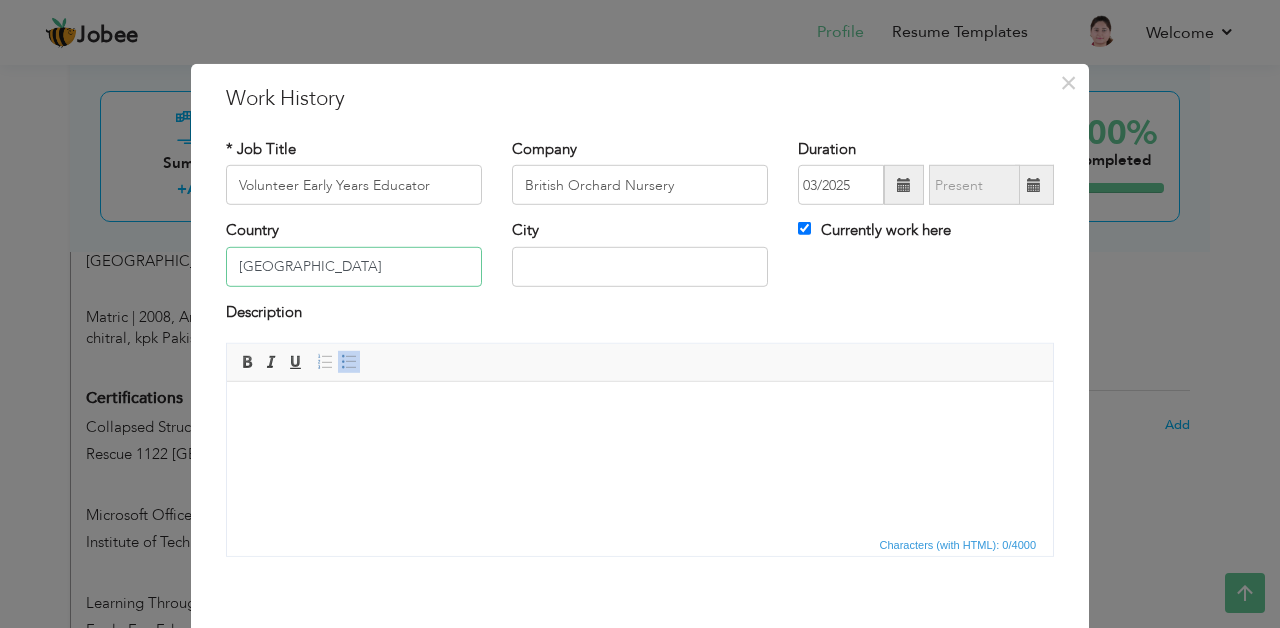 type on "[GEOGRAPHIC_DATA]" 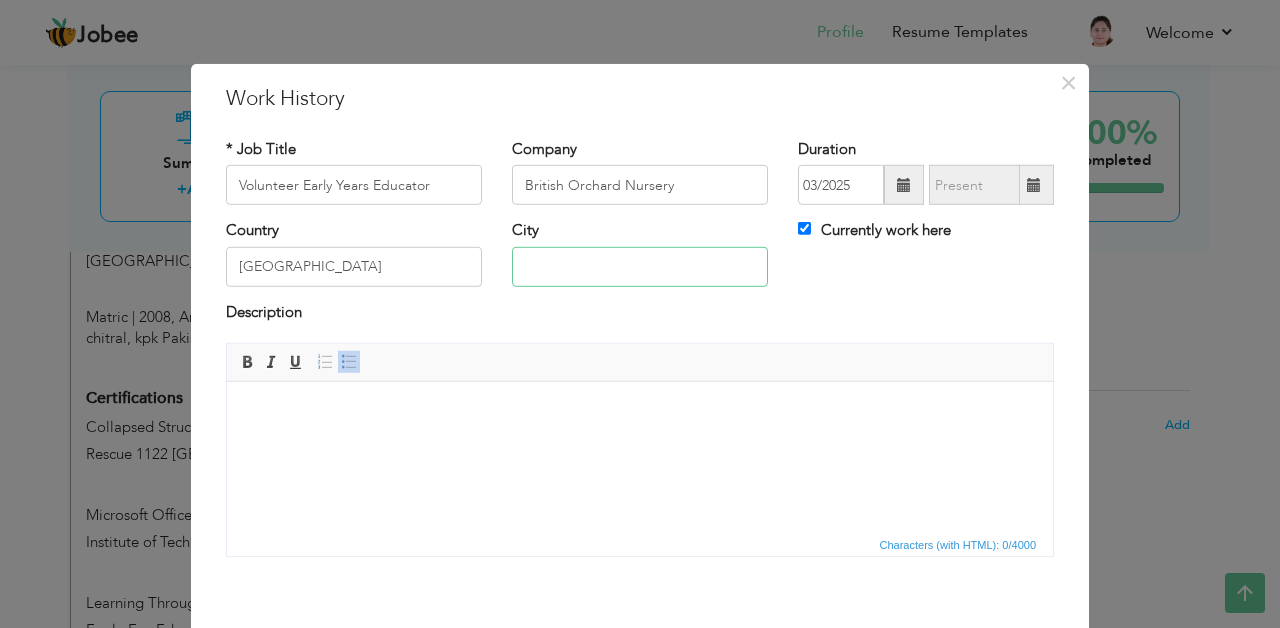 click at bounding box center [640, 267] 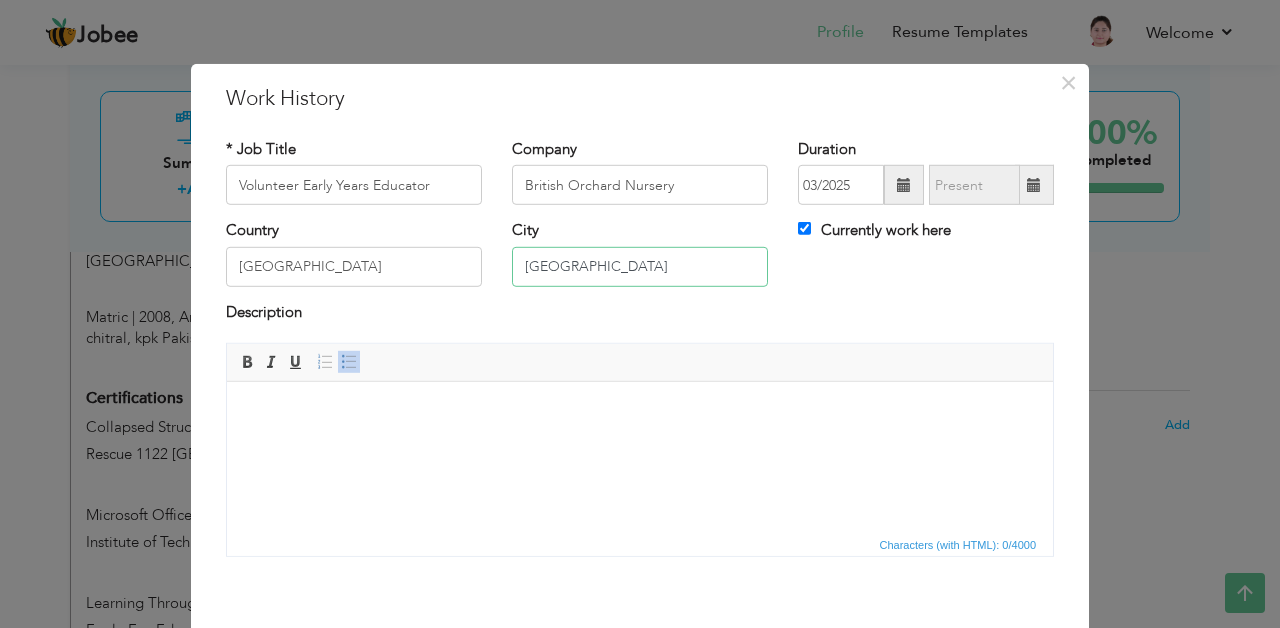 type on "[GEOGRAPHIC_DATA]" 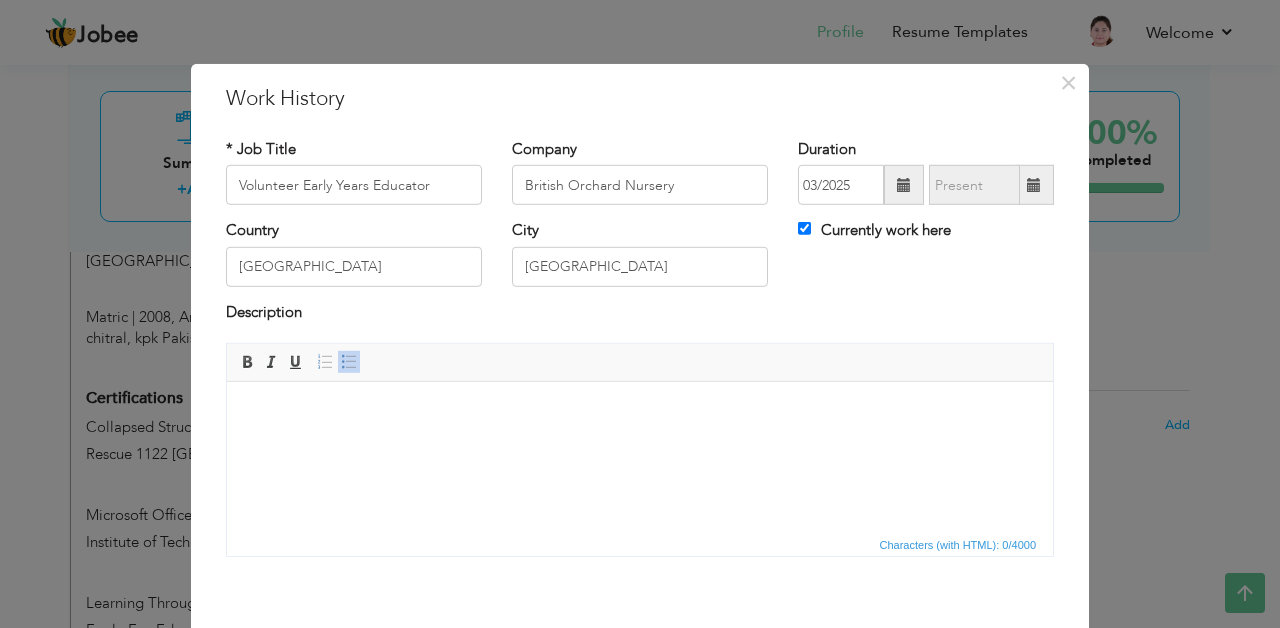 click at bounding box center (640, 412) 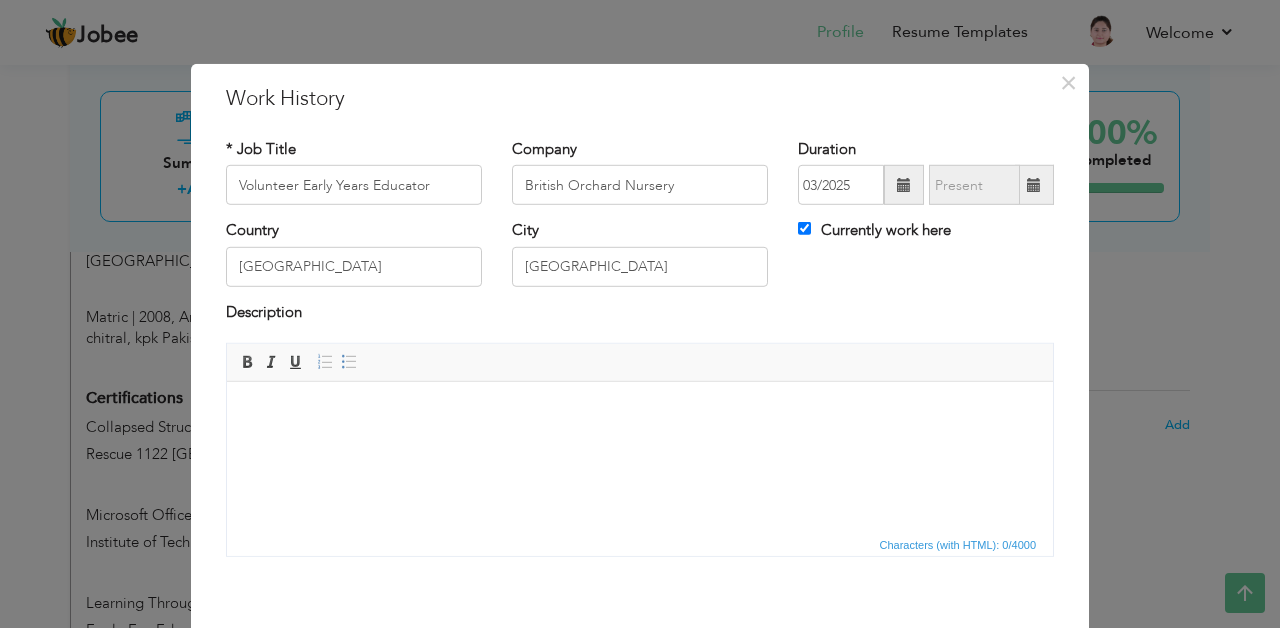 click on "×
Work History
* Job Title
Volunteer Early Years Educator
Company
British Orchard Nursery
Duration 03/2025 Country City" at bounding box center (640, 314) 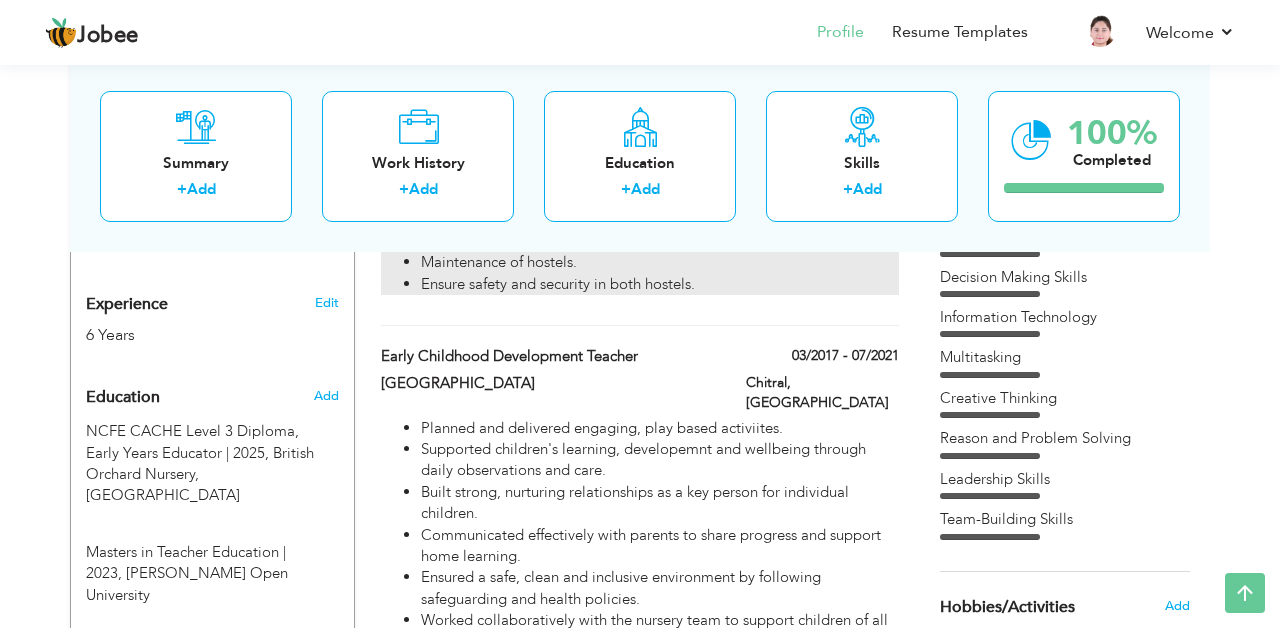 scroll, scrollTop: 753, scrollLeft: 0, axis: vertical 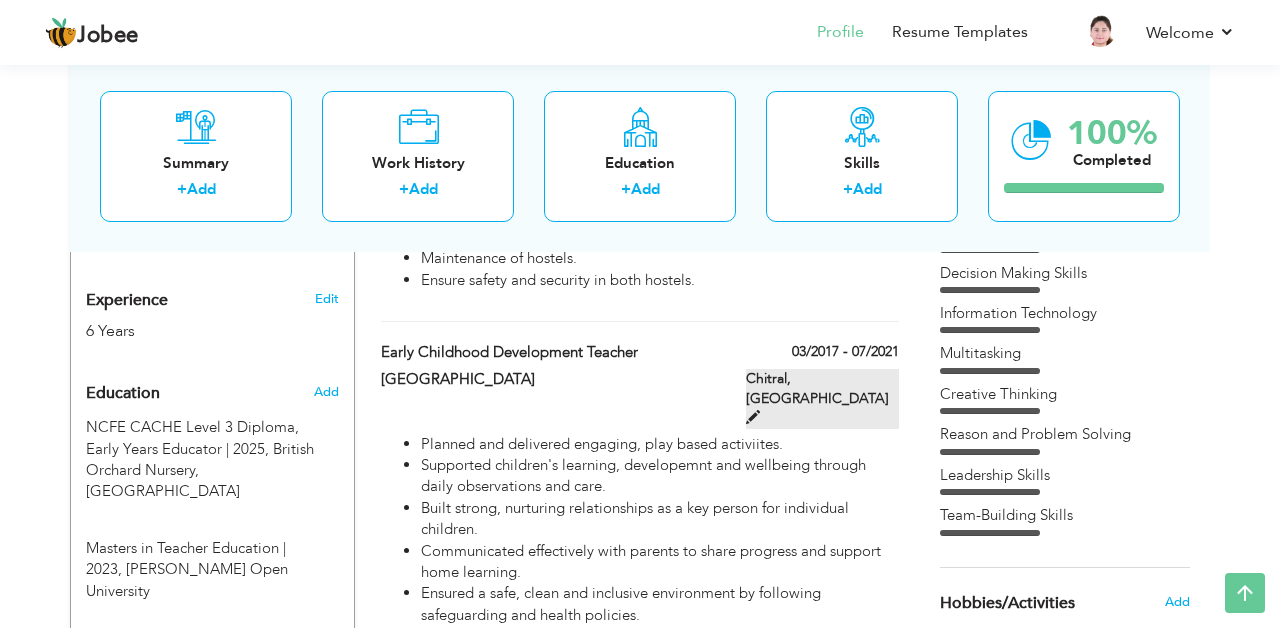 click at bounding box center (753, 417) 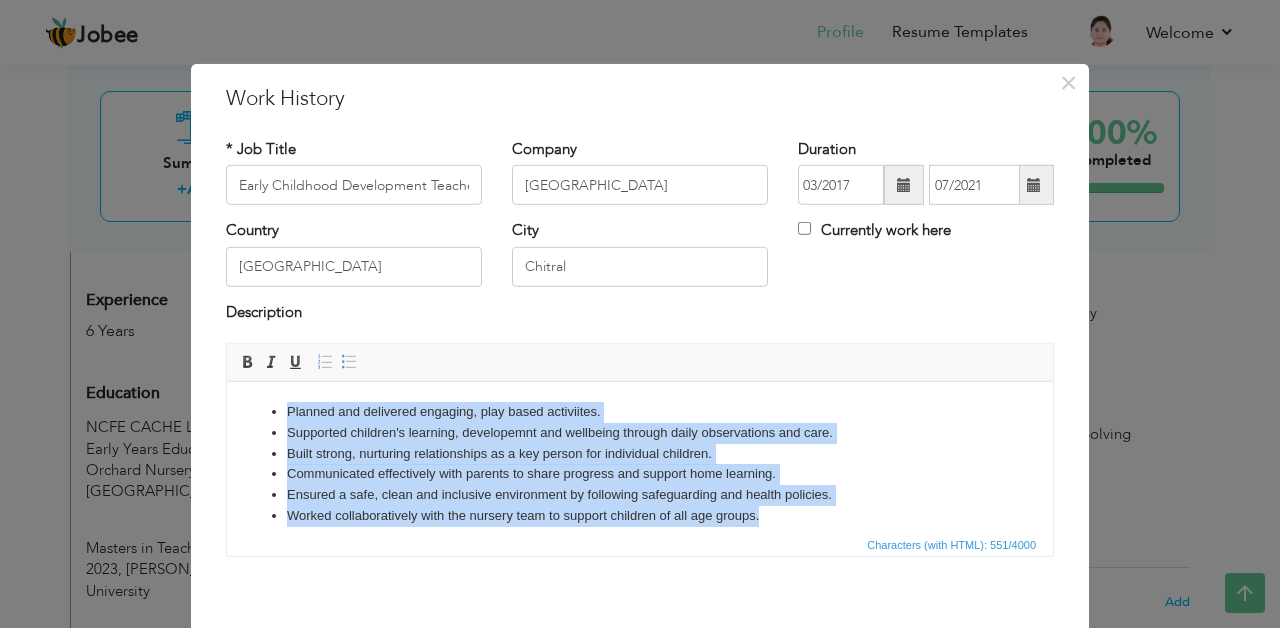 drag, startPoint x: 797, startPoint y: 525, endPoint x: 253, endPoint y: 391, distance: 560.2607 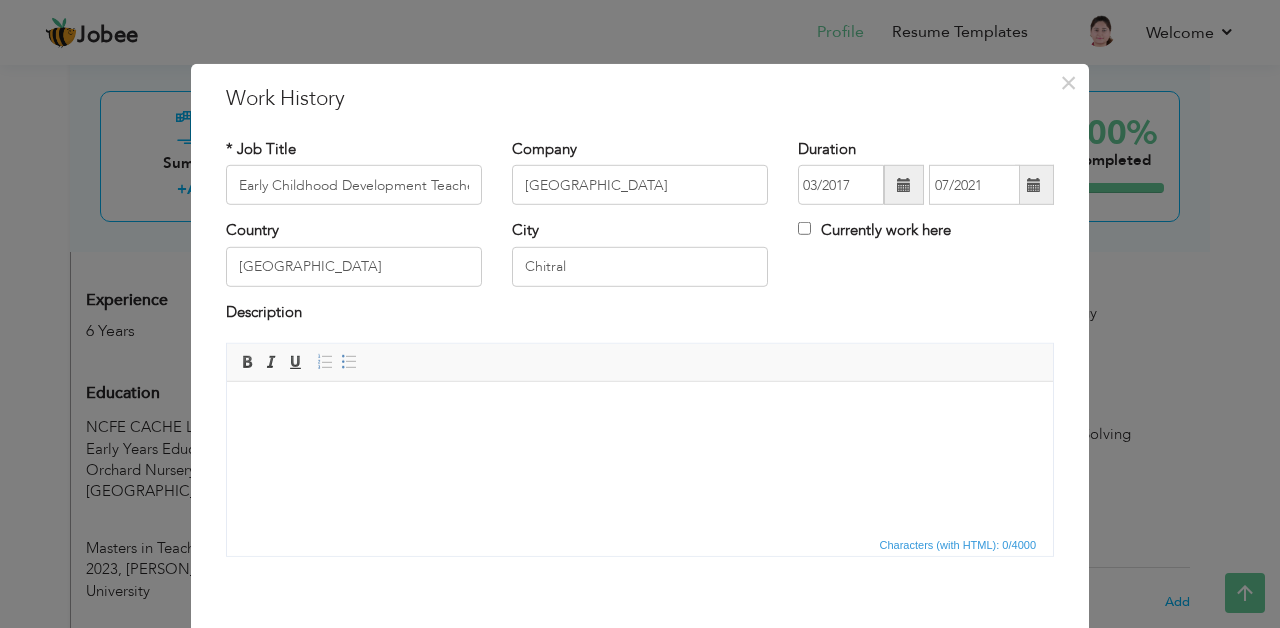type 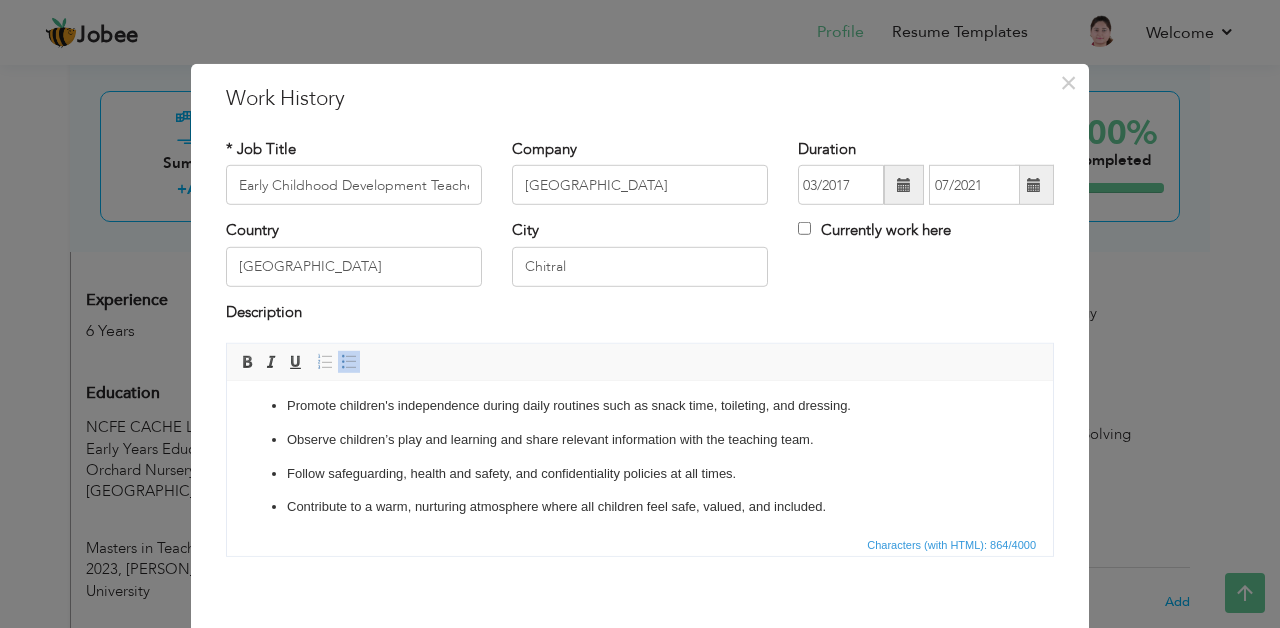 scroll, scrollTop: 174, scrollLeft: 0, axis: vertical 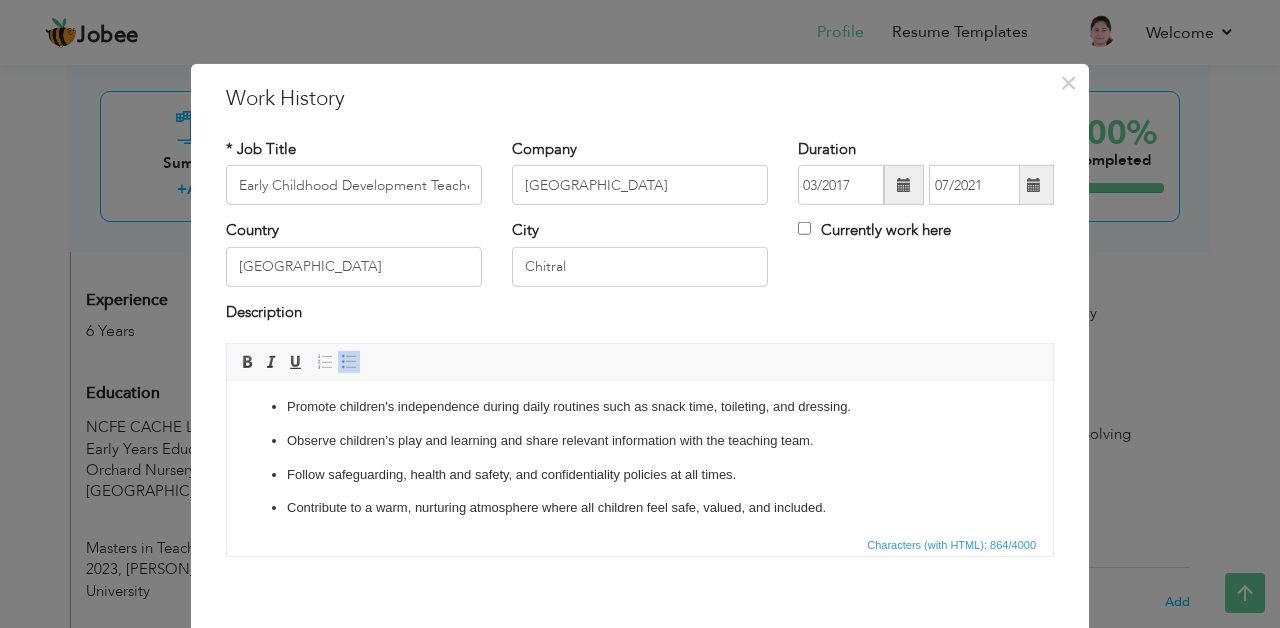 click on "Contribute to a warm, nurturing atmosphere where all children feel safe, valued, and included." at bounding box center [640, 508] 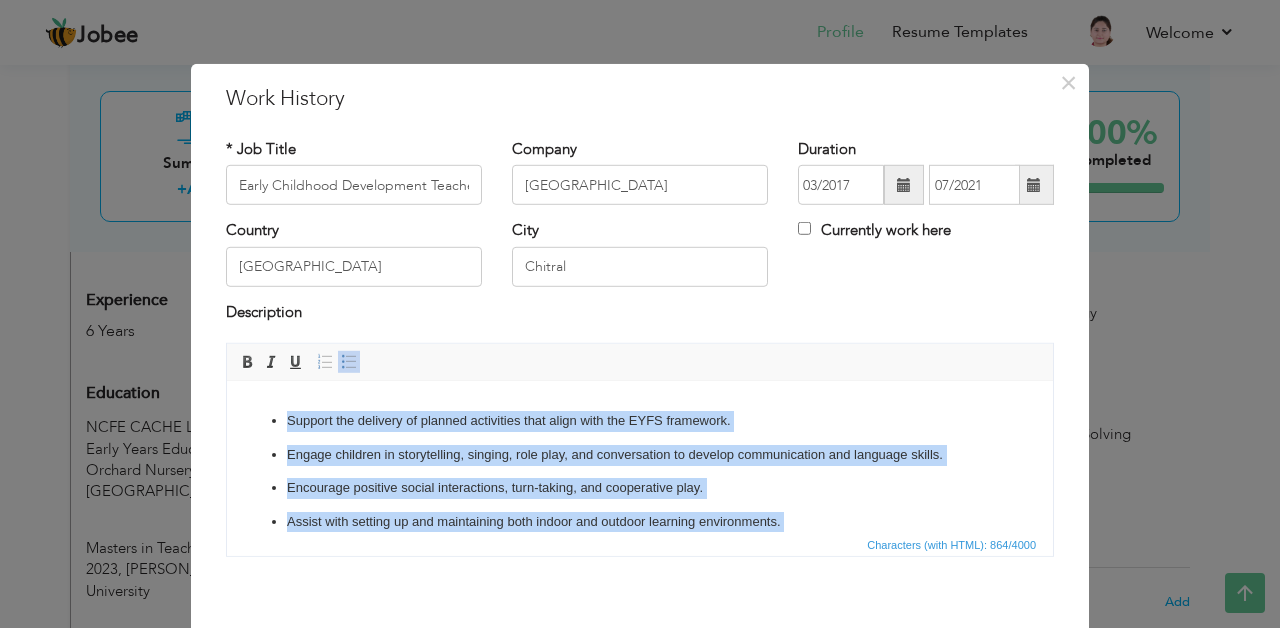 scroll, scrollTop: 0, scrollLeft: 0, axis: both 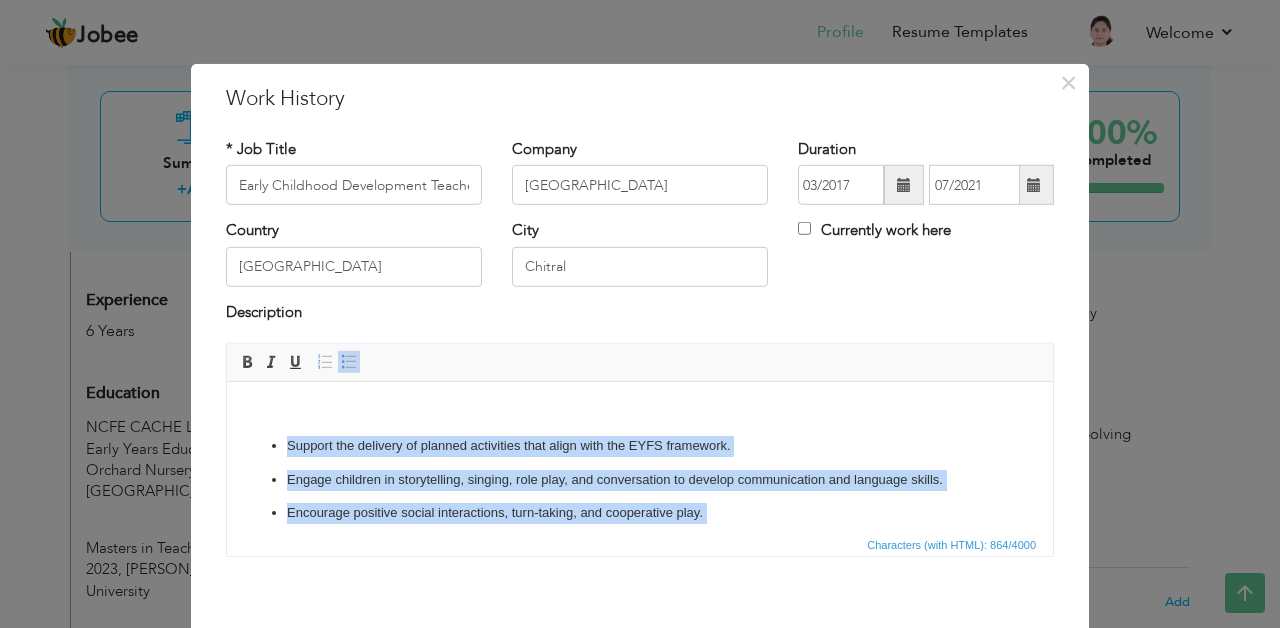drag, startPoint x: 538, startPoint y: 507, endPoint x: 493, endPoint y: 383, distance: 131.91286 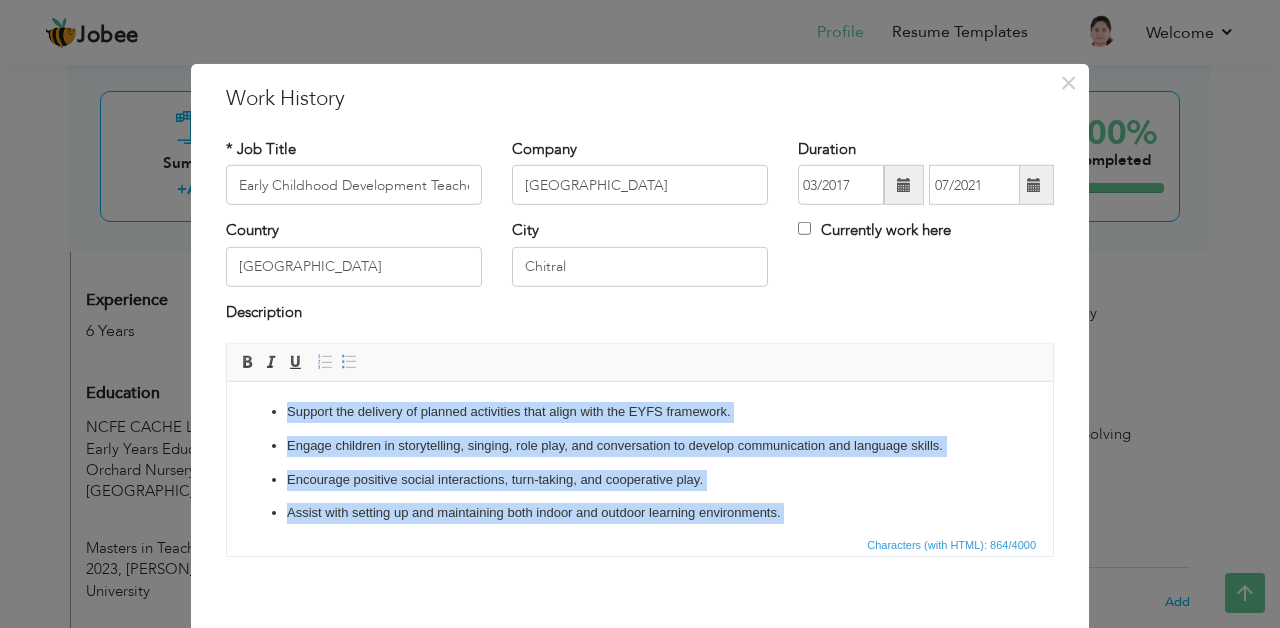 click on "Support the delivery of planned activities that align with the EYFS framework. Engage children in storytelling, singing, role play, and conversation to develop communication and language skills. Encourage positive social interactions, turn-taking, and cooperative play. Assist with setting up and maintaining both indoor and outdoor learning environments. Promote children's independence during daily routines such as snack time, toileting, and dressing. Observe children’s play and learning and share relevant information with the teaching team. Follow safeguarding, health and safety, and confidentiality policies at all times. Contribute to a warm, nurturing atmosphere where all children feel safe, valued, and included." 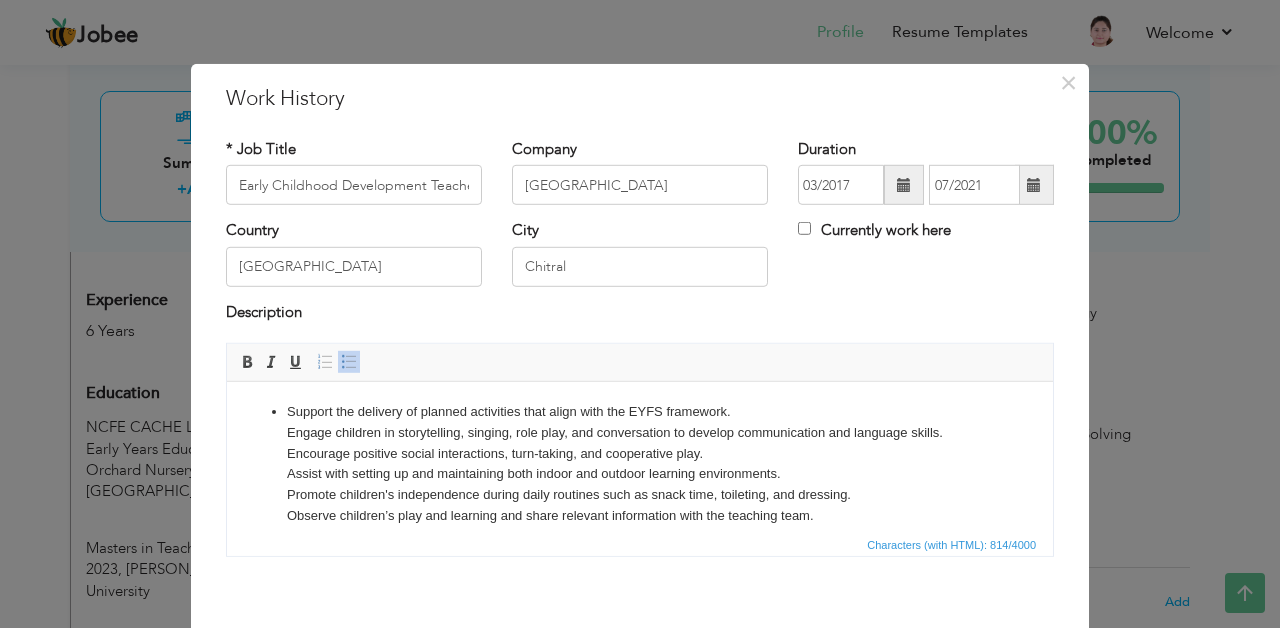 click on "Support the delivery of planned activities that align with the EYFS framework. Engage children in storytelling, singing, role play, and conversation to develop communication and language skills. Encourage positive social interactions, turn-taking, and cooperative play. Assist with setting up and maintaining both indoor and outdoor learning environments. Promote children's independence during daily routines such as snack time, toileting, and dressing. ​​​​​​​ Observe children’s play and learning and share relevant information with the teaching team. Follow safeguarding, health and safety, and confidentiality policies at all times. Contribute to a warm, nurturing atmosphere where all children feel safe, valued, and included." 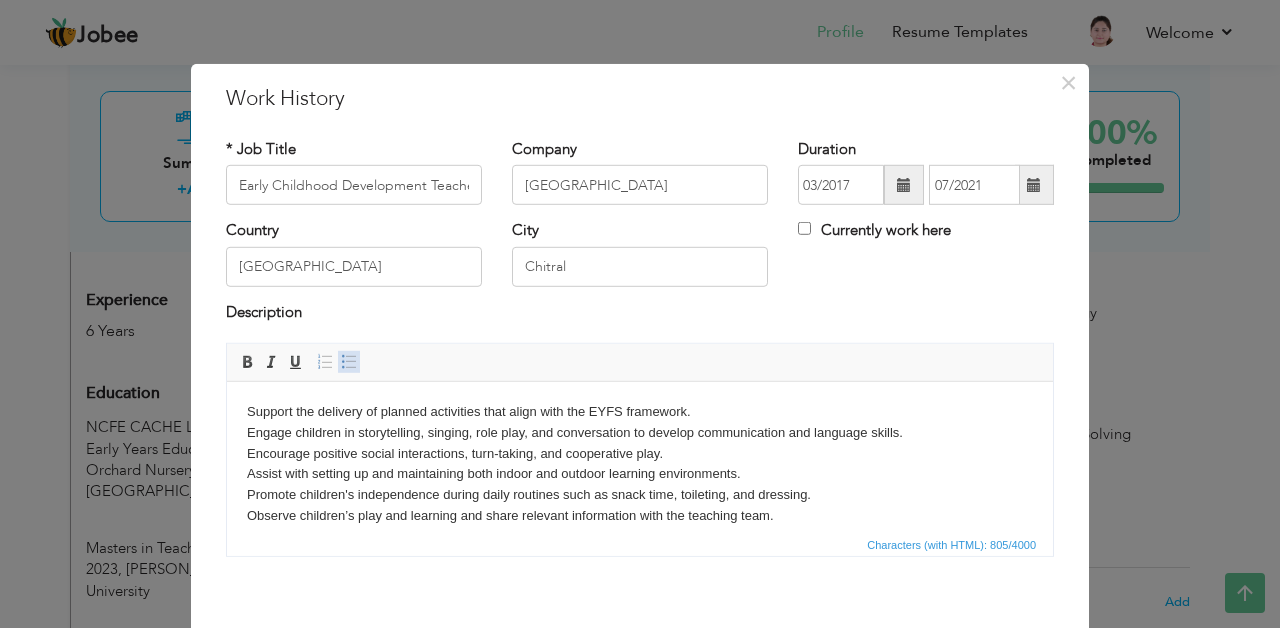 click at bounding box center [349, 362] 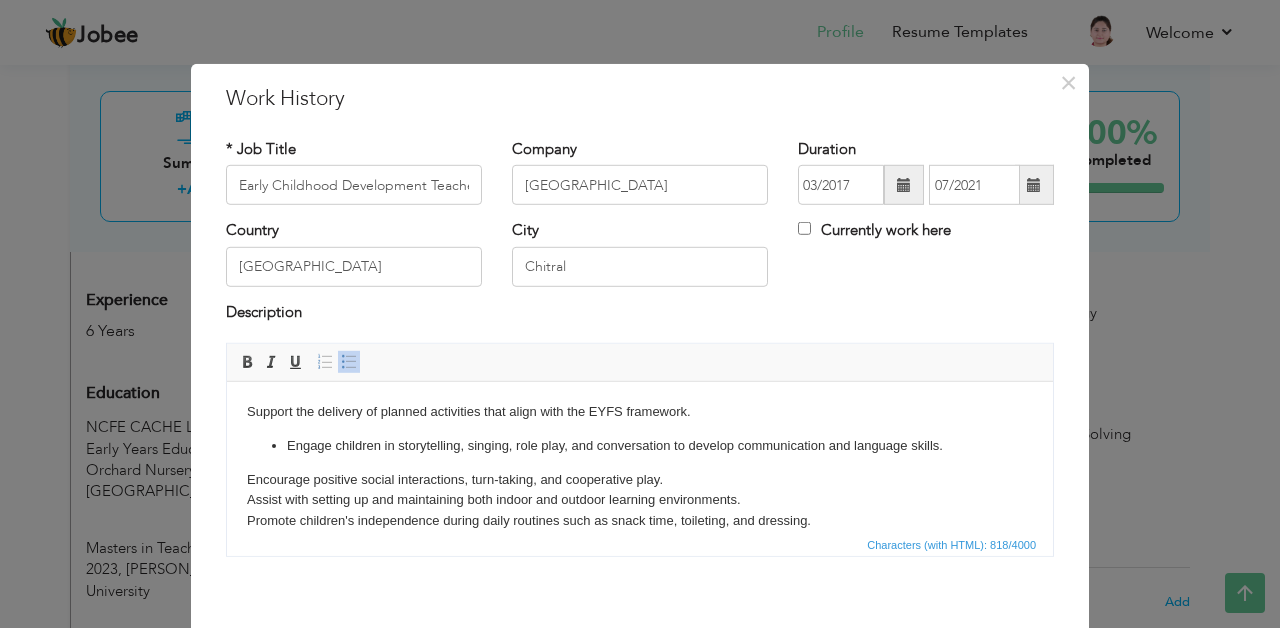 click on "Support the delivery of planned activities that align with the EYFS framework." 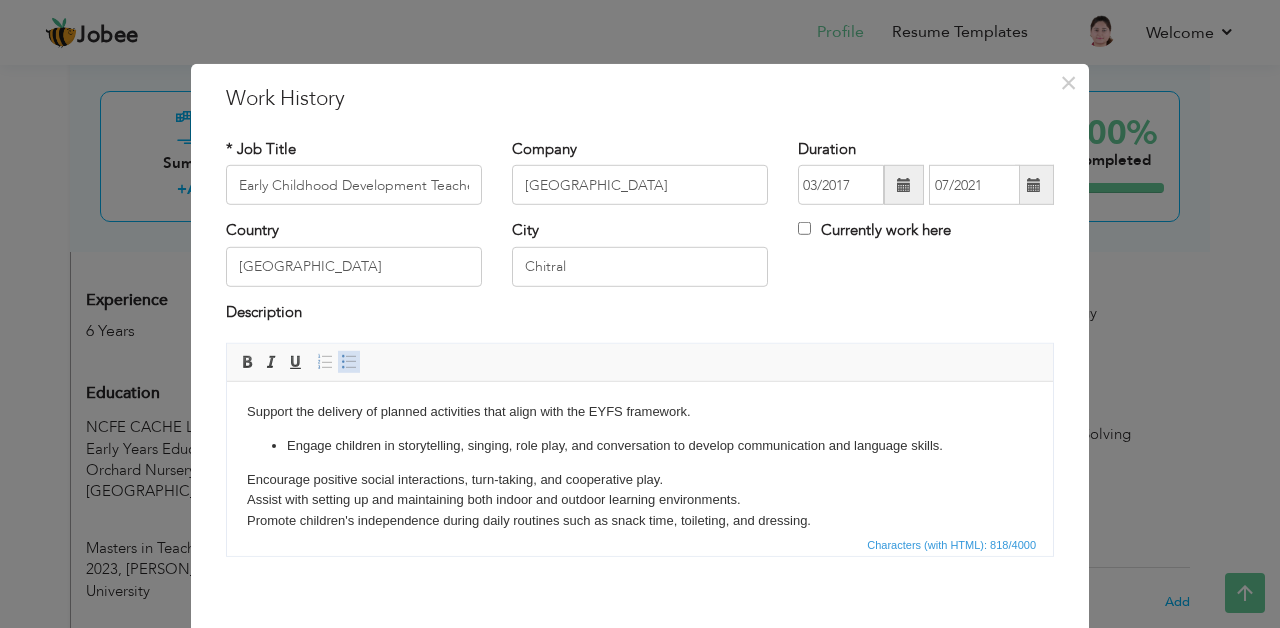 click at bounding box center (349, 362) 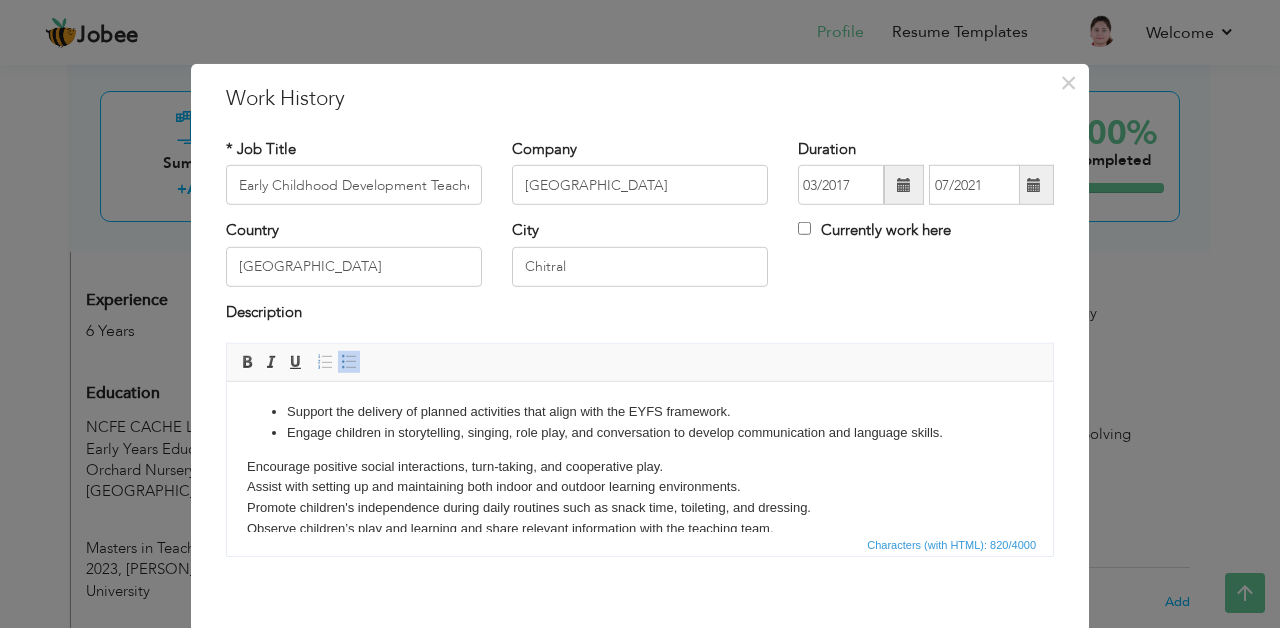 click on "Support the delivery of planned activities that align with the EYFS framework. Engage children in storytelling, singing, role play, and conversation to develop communication and language skills. Encourage positive social interactions, turn-taking, and cooperative play. Assist with setting up and maintaining both indoor and outdoor learning environments. Promote children's independence during daily routines such as snack time, toileting, and dressing. ​​​​​​​ Observe children’s play and learning and share relevant information with the teaching team. Follow safeguarding, health and safety, and confidentiality policies at all times. Contribute to a warm, nurturing atmosphere where all children feel safe, valued, and included." at bounding box center [640, 504] 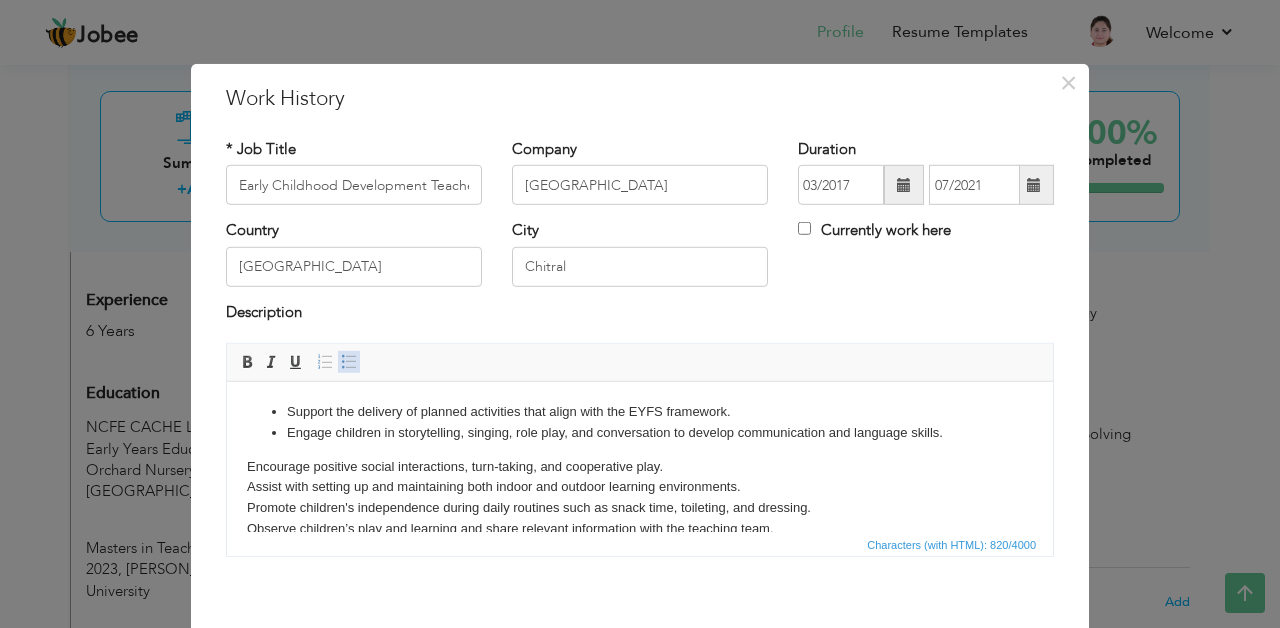 click at bounding box center (349, 362) 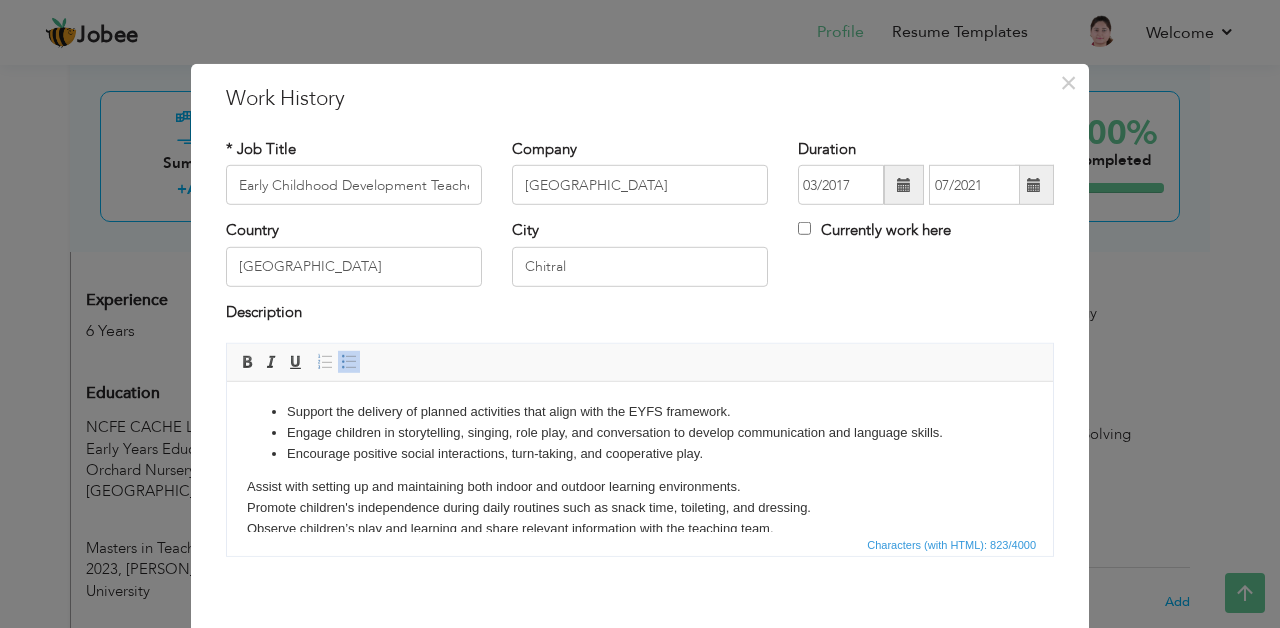 click on "Assist with setting up and maintaining both indoor and outdoor learning environments. Promote children's independence during daily routines such as snack time, toileting, and dressing. ​​​​​​​ Observe children’s play and learning and share relevant information with the teaching team." 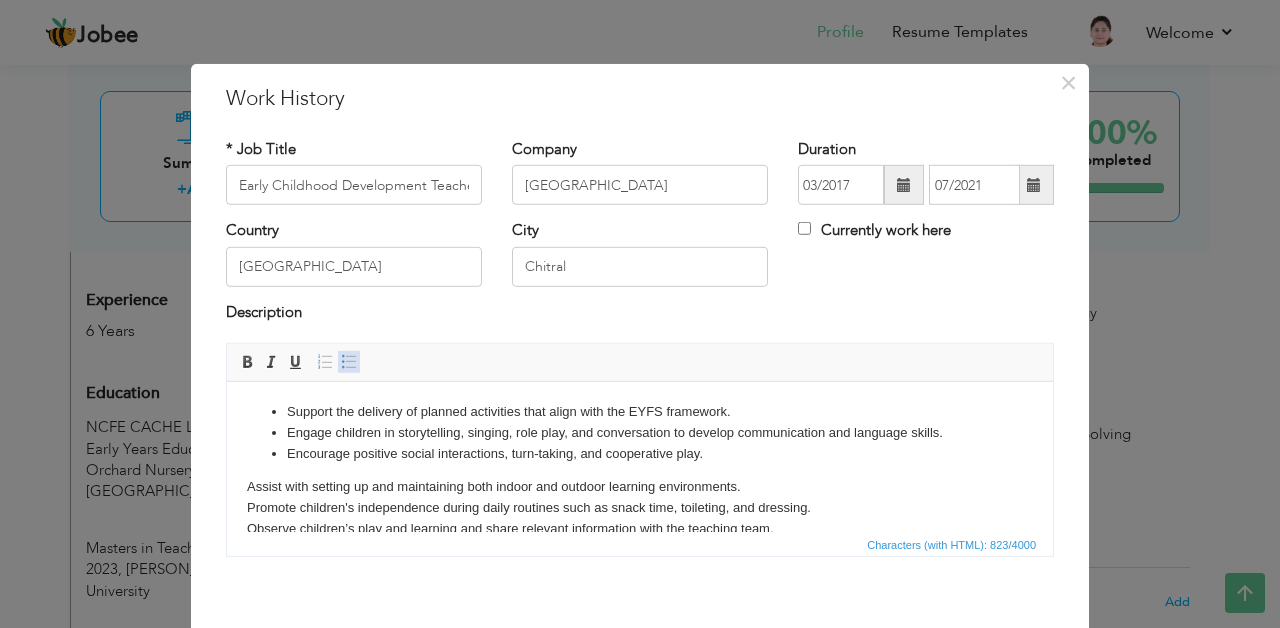 click at bounding box center [349, 362] 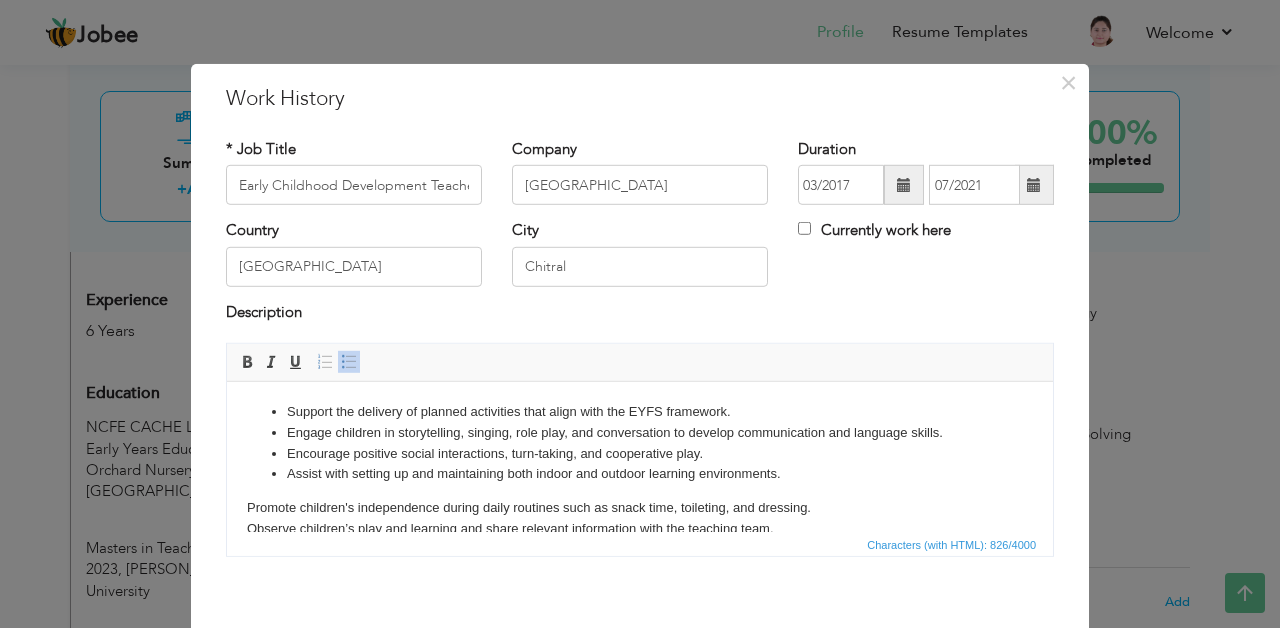click on "Promote children's independence during daily routines such as snack time, toileting, and dressing. ​​​​​​​ Observe children’s play and learning and share relevant information with the teaching team." 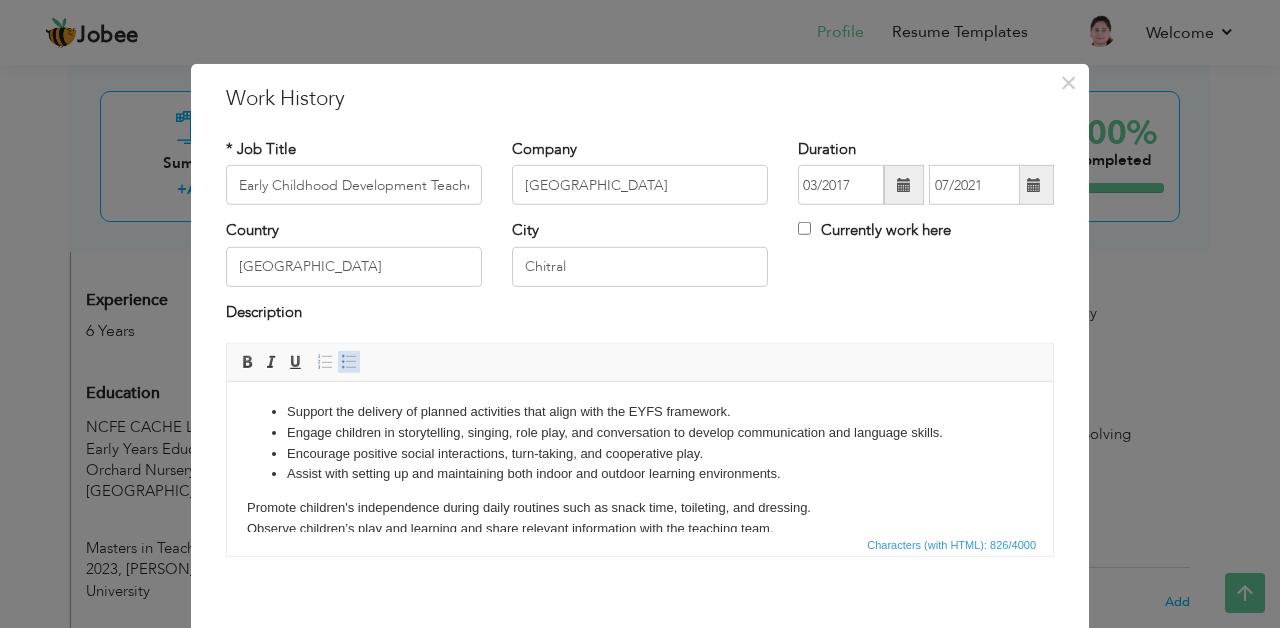 click on "Insert/Remove Bulleted List" at bounding box center (349, 362) 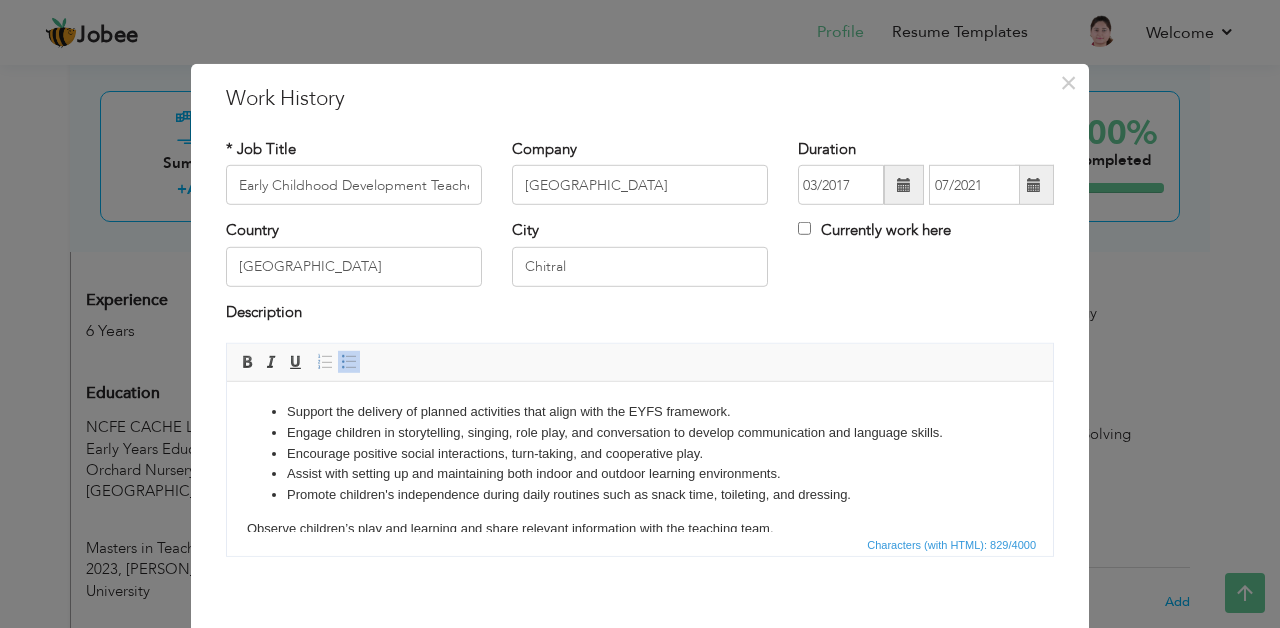 click on "​​​​​​​ Observe children’s play and learning and share relevant information with the teaching team." 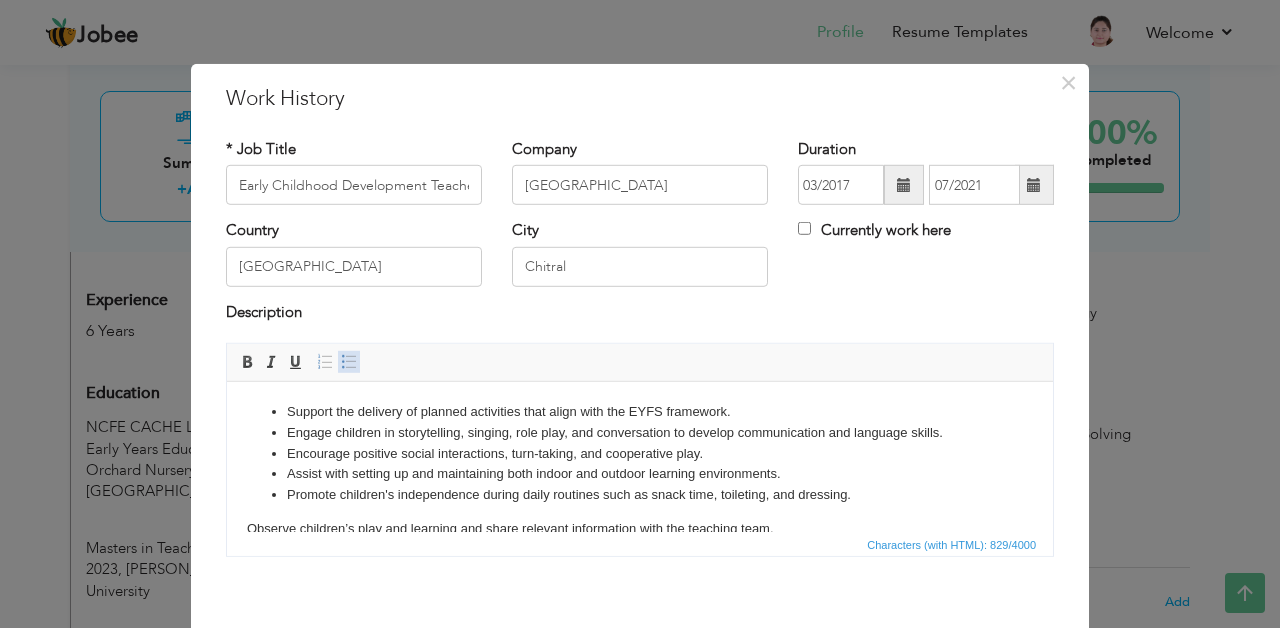 click at bounding box center (349, 362) 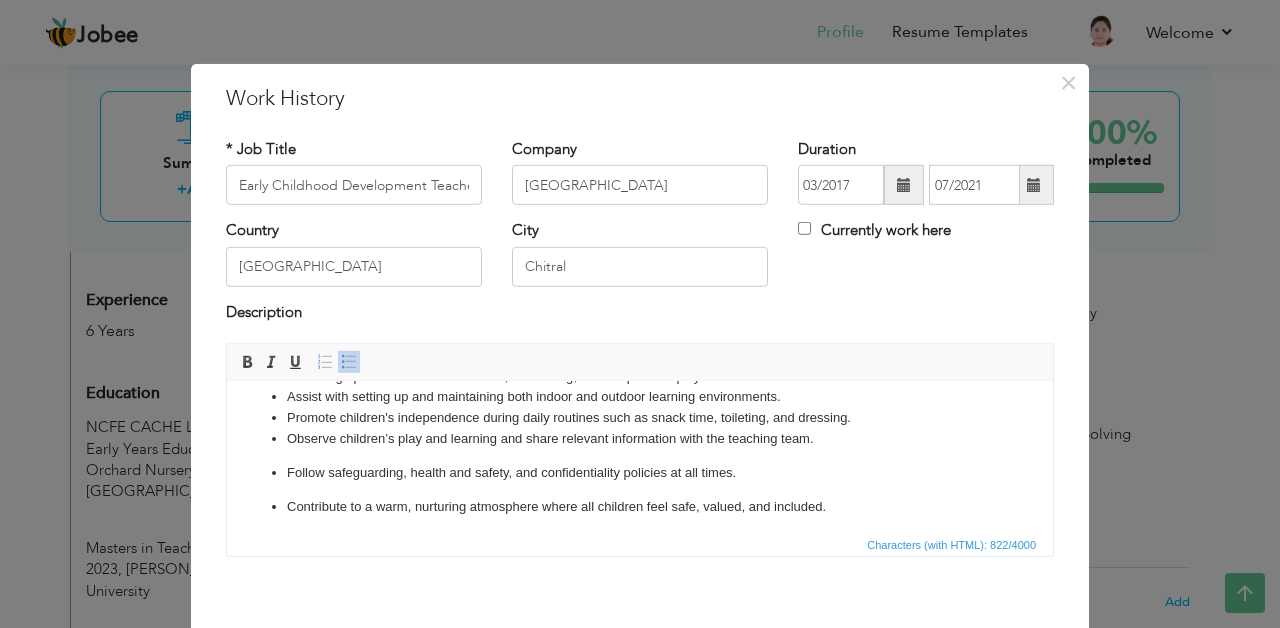 scroll, scrollTop: 76, scrollLeft: 0, axis: vertical 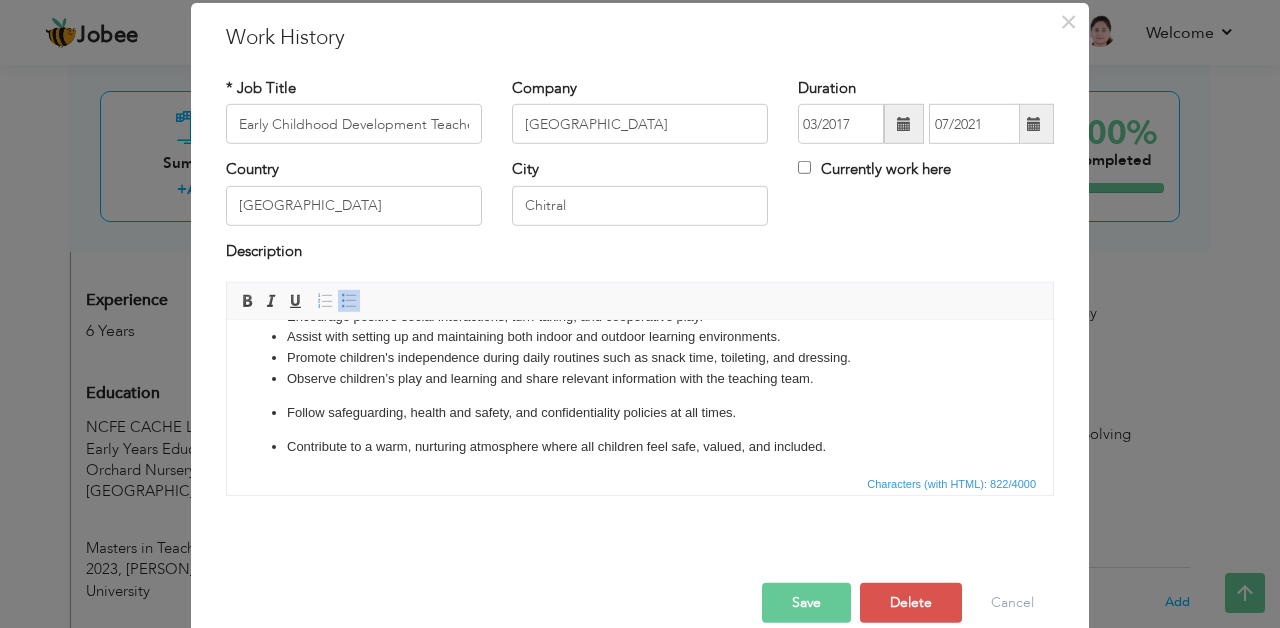 click on "Follow safeguarding, health and safety, and confidentiality policies at all times." at bounding box center [640, 413] 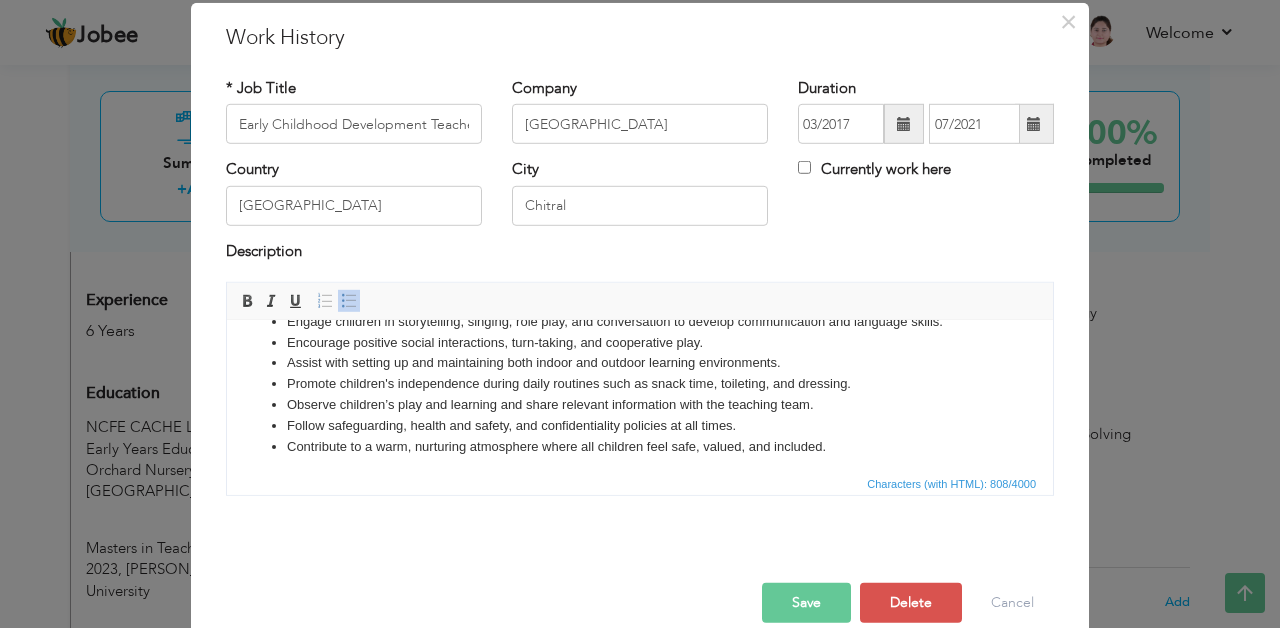 scroll, scrollTop: 0, scrollLeft: 0, axis: both 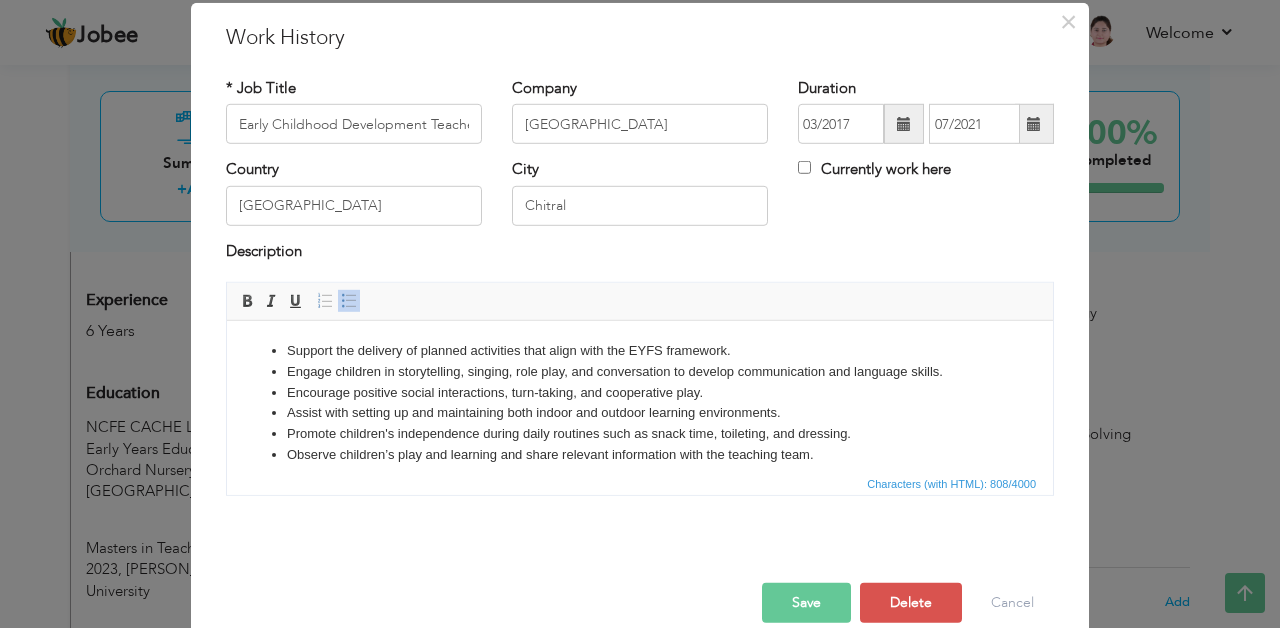 click on "Save" at bounding box center (806, 603) 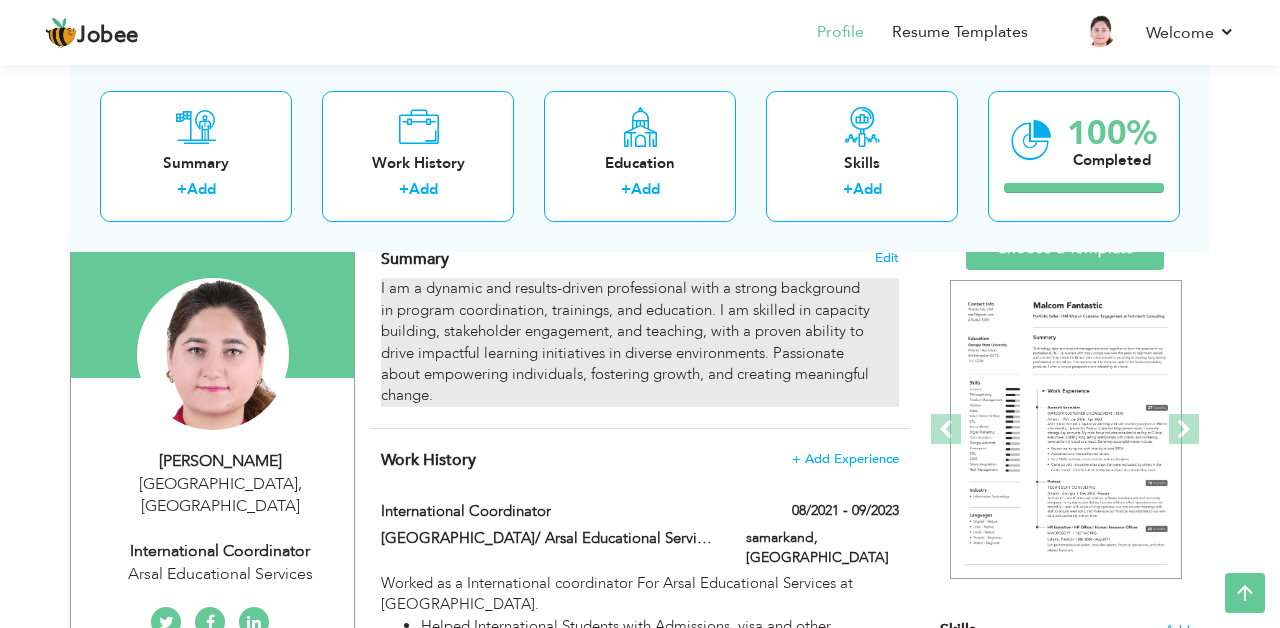 scroll, scrollTop: 157, scrollLeft: 0, axis: vertical 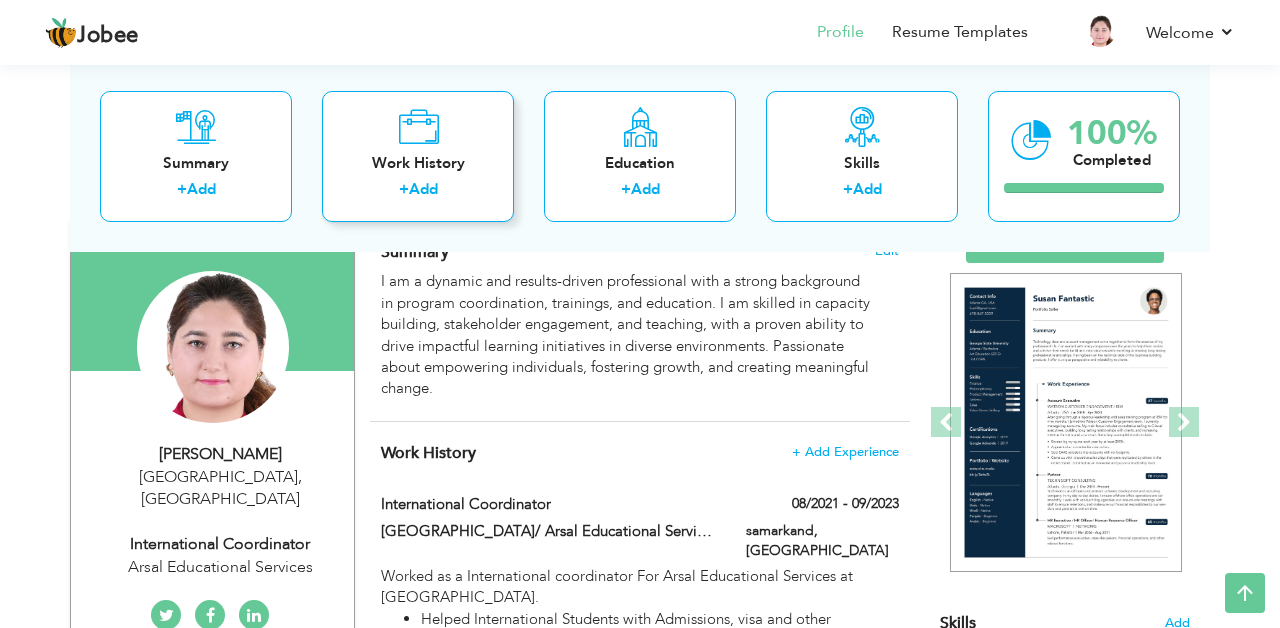 click on "Work History" at bounding box center [418, 162] 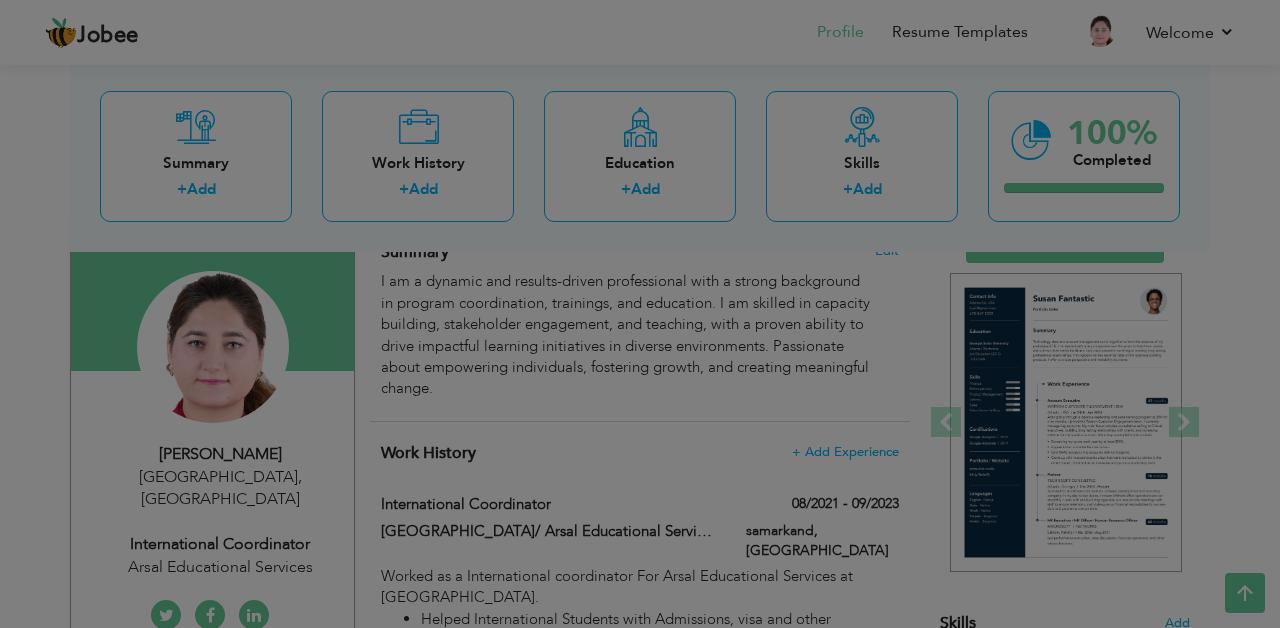 scroll, scrollTop: 0, scrollLeft: 0, axis: both 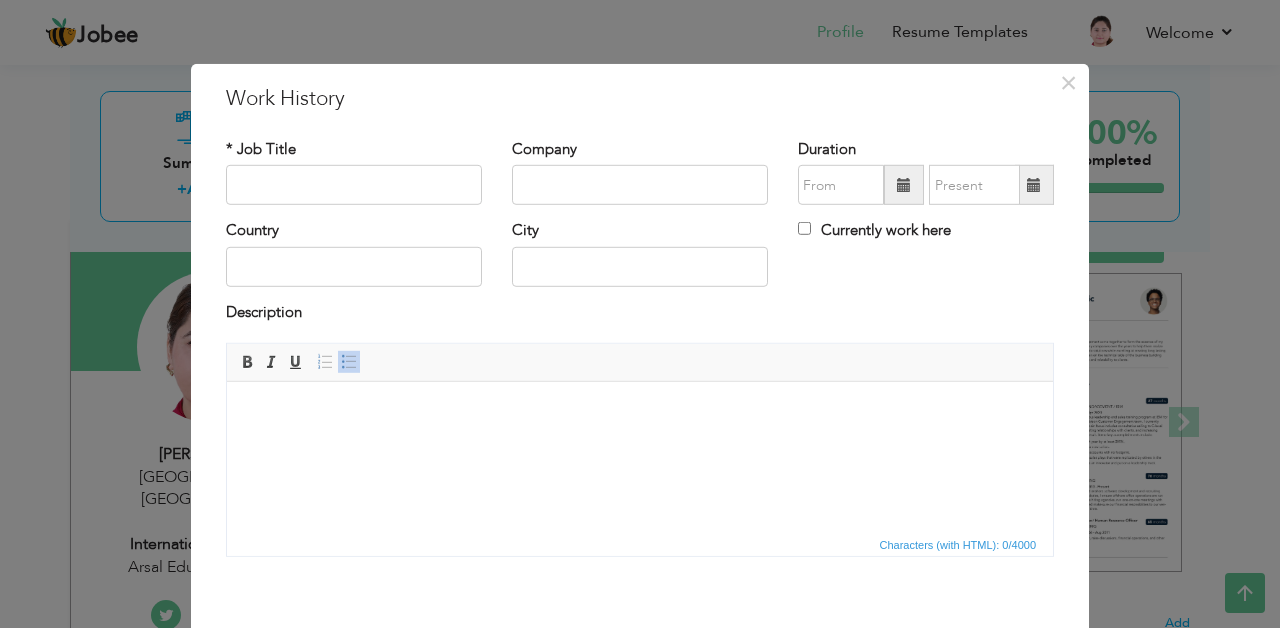 click at bounding box center [640, 412] 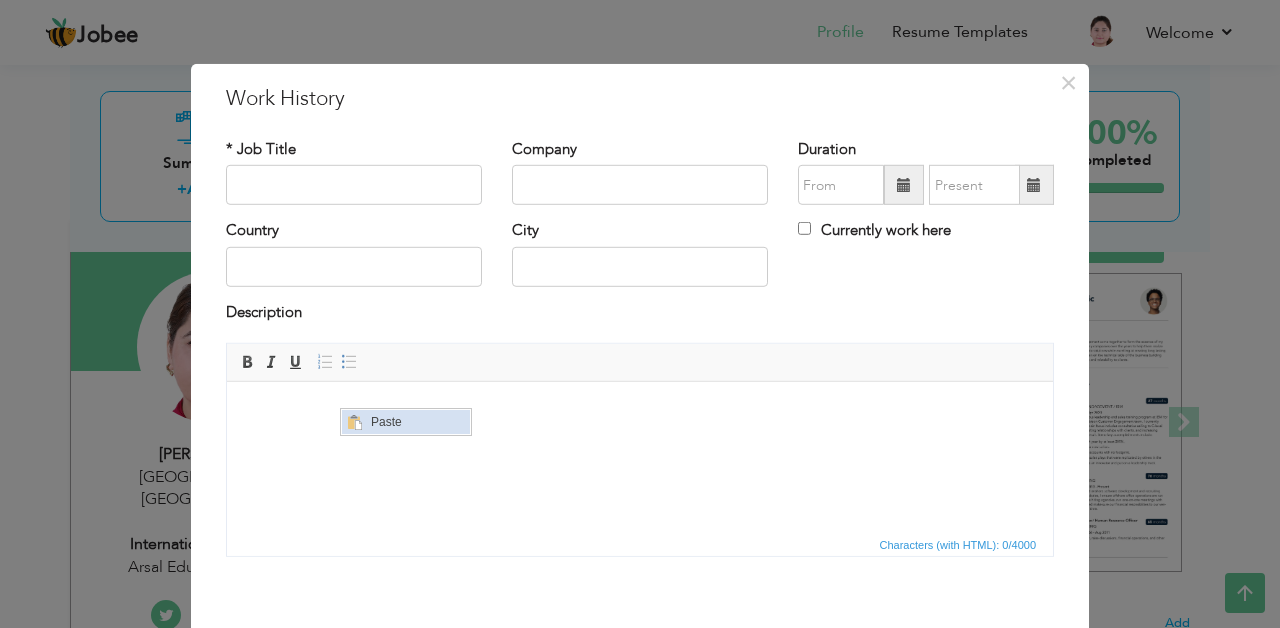 click on "Paste" at bounding box center (418, 421) 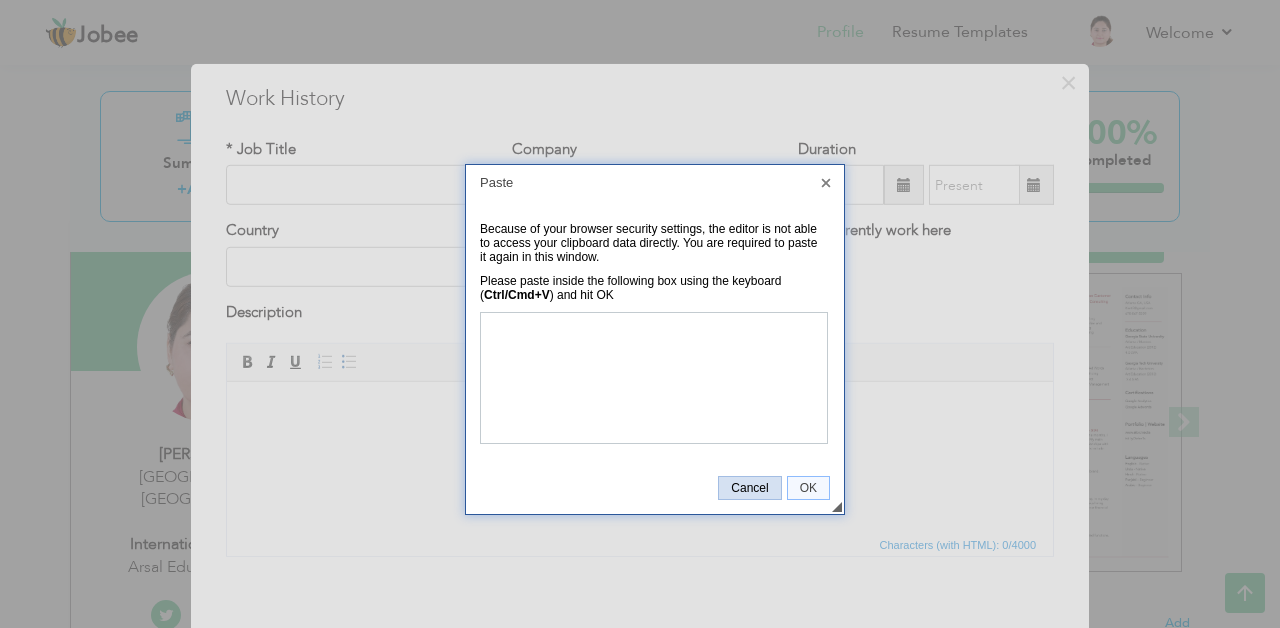 click on "Cancel" at bounding box center [749, 488] 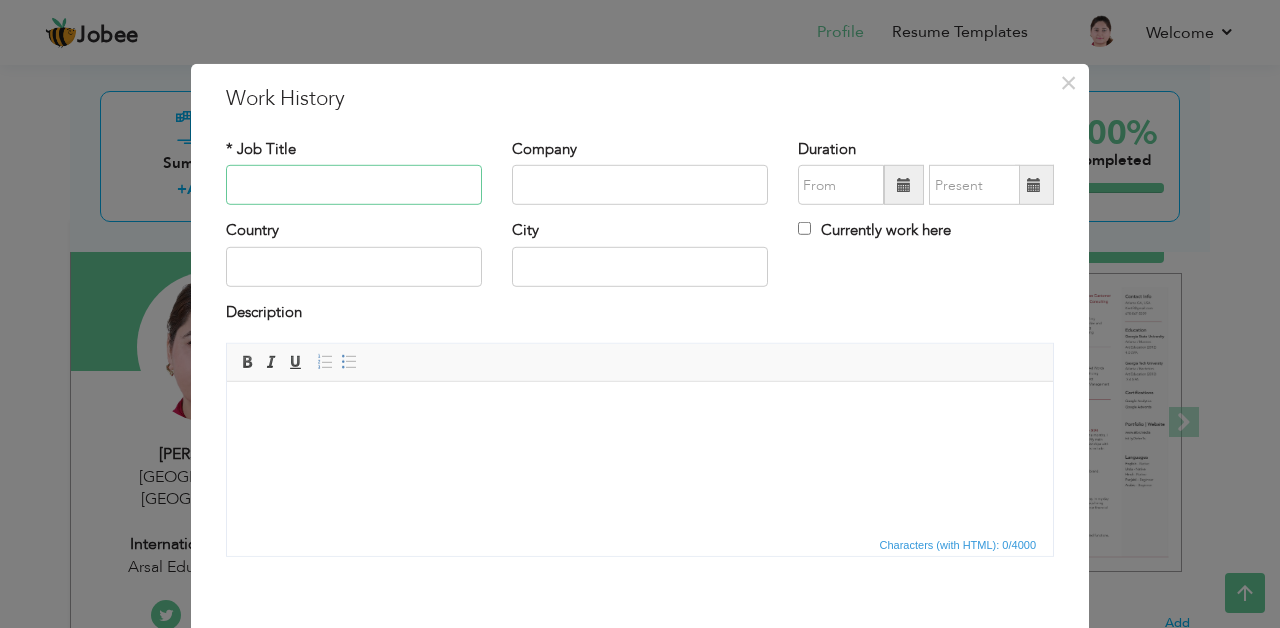click at bounding box center (354, 185) 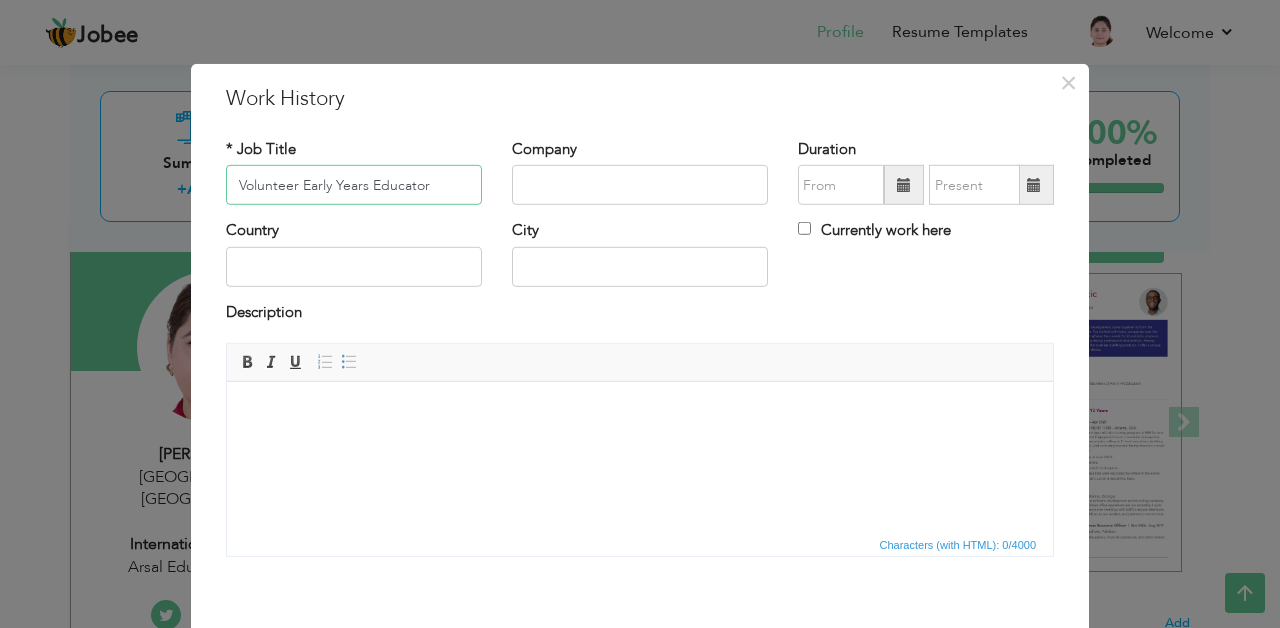 type on "Volunteer Early Years Educator" 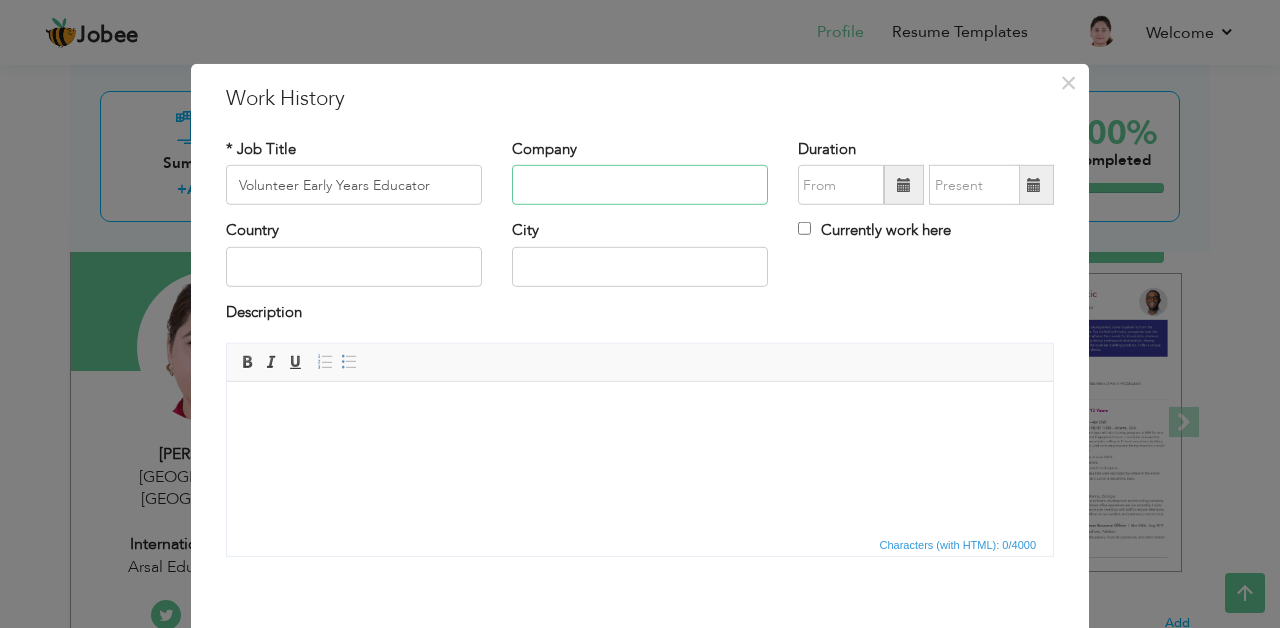 click at bounding box center (640, 185) 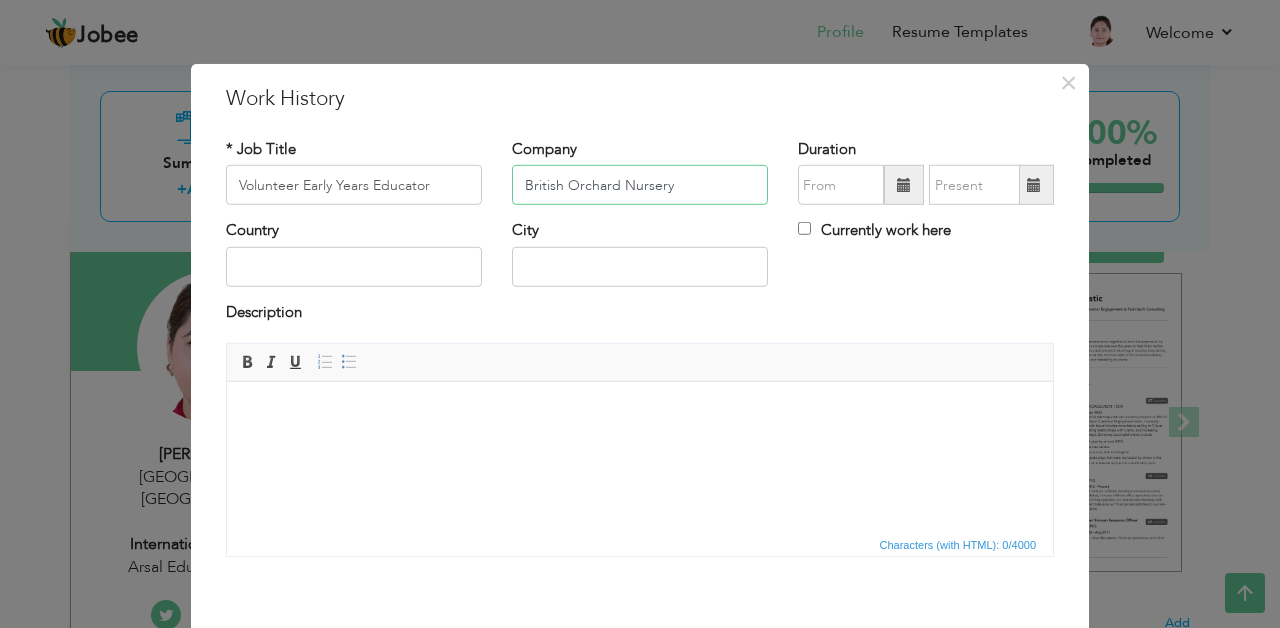 type on "British Orchard Nursery" 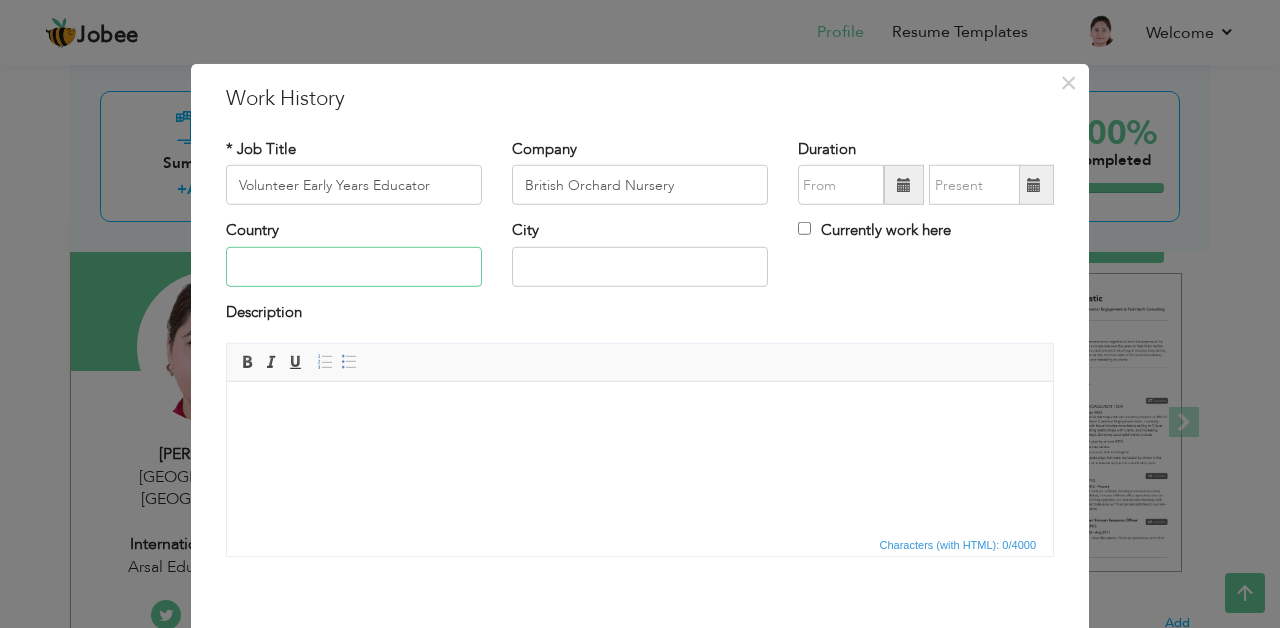 click at bounding box center (354, 267) 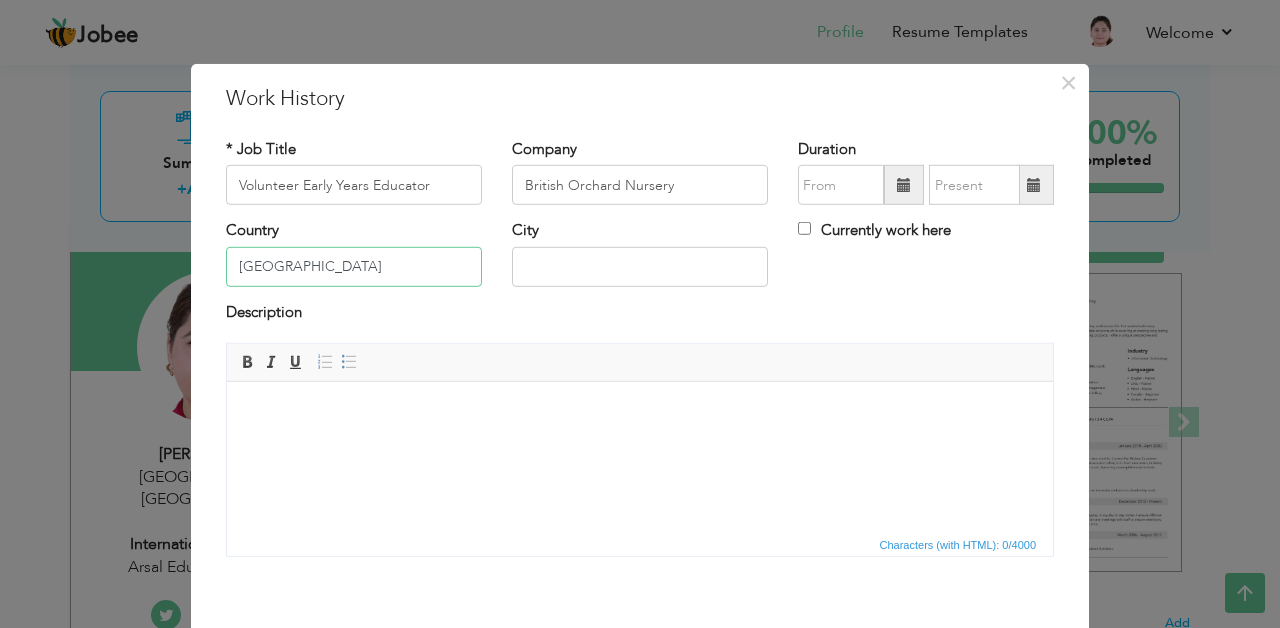 type on "[GEOGRAPHIC_DATA]" 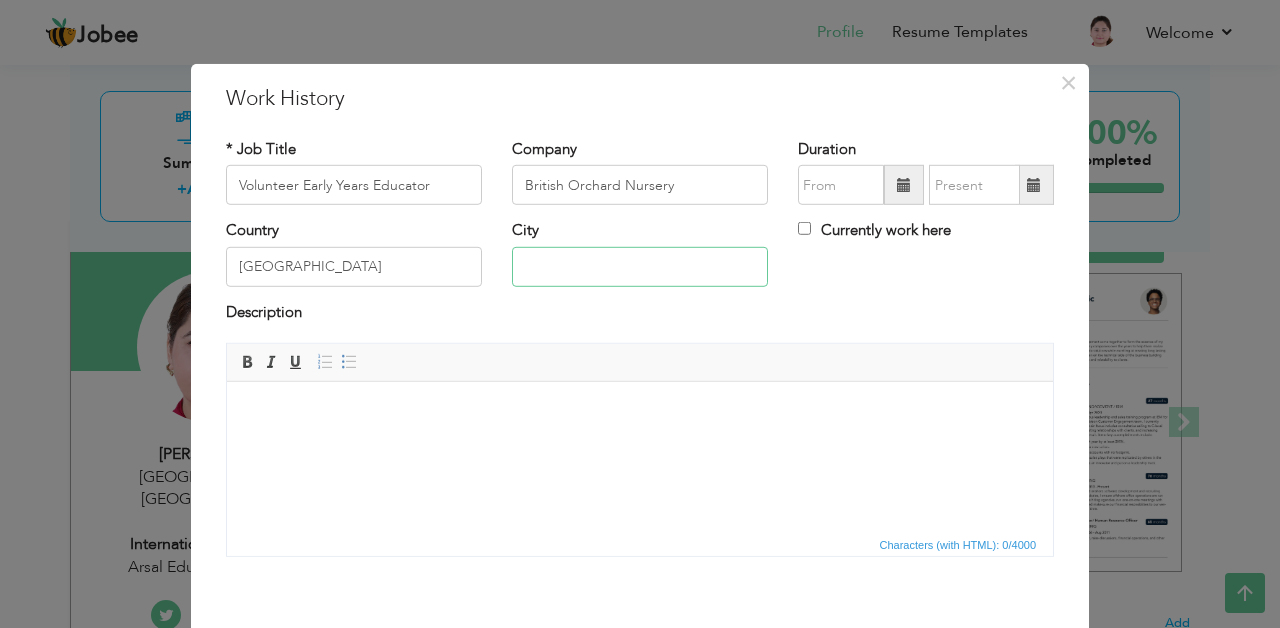 click at bounding box center (640, 267) 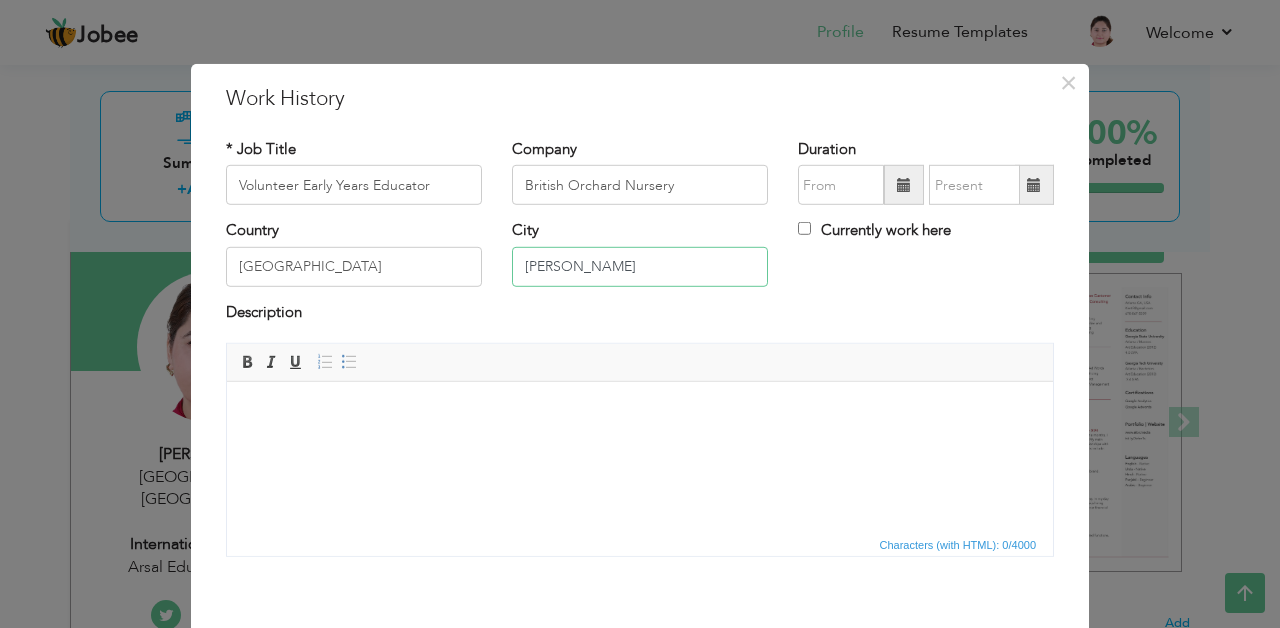 type on "[PERSON_NAME]" 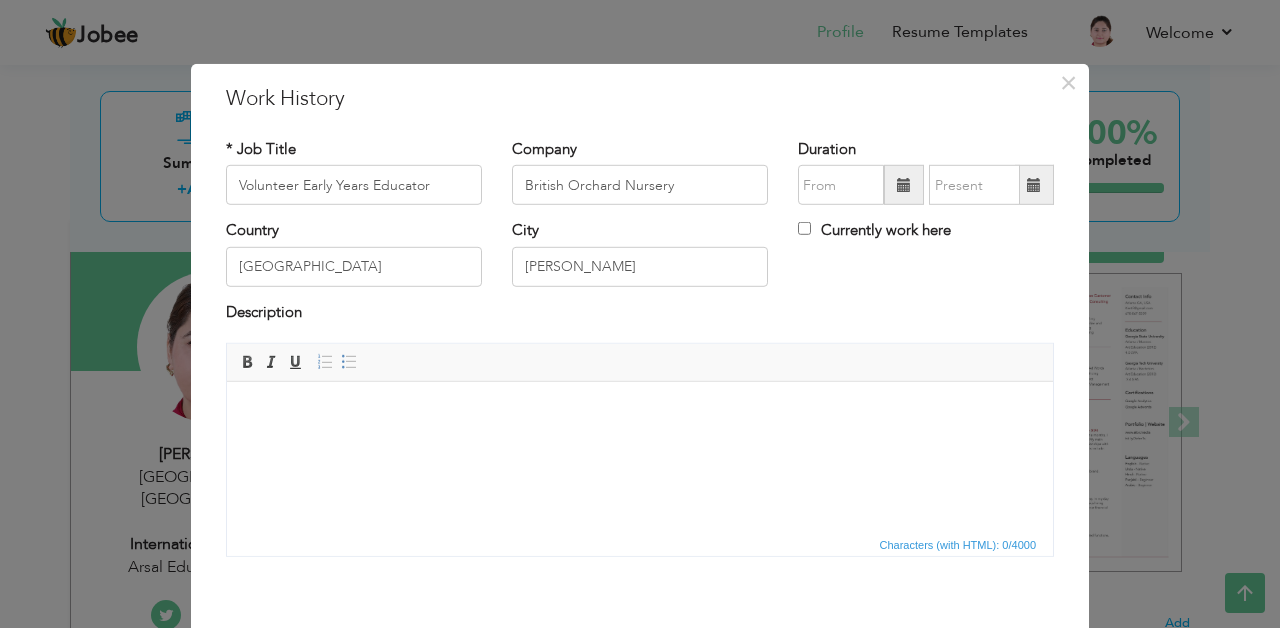 click on "Currently work here" at bounding box center [804, 228] 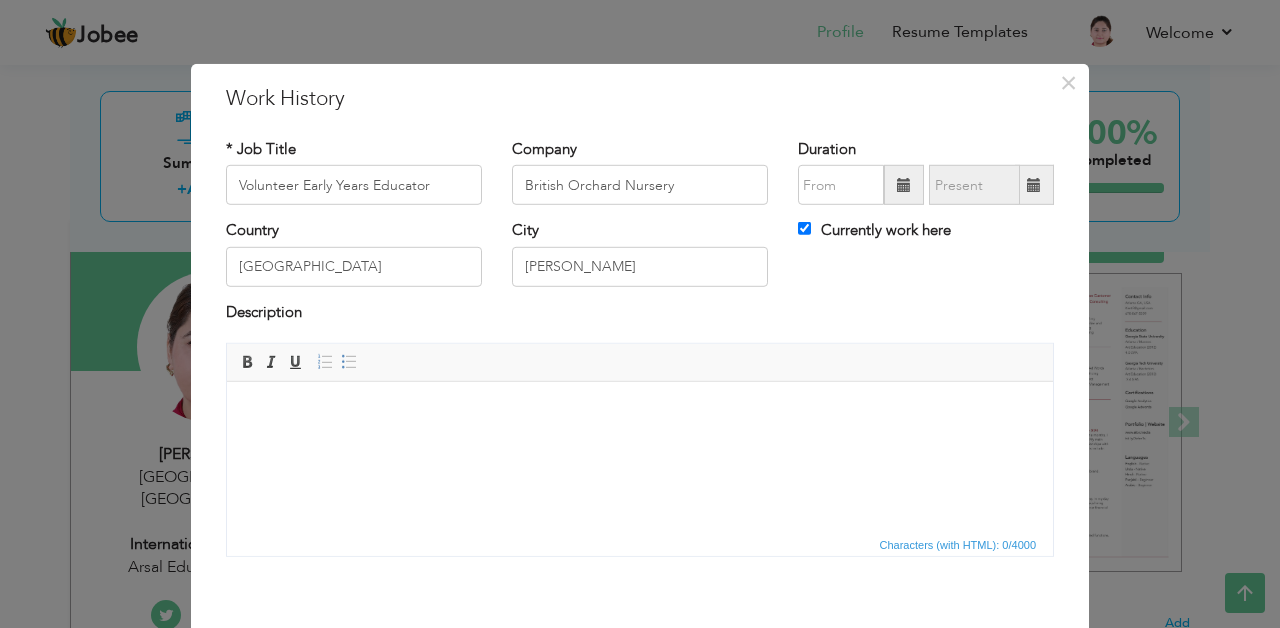 click at bounding box center (904, 185) 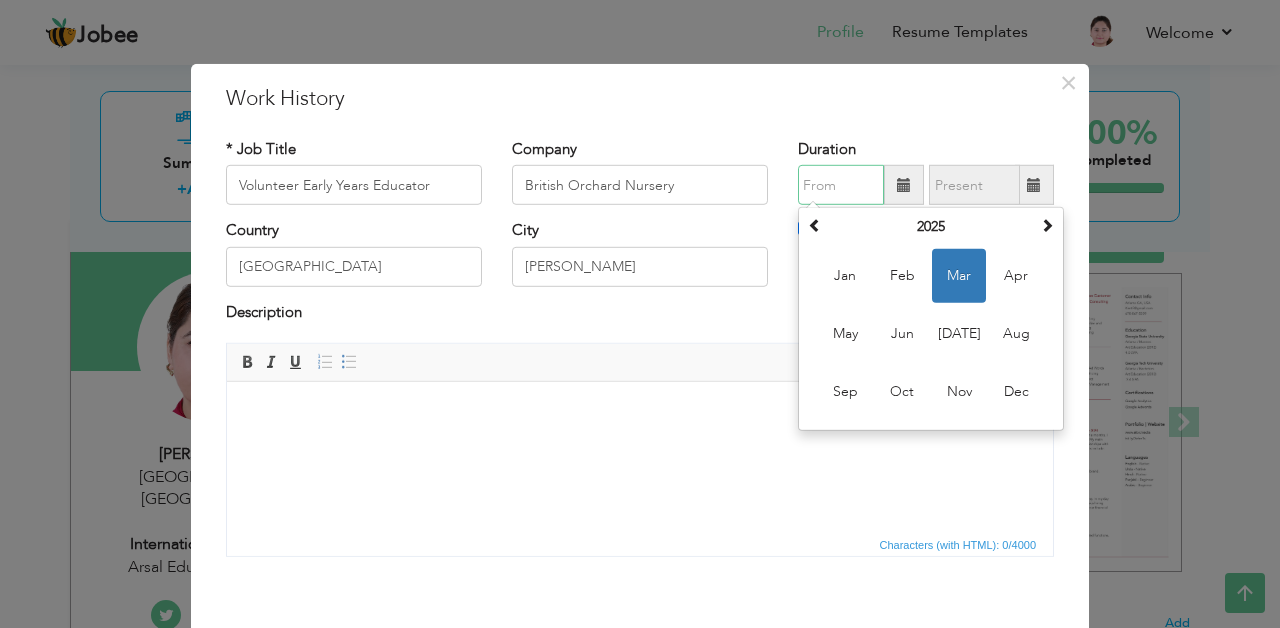 click on "Mar" at bounding box center (959, 276) 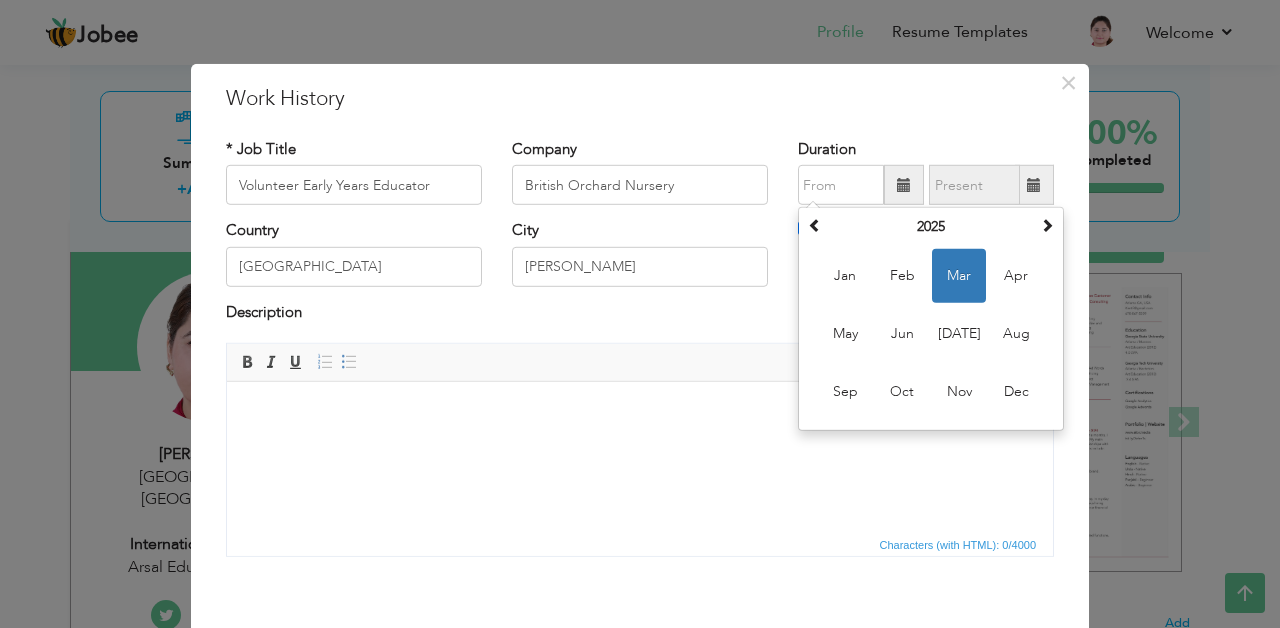 type on "03/2025" 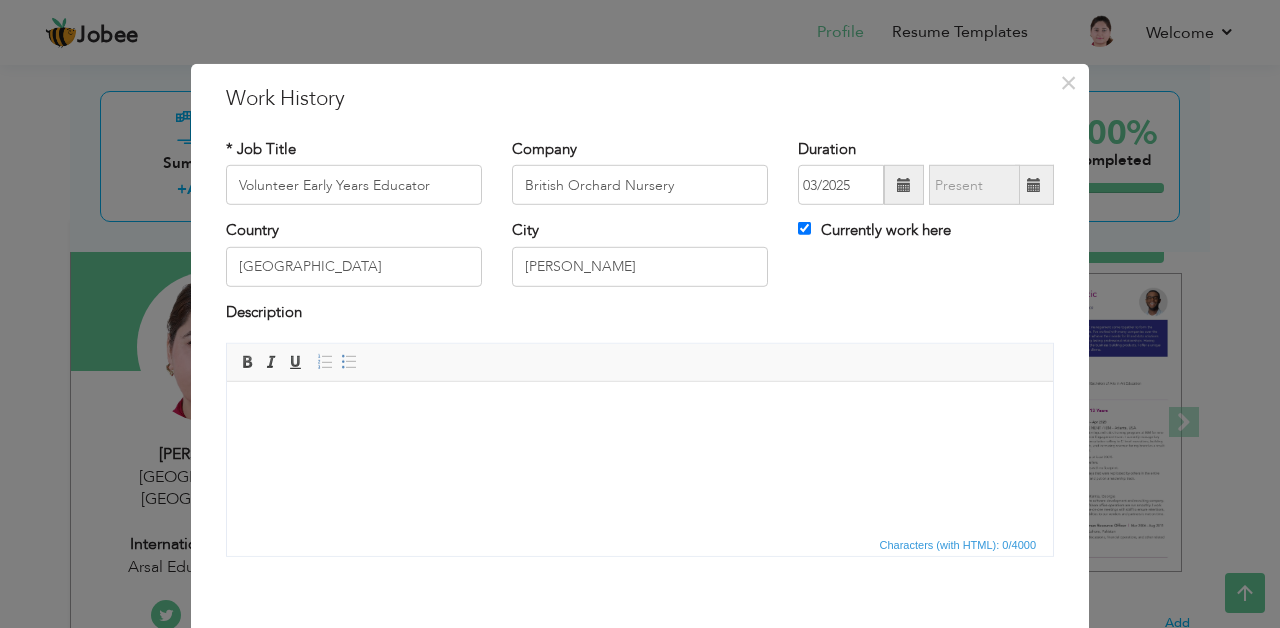 click at bounding box center (640, 412) 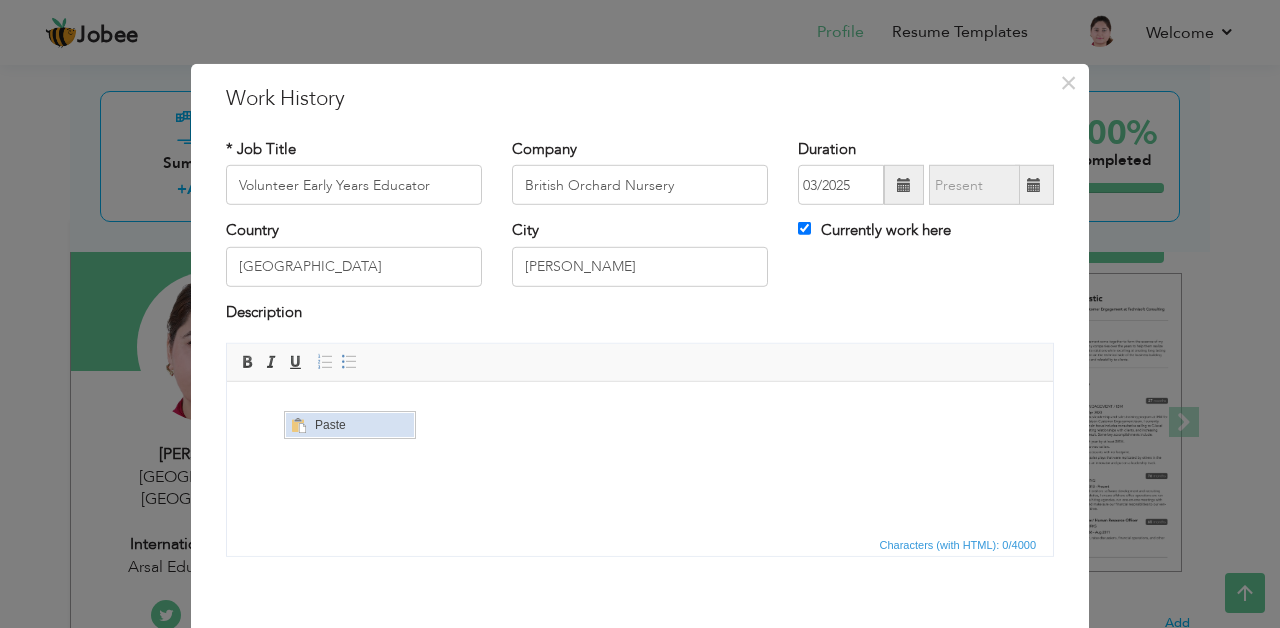 drag, startPoint x: 335, startPoint y: 428, endPoint x: 621, endPoint y: 840, distance: 501.53763 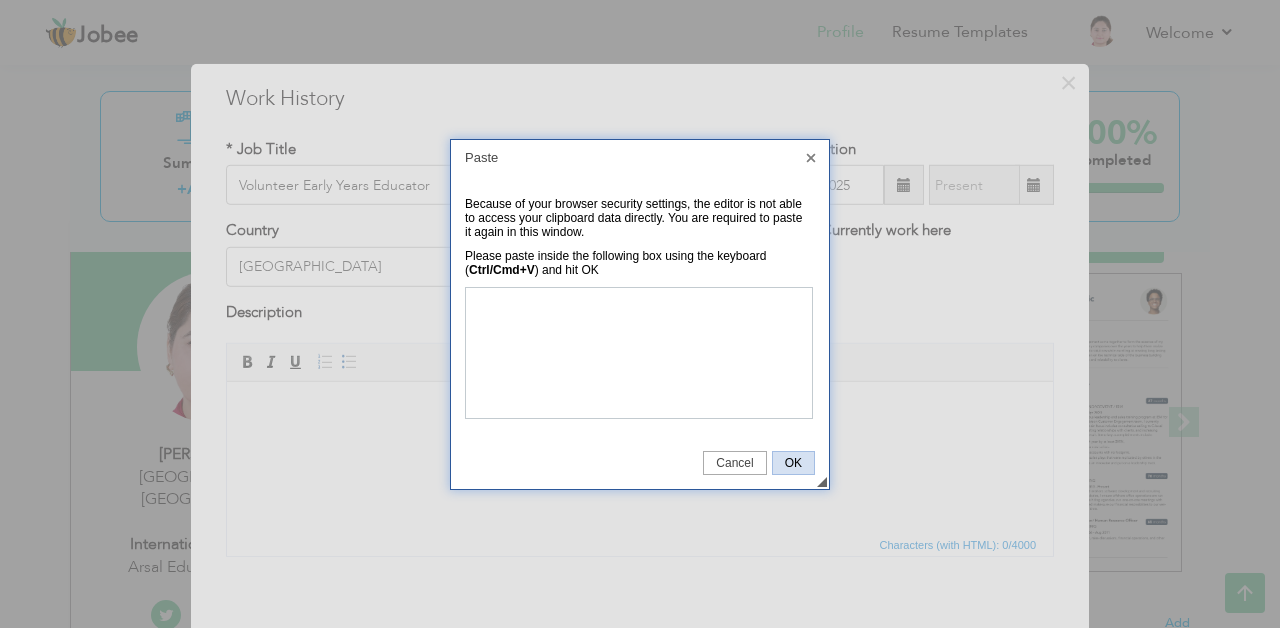 click on "OK" at bounding box center (793, 463) 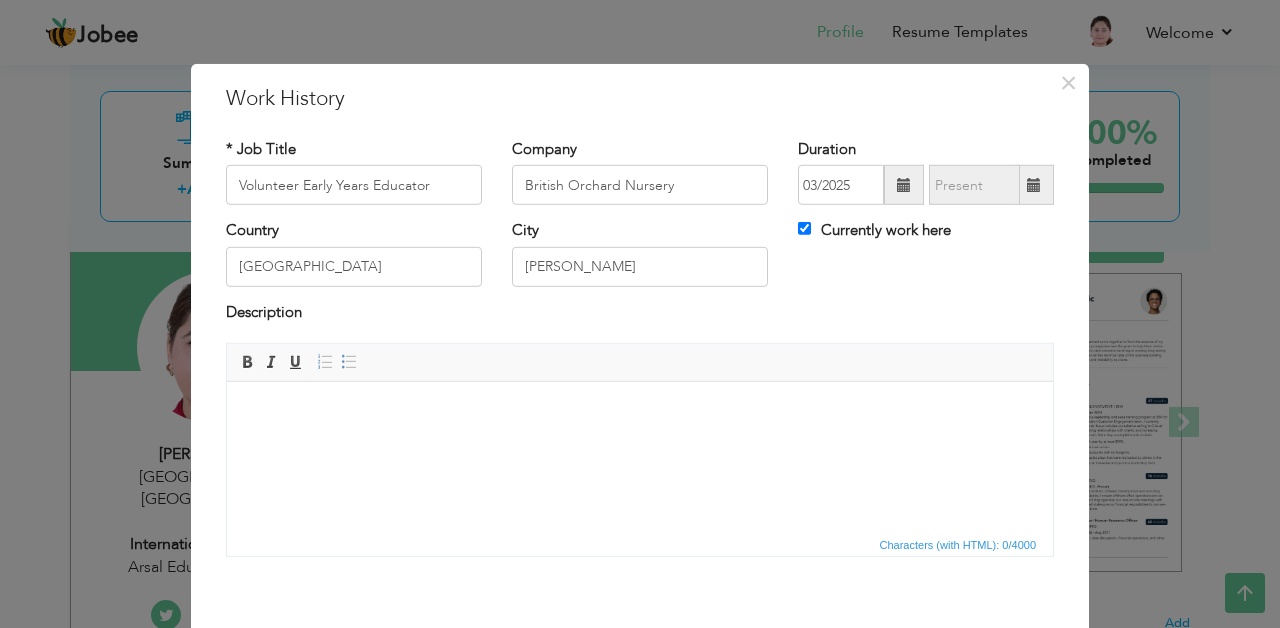 click at bounding box center (640, 412) 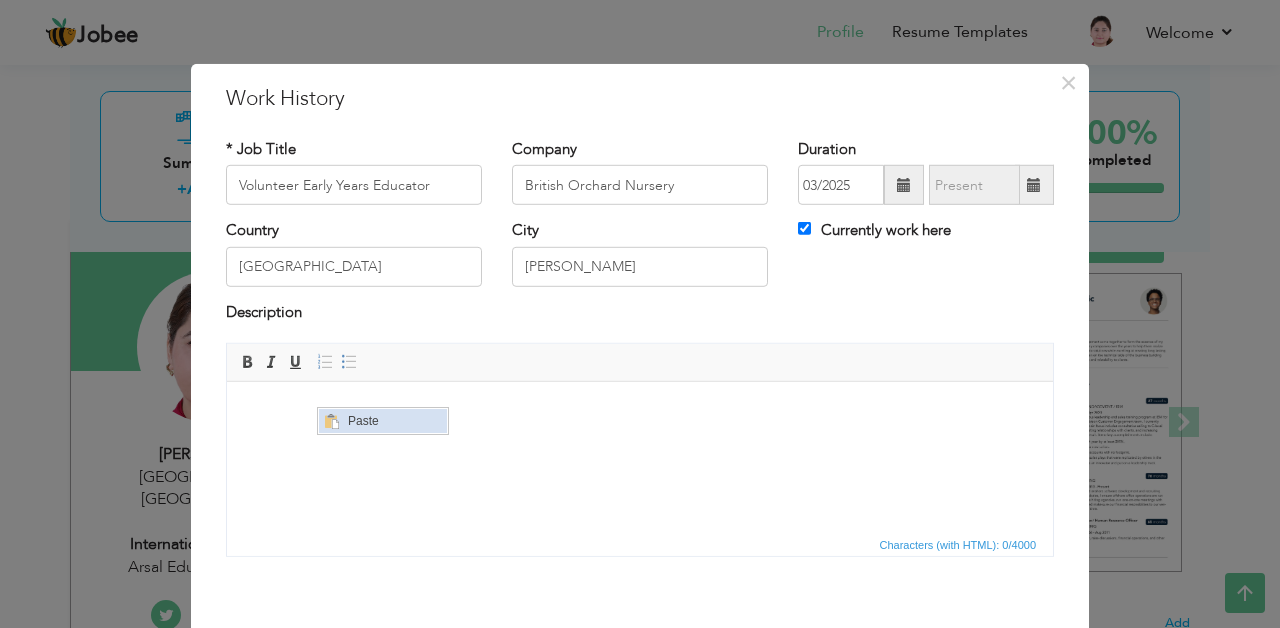 click on "Paste" at bounding box center [395, 420] 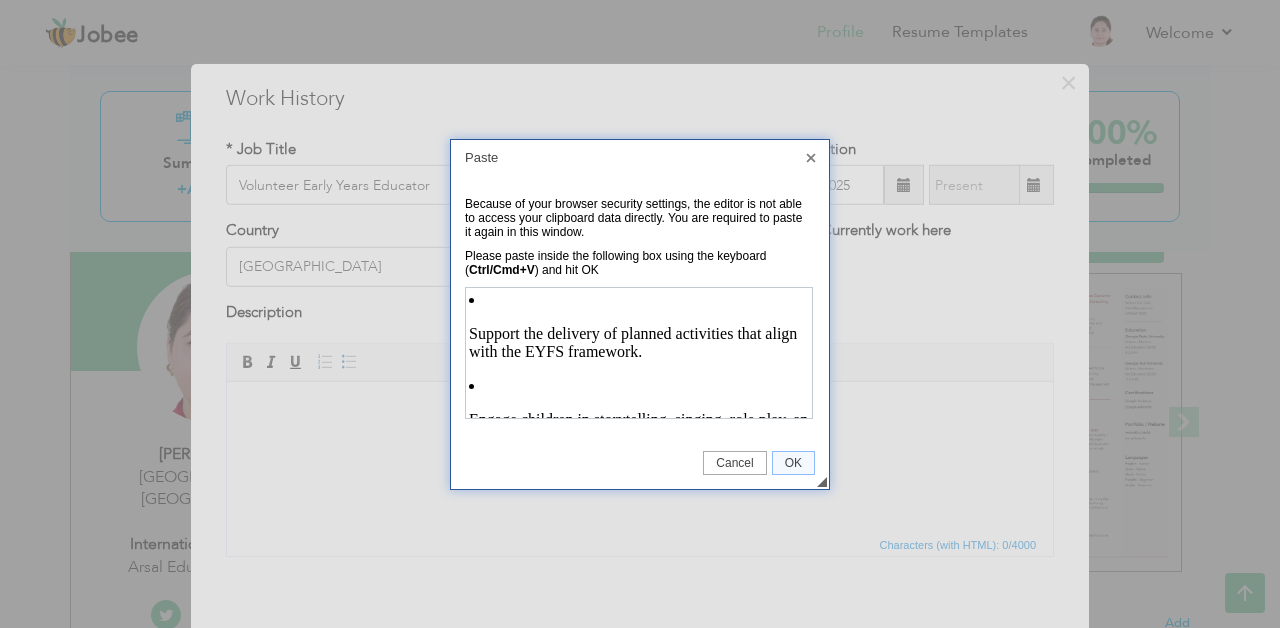 scroll, scrollTop: 291, scrollLeft: 0, axis: vertical 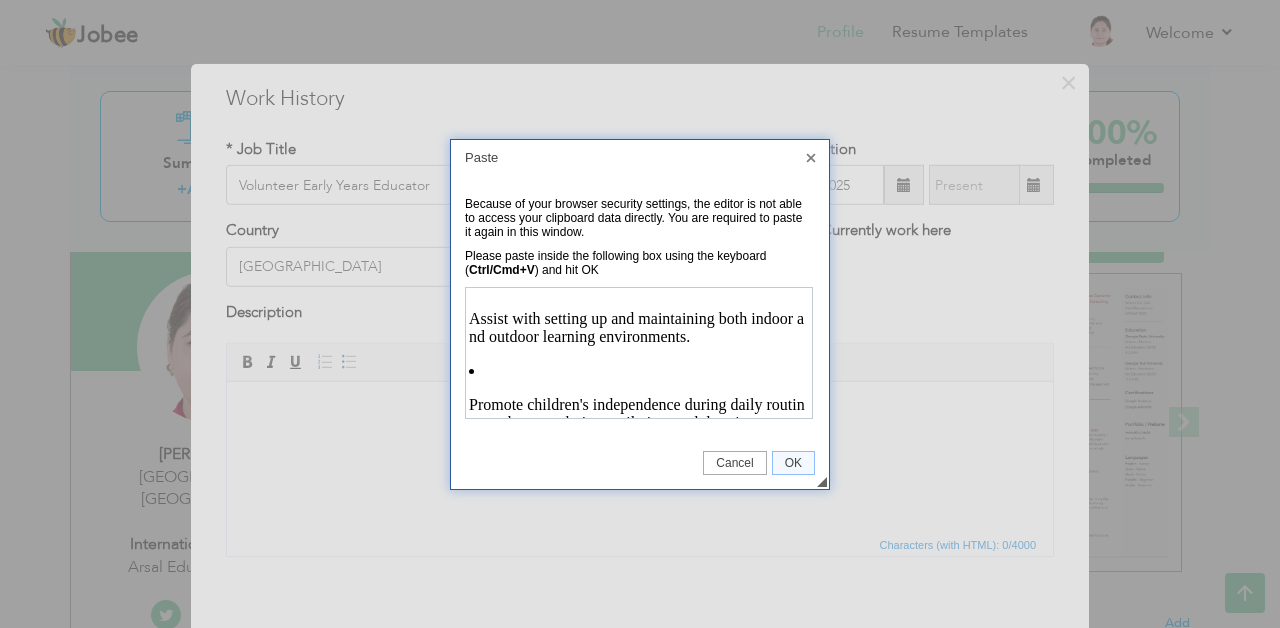 click on "OK" at bounding box center [793, 463] 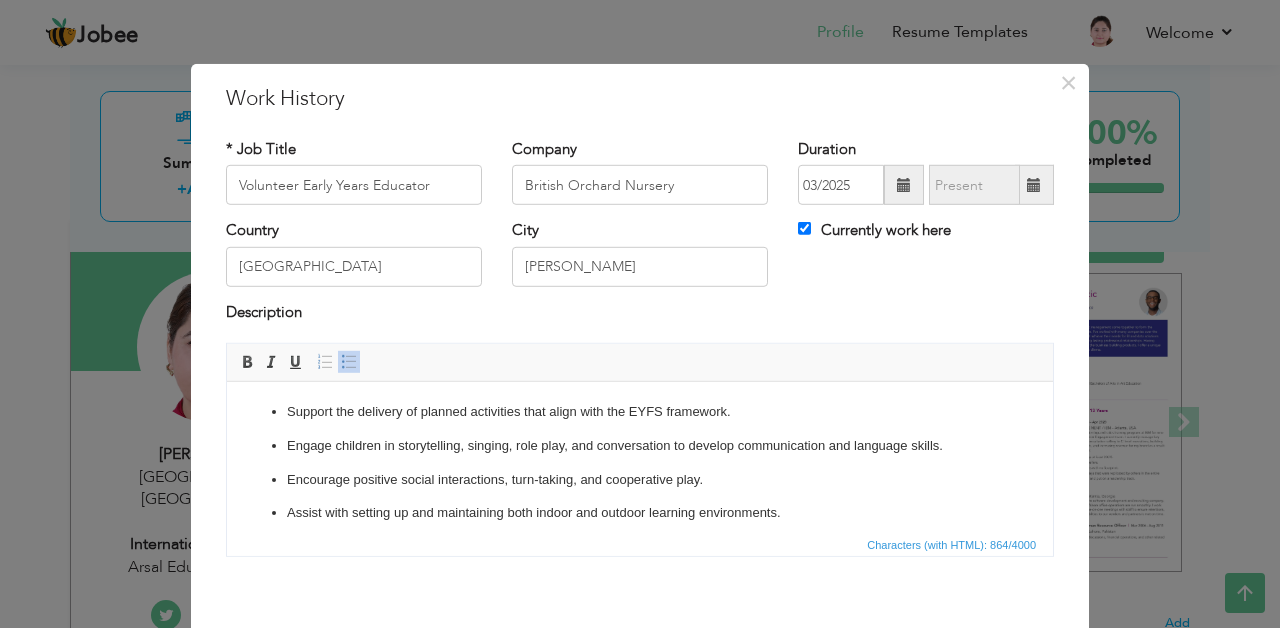 scroll, scrollTop: 0, scrollLeft: 0, axis: both 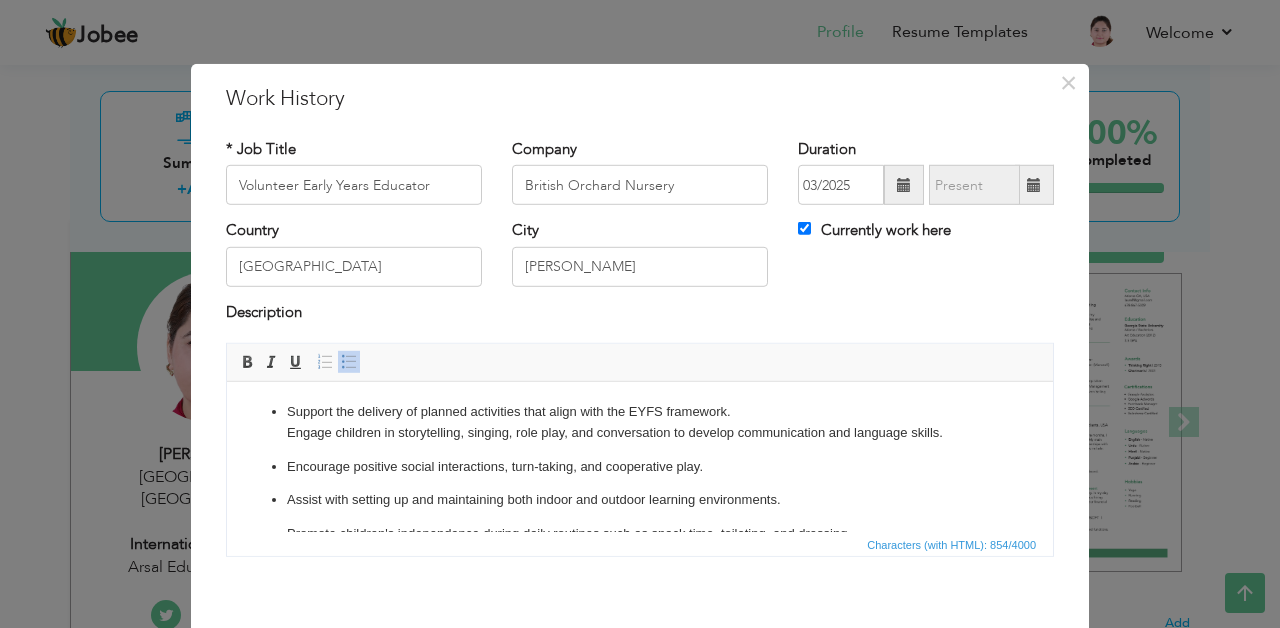 click on "Support the delivery of planned activities that align with the EYFS framework. ​​​​​​​ Engage children in storytelling, singing, role play, and conversation to develop communication and language skills. Encourage positive social interactions, turn-taking, and cooperative play. Assist with setting up and maintaining both indoor and outdoor learning environments. Promote children's independence during daily routines such as snack time, toileting, and dressing. Observe children’s play and learning and share relevant information with the teaching team. Follow safeguarding, health and safety, and confidentiality policies at all times. Contribute to a warm, nurturing atmosphere where all children feel safe, valued, and included." at bounding box center [640, 524] 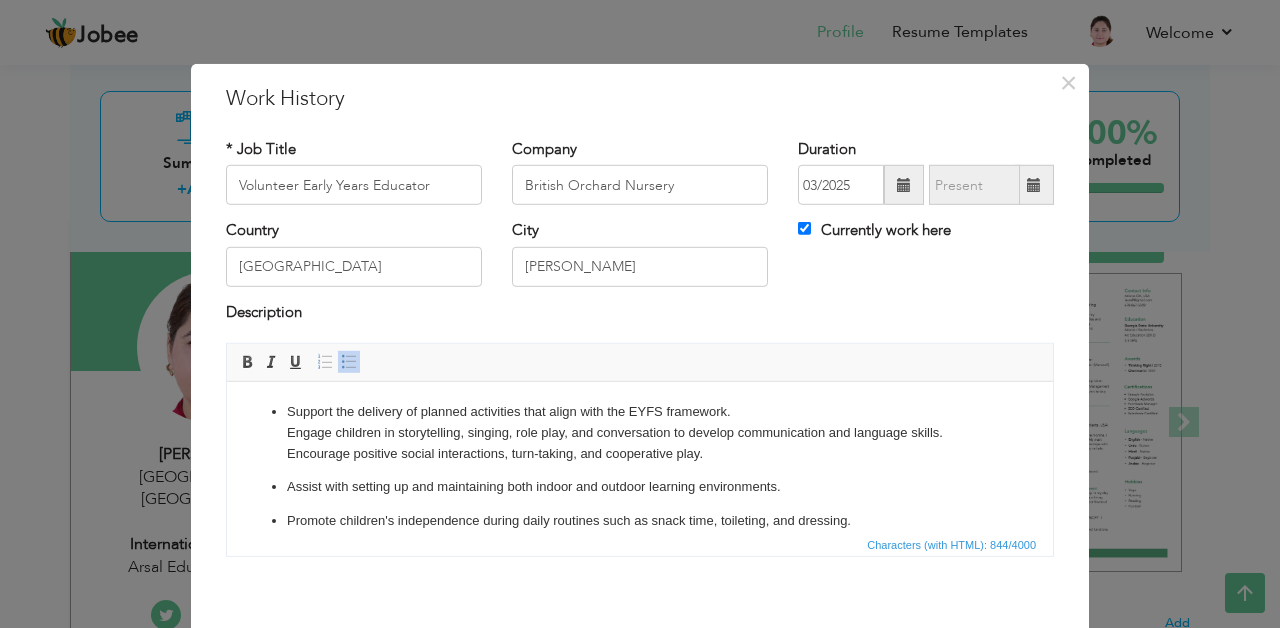 click on "Assist with setting up and maintaining both indoor and outdoor learning environments." at bounding box center (640, 487) 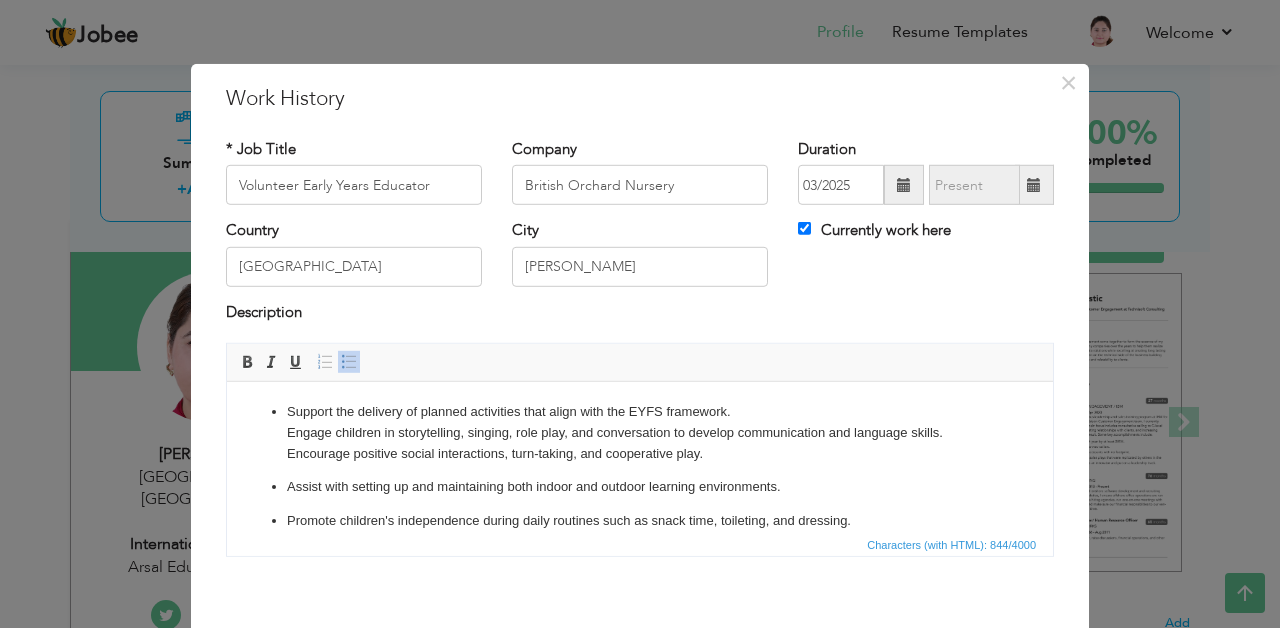 click on "Assist with setting up and maintaining both indoor and outdoor learning environments." at bounding box center (640, 487) 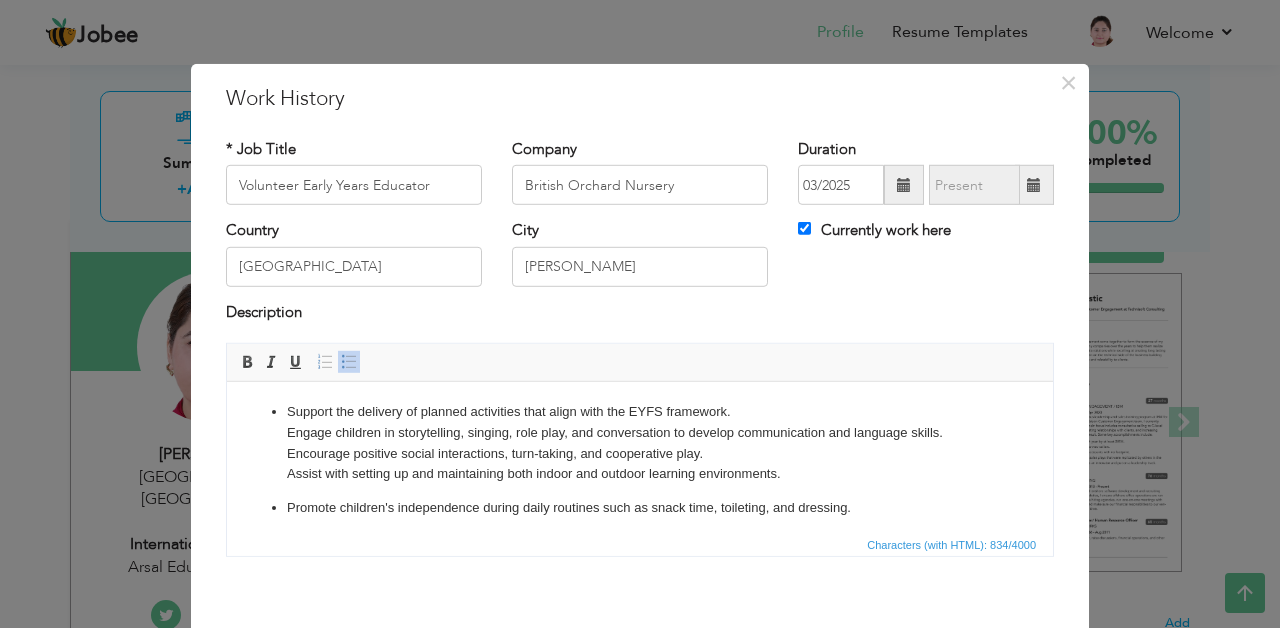 click on "Promote children's independence during daily routines such as snack time, toileting, and dressing." at bounding box center [640, 508] 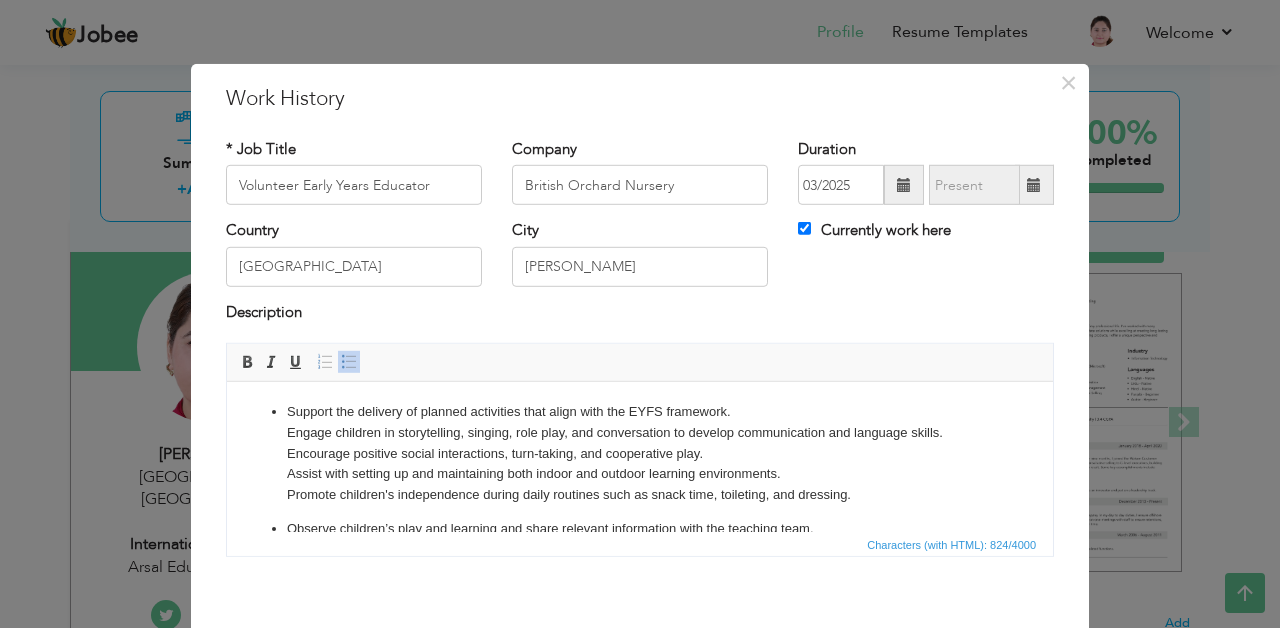 click on "Observe children’s play and learning and share relevant information with the teaching team." at bounding box center [640, 529] 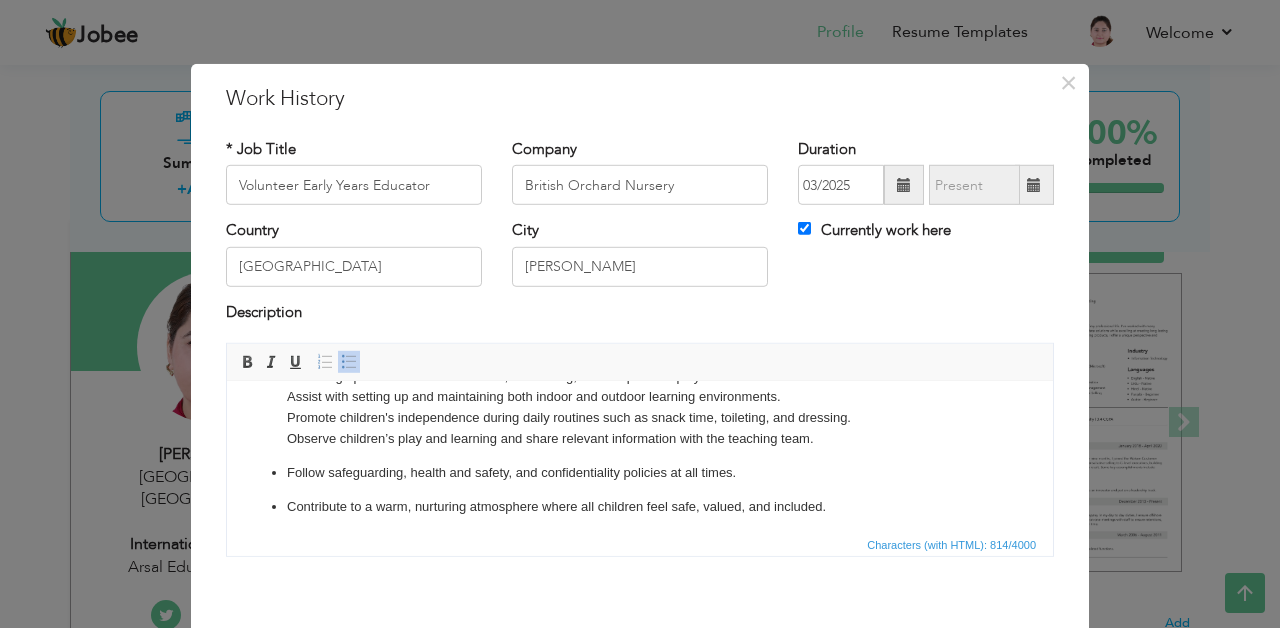 scroll, scrollTop: 76, scrollLeft: 0, axis: vertical 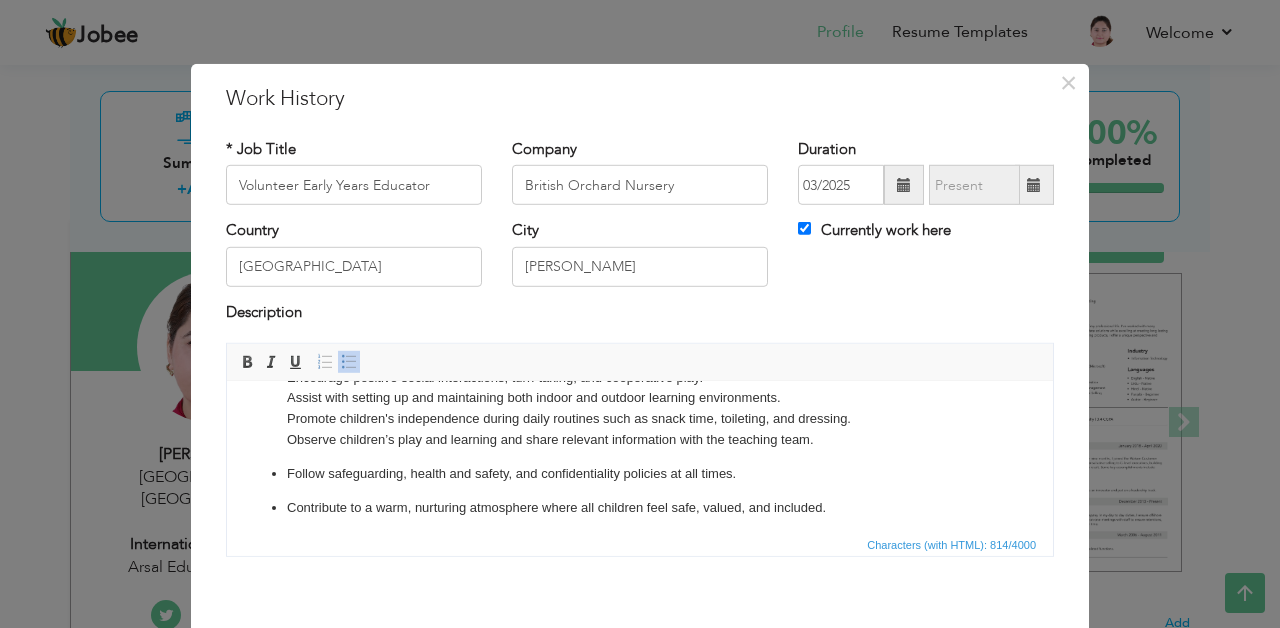 click on "Follow safeguarding, health and safety, and confidentiality policies at all times." at bounding box center [640, 474] 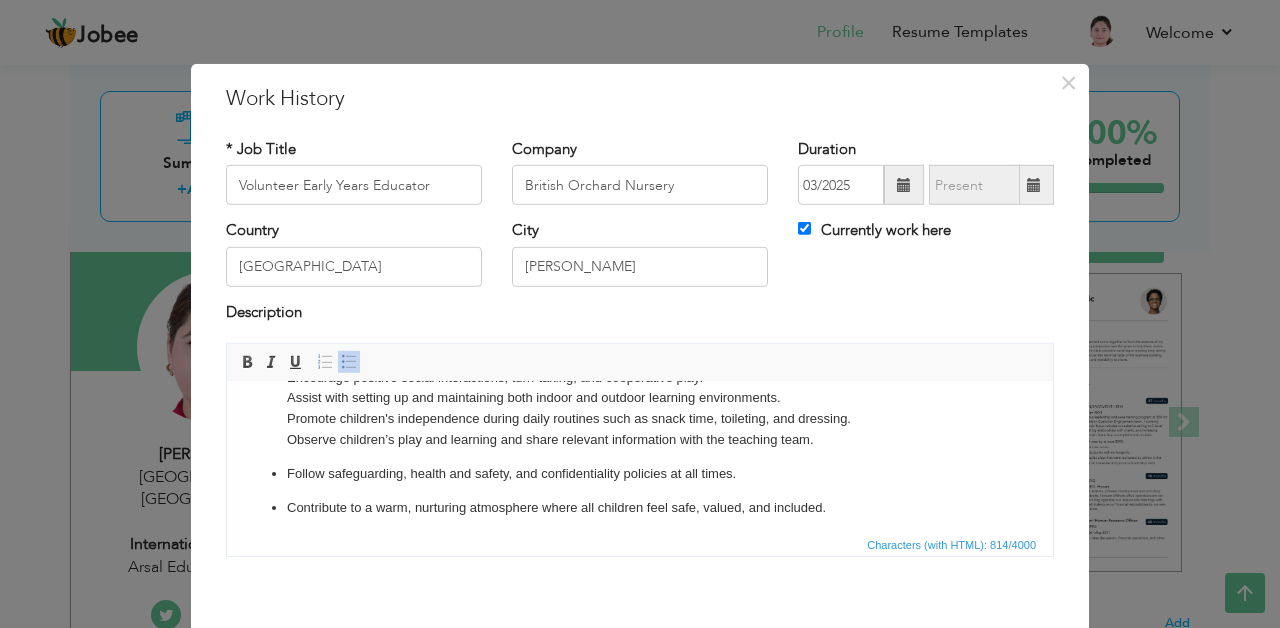 click on "Support the delivery of planned activities that align with the EYFS framework. Engage children in storytelling, singing, role play, and conversation to develop communication and language skills. Encourage positive social interactions, turn-taking, and cooperative play. Assist with setting up and maintaining both indoor and outdoor learning environments. Promote children's independence during daily routines such as snack time, toileting, and dressing. ​​​​​​​ Observe children’s play and learning and share relevant information with the teaching team. Follow safeguarding, health and safety, and confidentiality policies at all times. Contribute to a warm, nurturing atmosphere where all children feel safe, valued, and included." at bounding box center [640, 422] 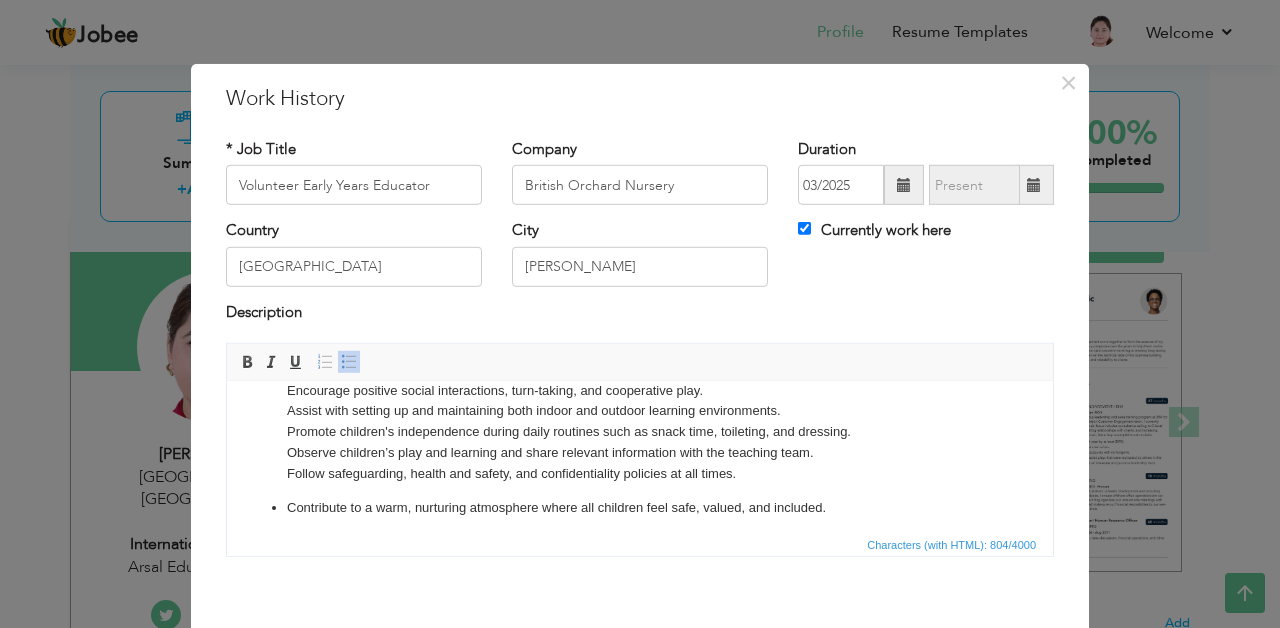 click on "Contribute to a warm, nurturing atmosphere where all children feel safe, valued, and included." at bounding box center (640, 508) 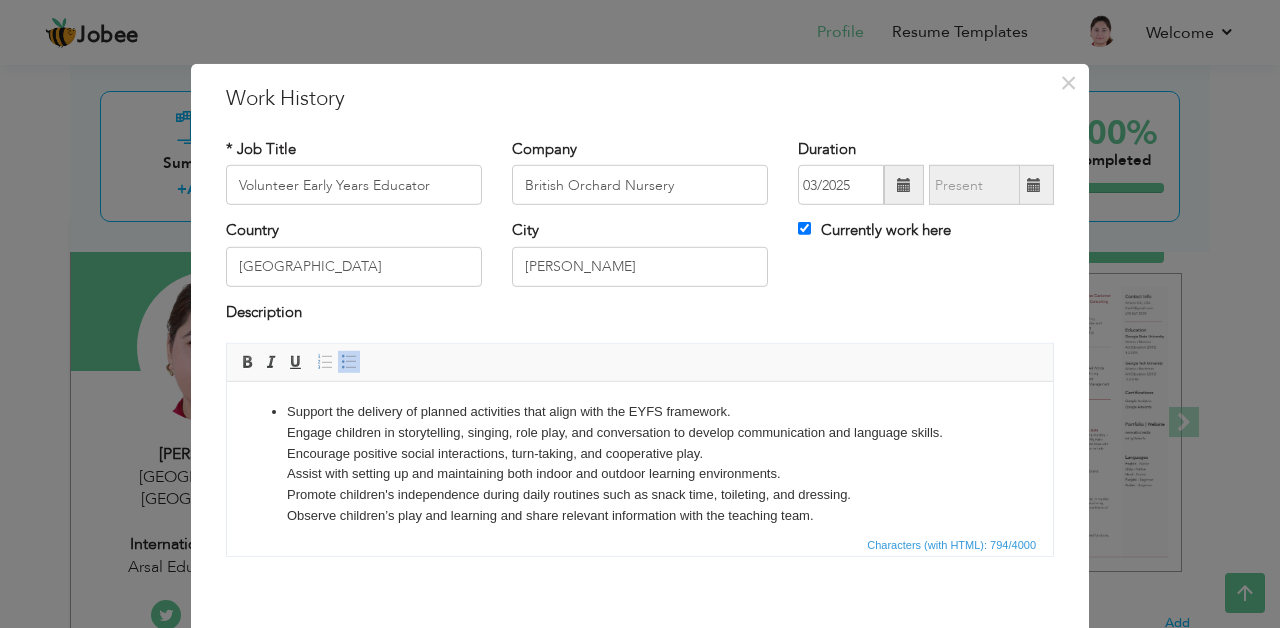scroll, scrollTop: 0, scrollLeft: 0, axis: both 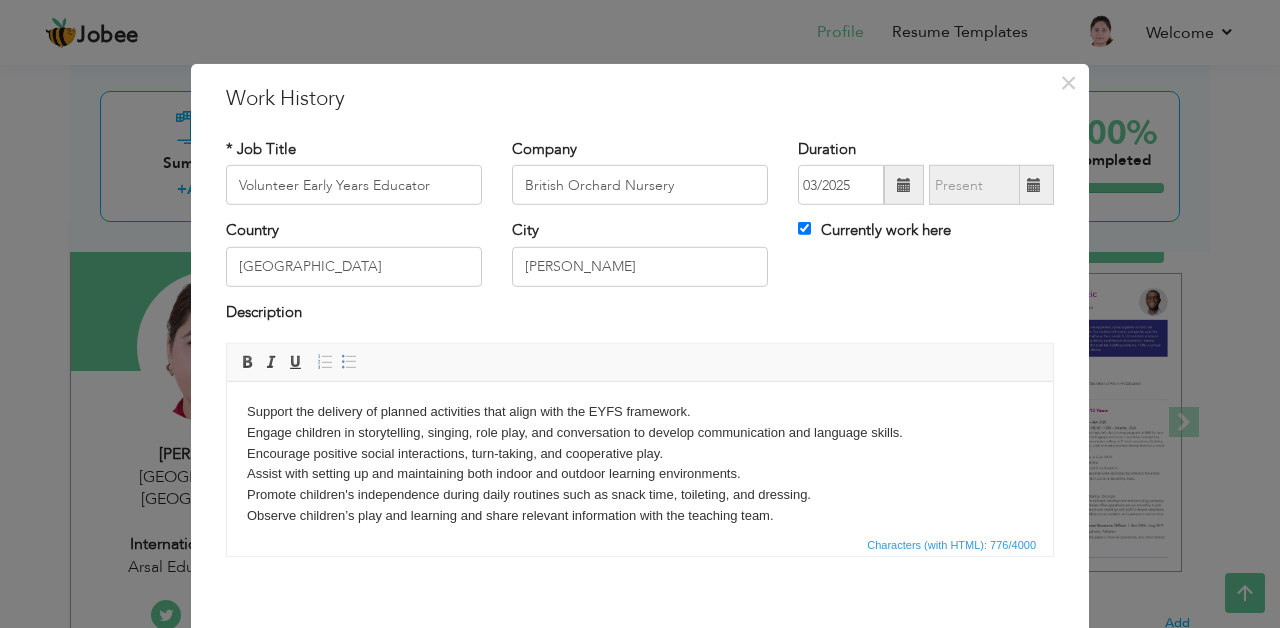 click on "Support the delivery of planned activities that align with the EYFS framework. Engage children in storytelling, singing, role play, and conversation to develop communication and language skills. Encourage positive social interactions, turn-taking, and cooperative play. Assist with setting up and maintaining both indoor and outdoor learning environments. Promote children's independence during daily routines such as snack time, toileting, and dressing. Observe children’s play and learning and share relevant information with the teaching team. Follow safeguarding, health and safety, and confidentiality policies at all times. ​​​​​​​ Contribute to a warm, nurturing atmosphere where all children feel safe, valued, and included." at bounding box center [640, 485] 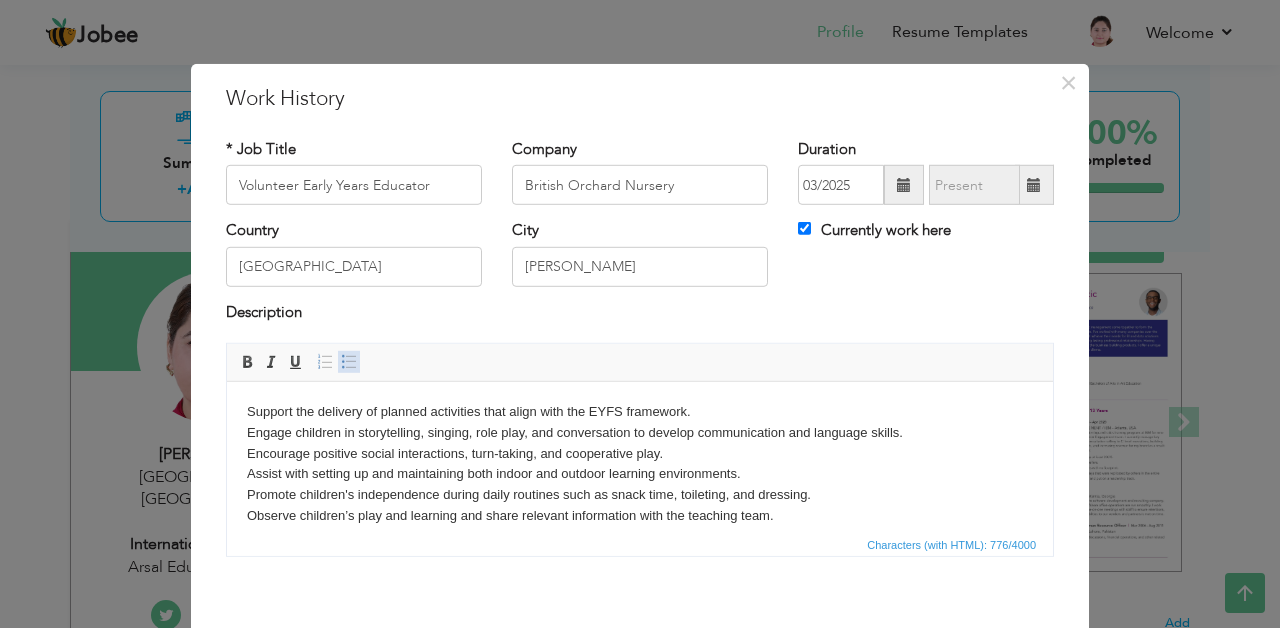 click at bounding box center (349, 362) 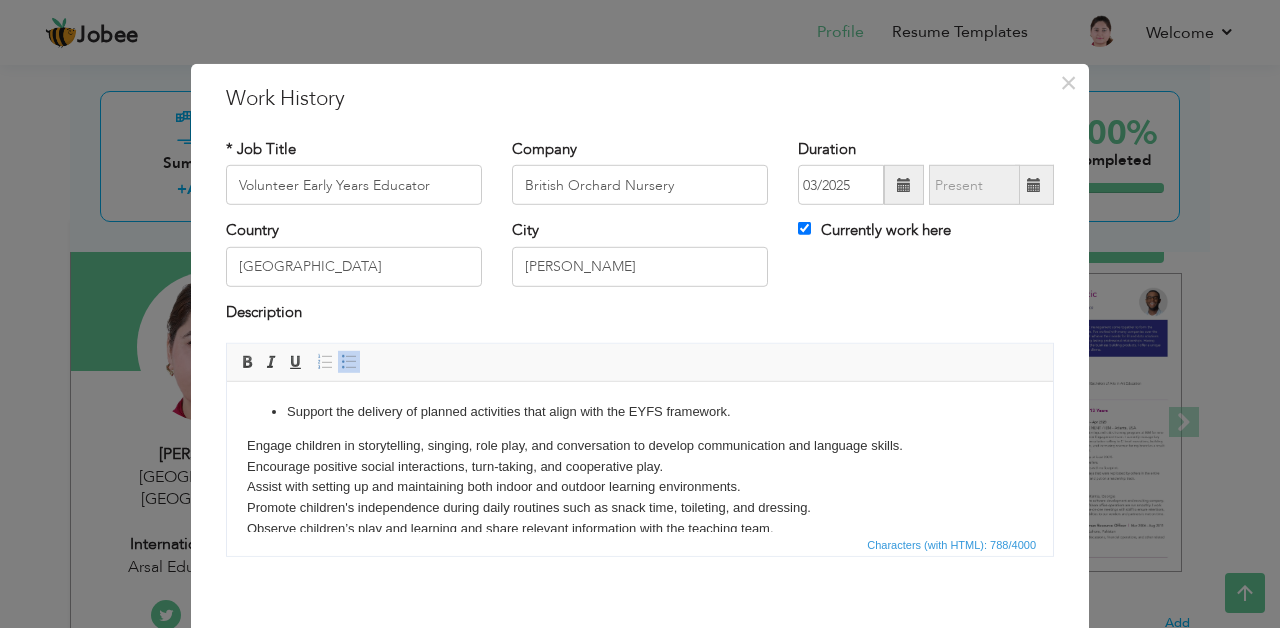 click on "Support the delivery of planned activities that align with the EYFS framework. Engage children in storytelling, singing, role play, and conversation to develop communication and language skills. Encourage positive social interactions, turn-taking, and cooperative play. Assist with setting up and maintaining both indoor and outdoor learning environments. Promote children's independence during daily routines such as snack time, toileting, and dressing. Observe children’s play and learning and share relevant information with the teaching team. Follow safeguarding, health and safety, and confidentiality policies at all times. ​​​​​​​ Contribute to a warm, nurturing atmosphere where all children feel safe, valued, and included." at bounding box center (640, 491) 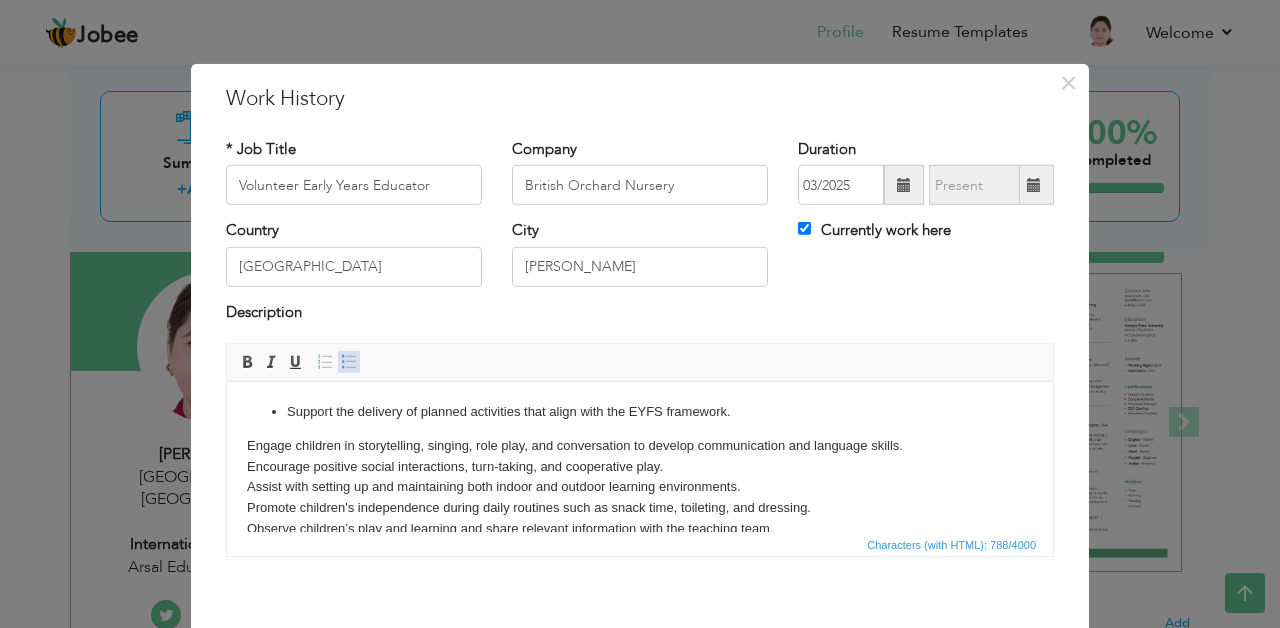 click at bounding box center (349, 362) 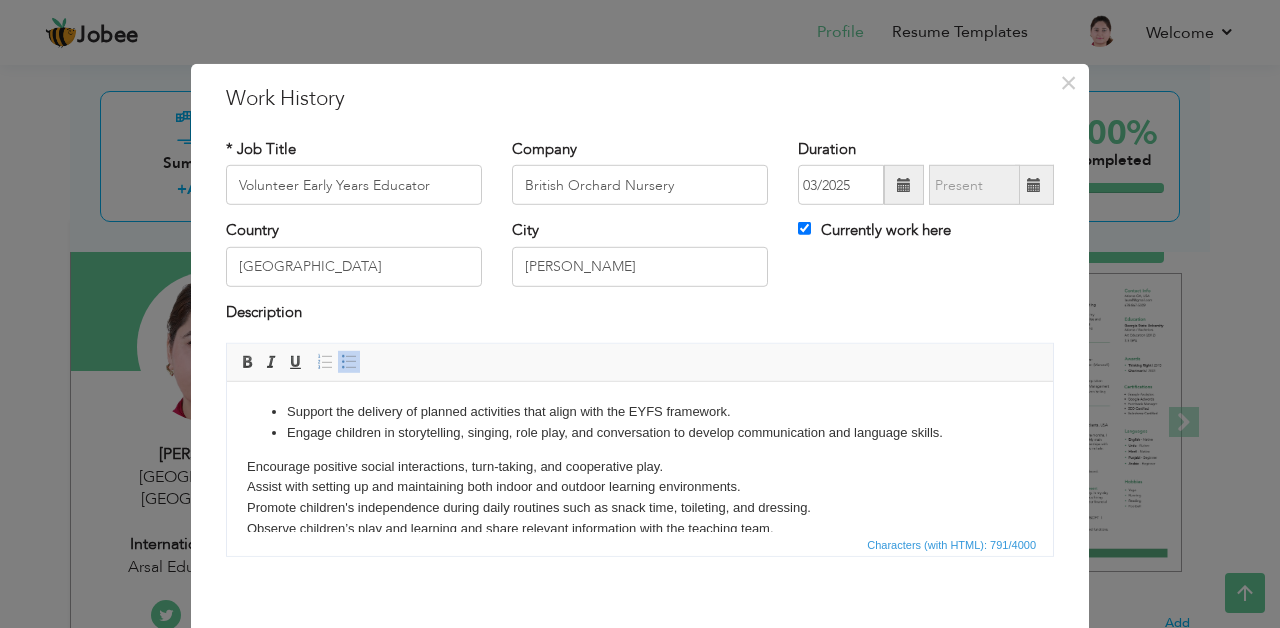 click on "Encourage positive social interactions, turn-taking, and cooperative play. Assist with setting up and maintaining both indoor and outdoor learning environments. Promote children's independence during daily routines such as snack time, toileting, and dressing. Observe children’s play and learning and share relevant information with the teaching team. Follow safeguarding, health and safety, and confidentiality policies at all times. ​​​​​​​ Contribute to a warm, nurturing atmosphere where all children feel safe, valued, and included." at bounding box center [640, 519] 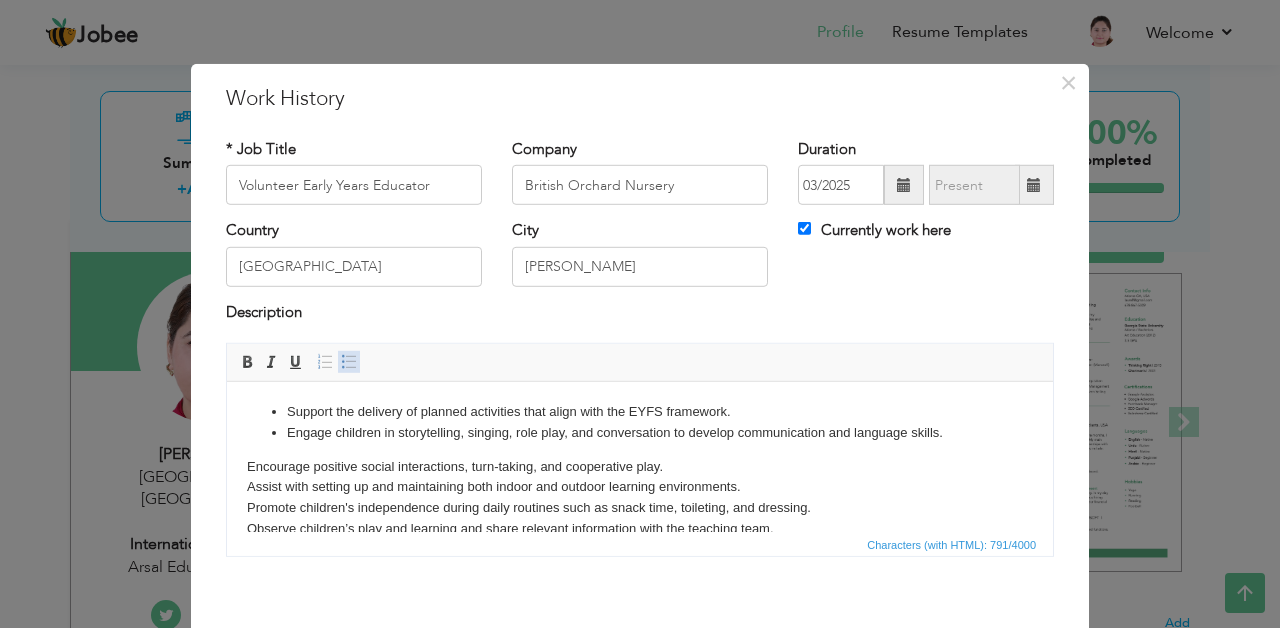 click at bounding box center (349, 362) 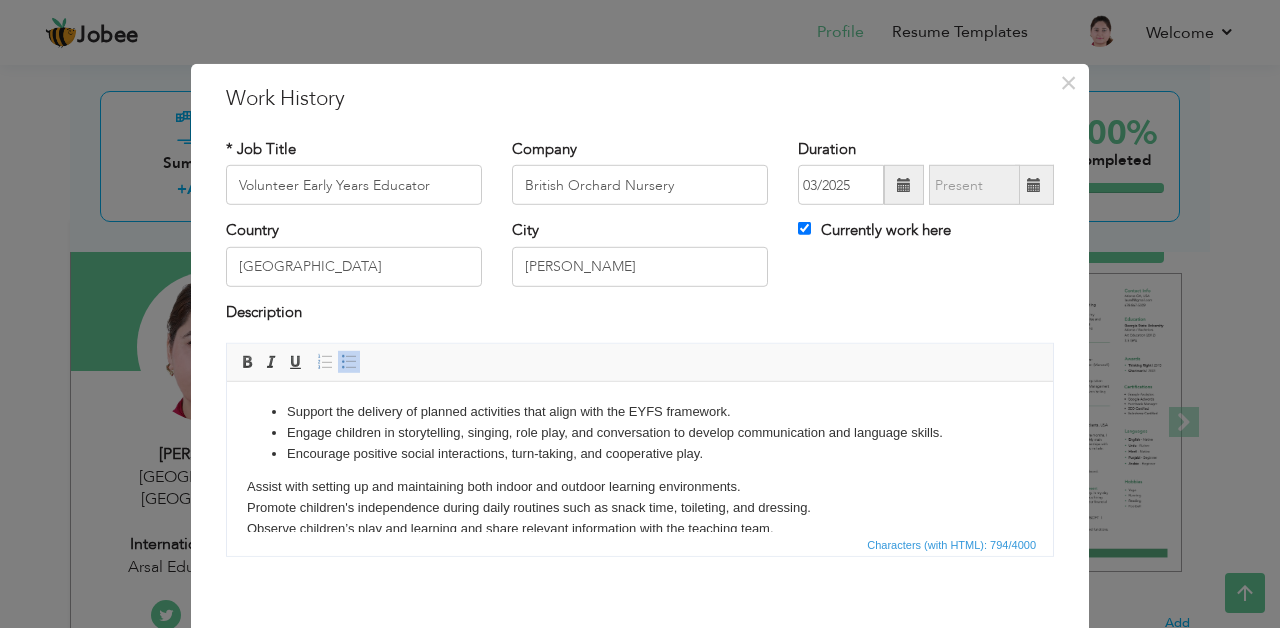 click on "Assist with setting up and maintaining both indoor and outdoor learning environments. Promote children's independence during daily routines such as snack time, toileting, and dressing. Observe children’s play and learning and share relevant information with the teaching team. Follow safeguarding, health and safety, and confidentiality policies at all times. ​​​​​​​ Contribute to a warm, nurturing atmosphere where all children feel safe, valued, and included." at bounding box center (640, 529) 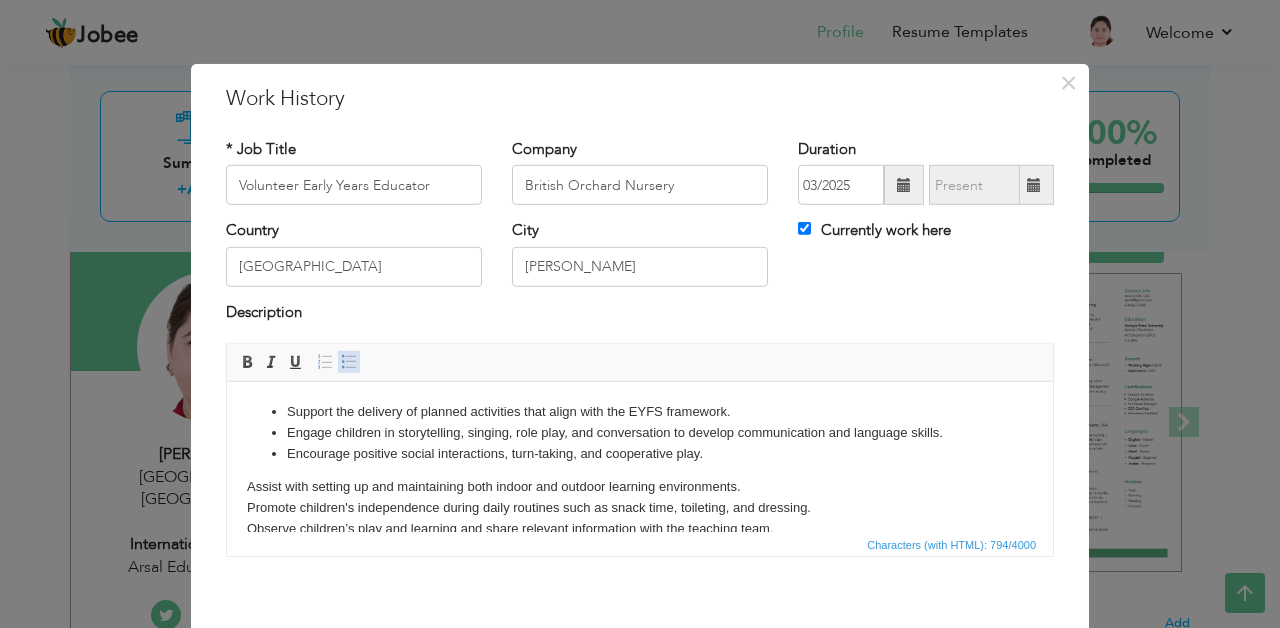 click on "Insert/Remove Bulleted List" at bounding box center [349, 362] 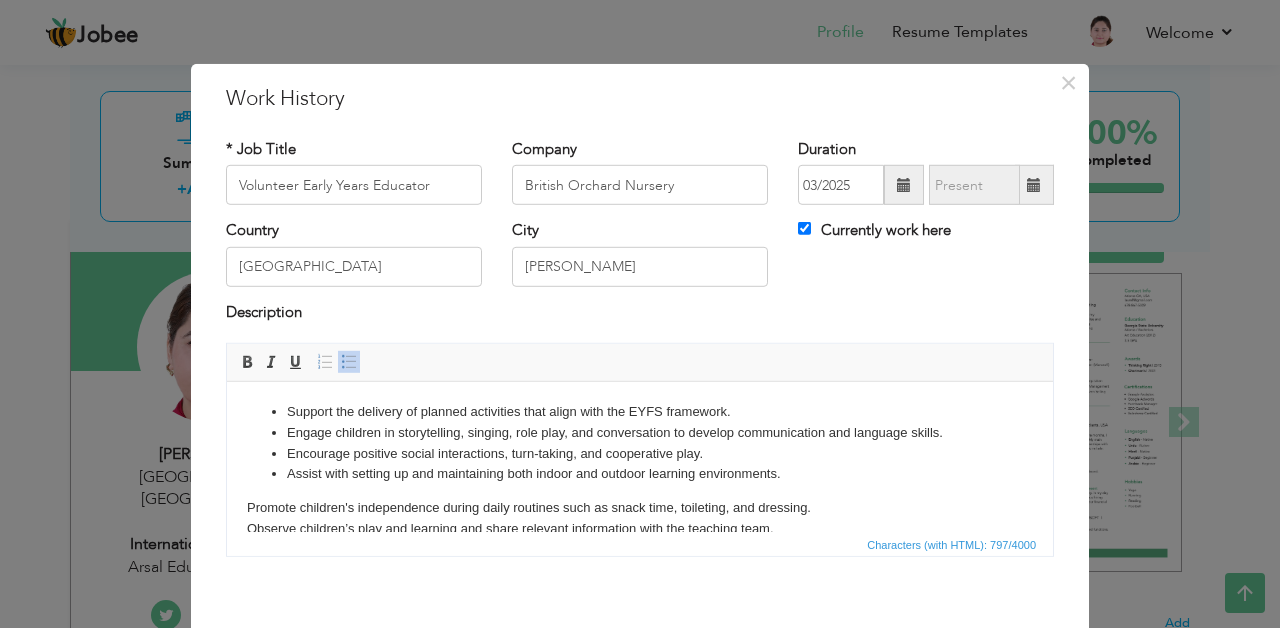 click on "Promote children's independence during daily routines such as snack time, toileting, and dressing. Observe children’s play and learning and share relevant information with the teaching team. Follow safeguarding, health and safety, and confidentiality policies at all times. ​​​​​​​ Contribute to a warm, nurturing atmosphere where all children feel safe, valued, and included." at bounding box center [640, 539] 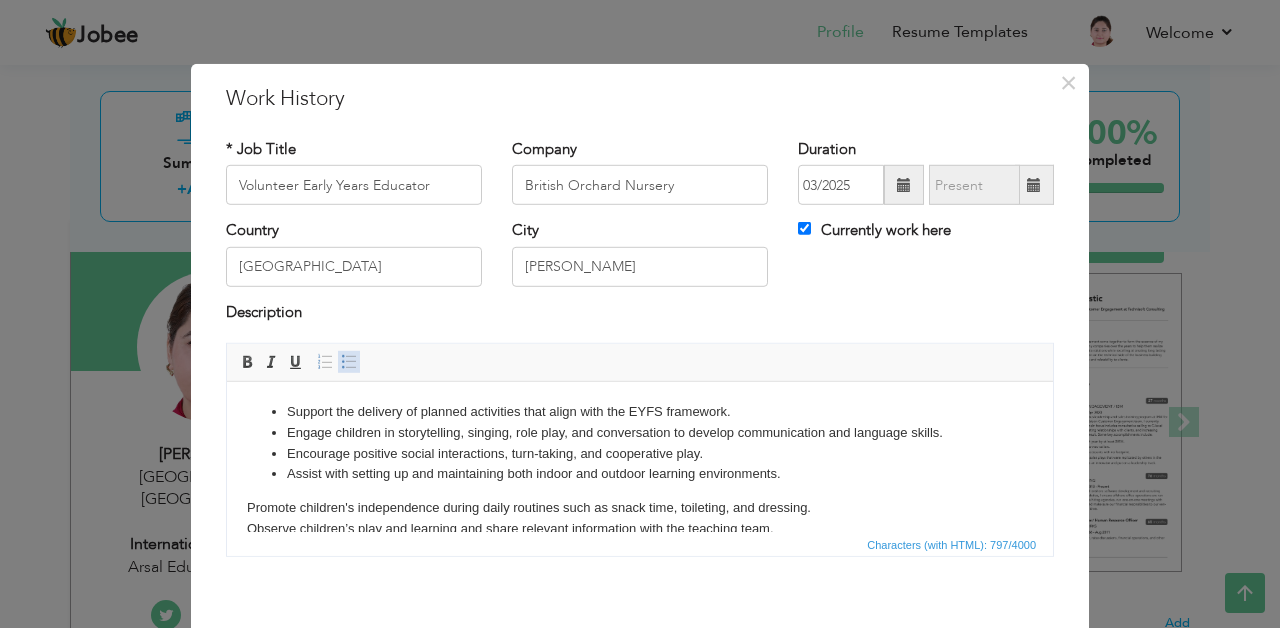 click at bounding box center (349, 362) 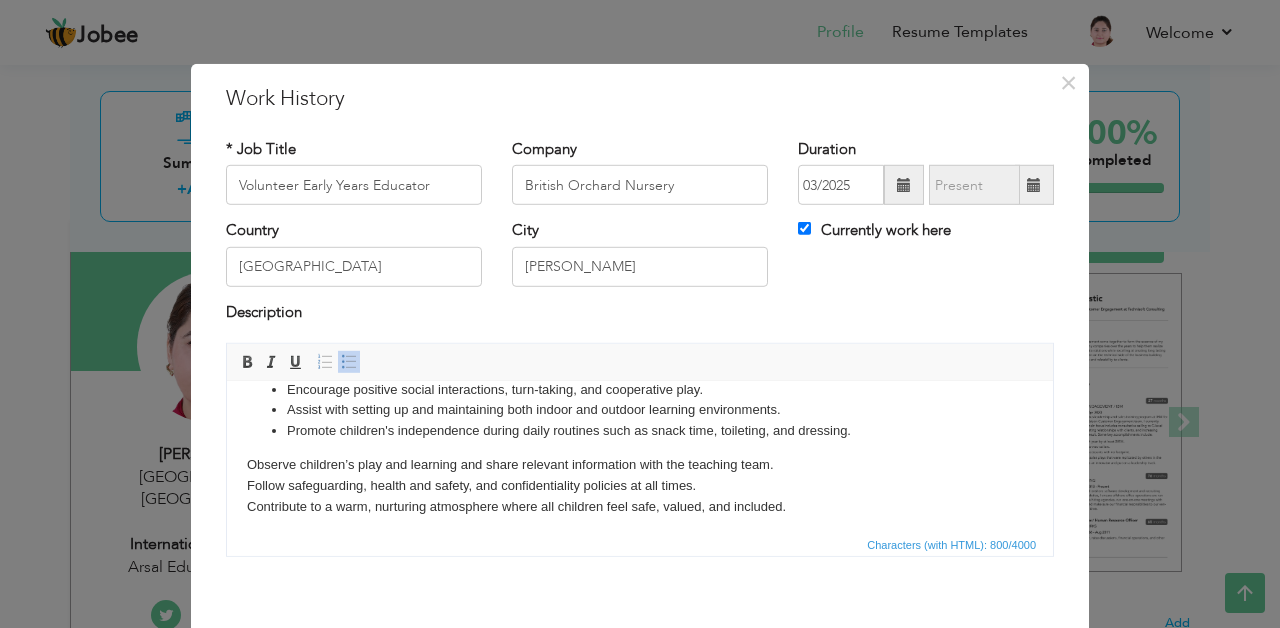 scroll, scrollTop: 63, scrollLeft: 0, axis: vertical 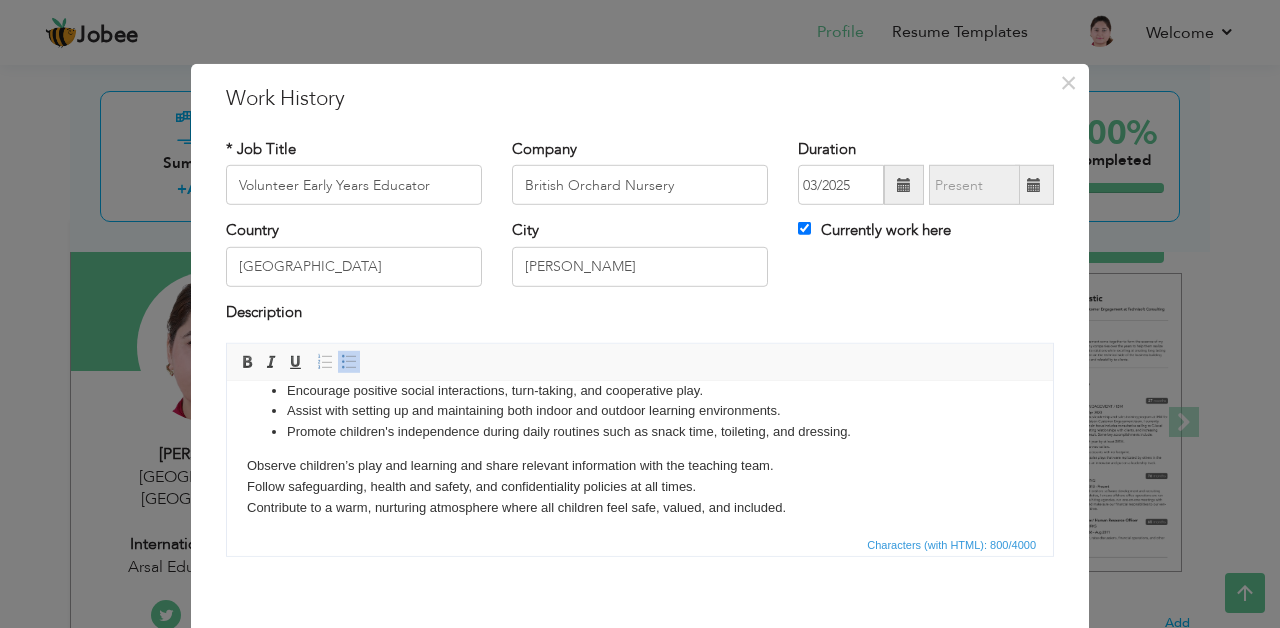 click on "Support the delivery of planned activities that align with the EYFS framework. Engage children in storytelling, singing, role play, and conversation to develop communication and language skills. Encourage positive social interactions, turn-taking, and cooperative play. Assist with setting up and maintaining both indoor and outdoor learning environments. Promote children's independence during daily routines such as snack time, toileting, and dressing. Observe children’s play and learning and share relevant information with the teaching team. Follow safeguarding, health and safety, and confidentiality policies at all times. ​​​​​​​ Contribute to a warm, nurturing atmosphere where all children feel safe, valued, and included." at bounding box center [640, 428] 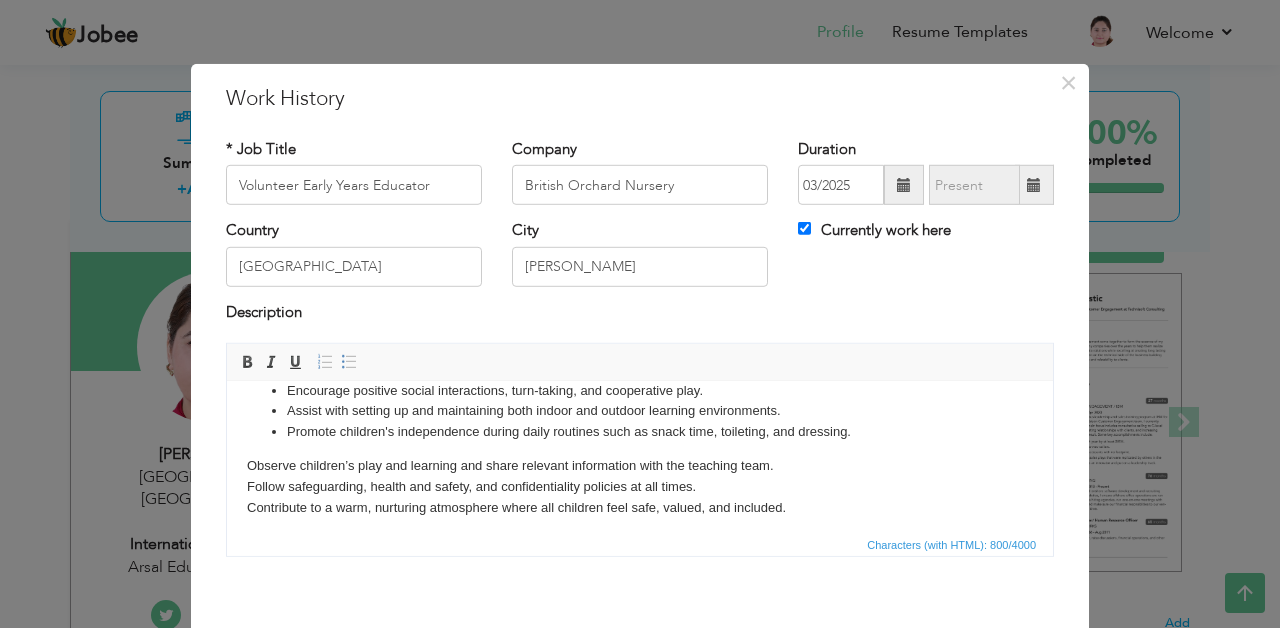 click on "Observe children’s play and learning and share relevant information with the teaching team. Follow safeguarding, health and safety, and confidentiality policies at all times. ​​​​​​​ Contribute to a warm, nurturing atmosphere where all children feel safe, valued, and included." at bounding box center (640, 487) 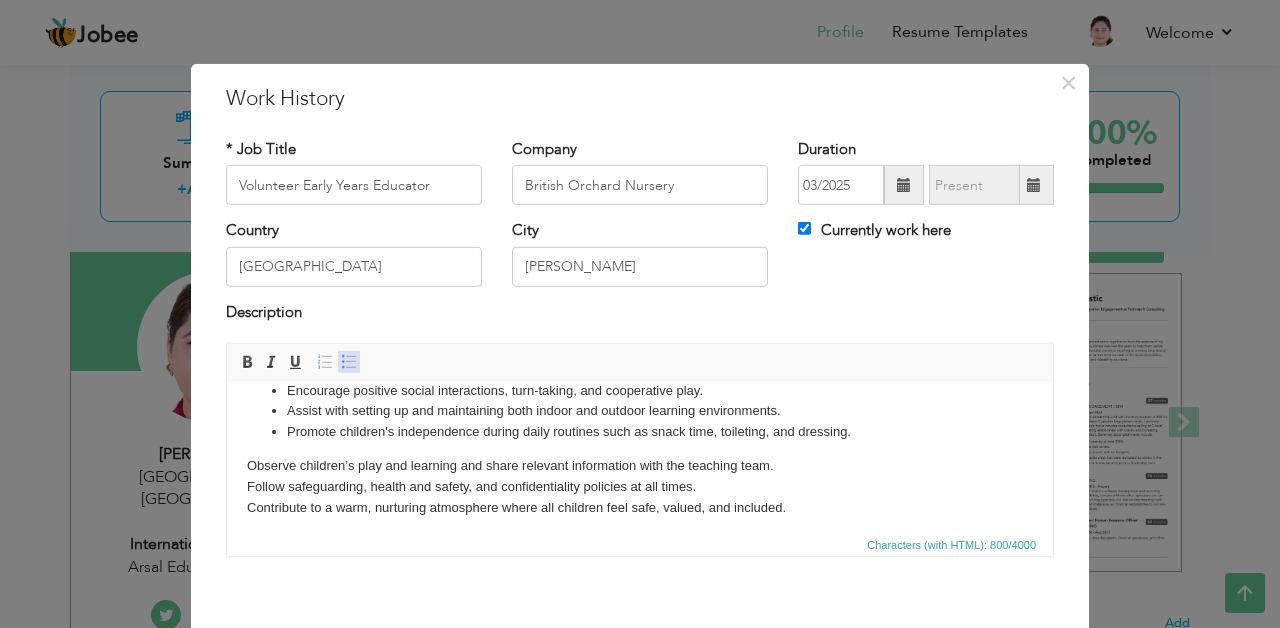 click at bounding box center (349, 362) 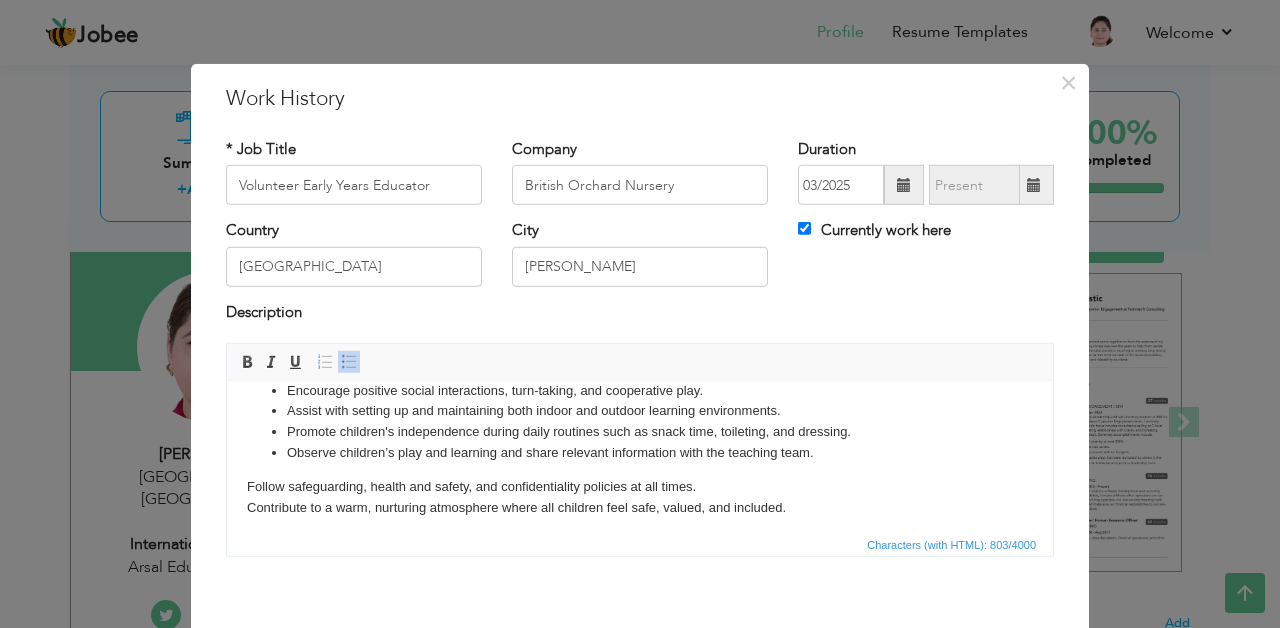 click on "Follow safeguarding, health and safety, and confidentiality policies at all times. ​​​​​​​ Contribute to a warm, nurturing atmosphere where all children feel safe, valued, and included." at bounding box center (640, 498) 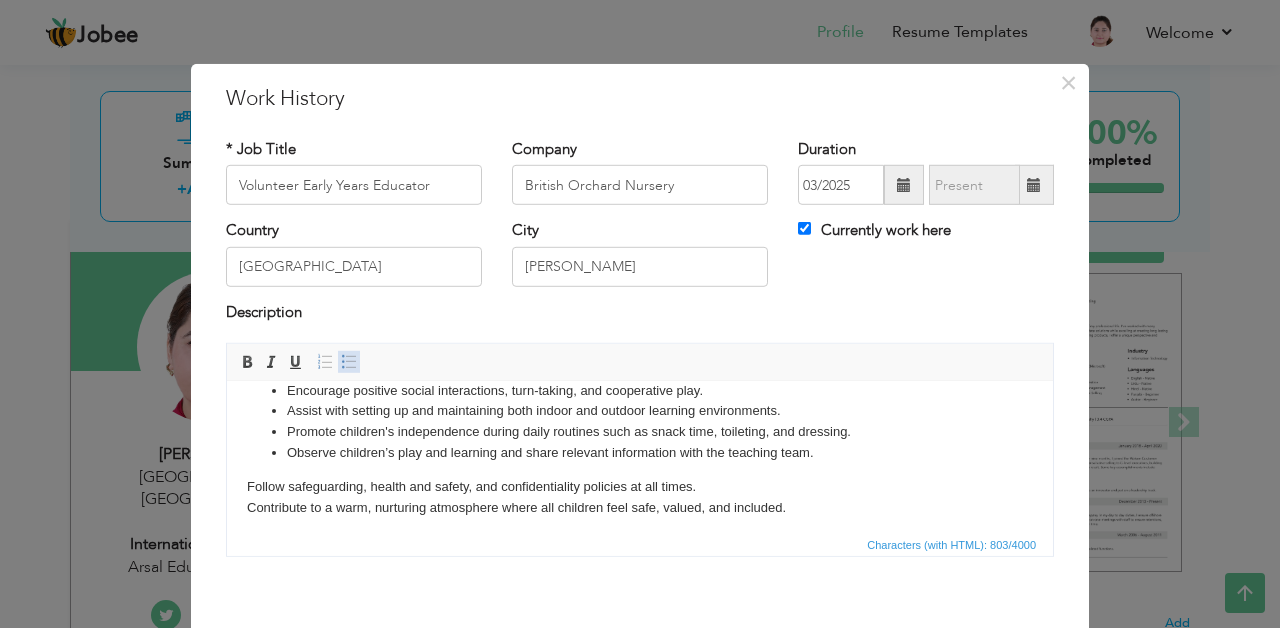 click at bounding box center [349, 362] 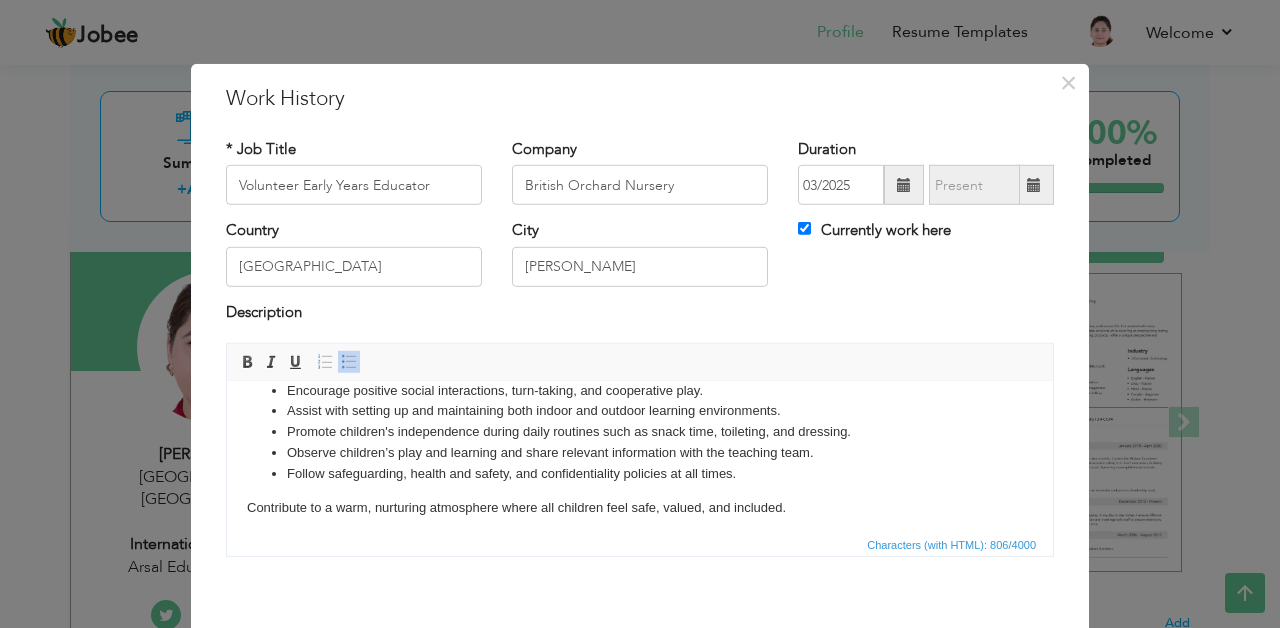 click on "​​​​​​​ Contribute to a warm, nurturing atmosphere where all children feel safe, valued, and included." at bounding box center [640, 508] 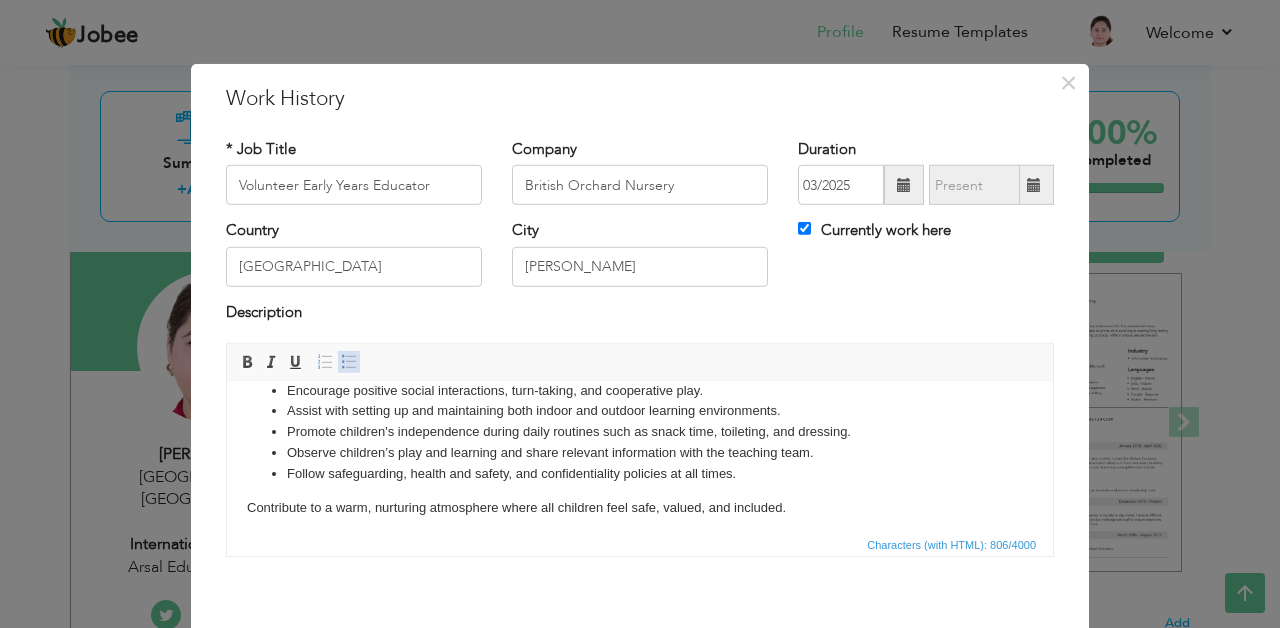 click at bounding box center (349, 362) 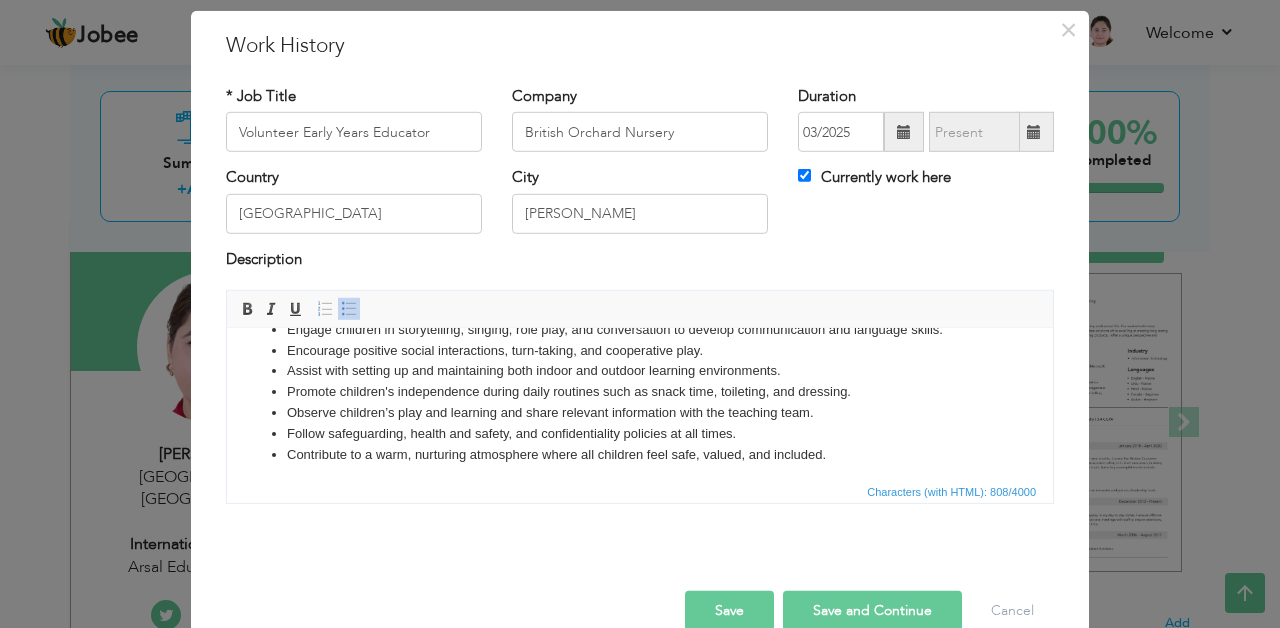 scroll, scrollTop: 75, scrollLeft: 0, axis: vertical 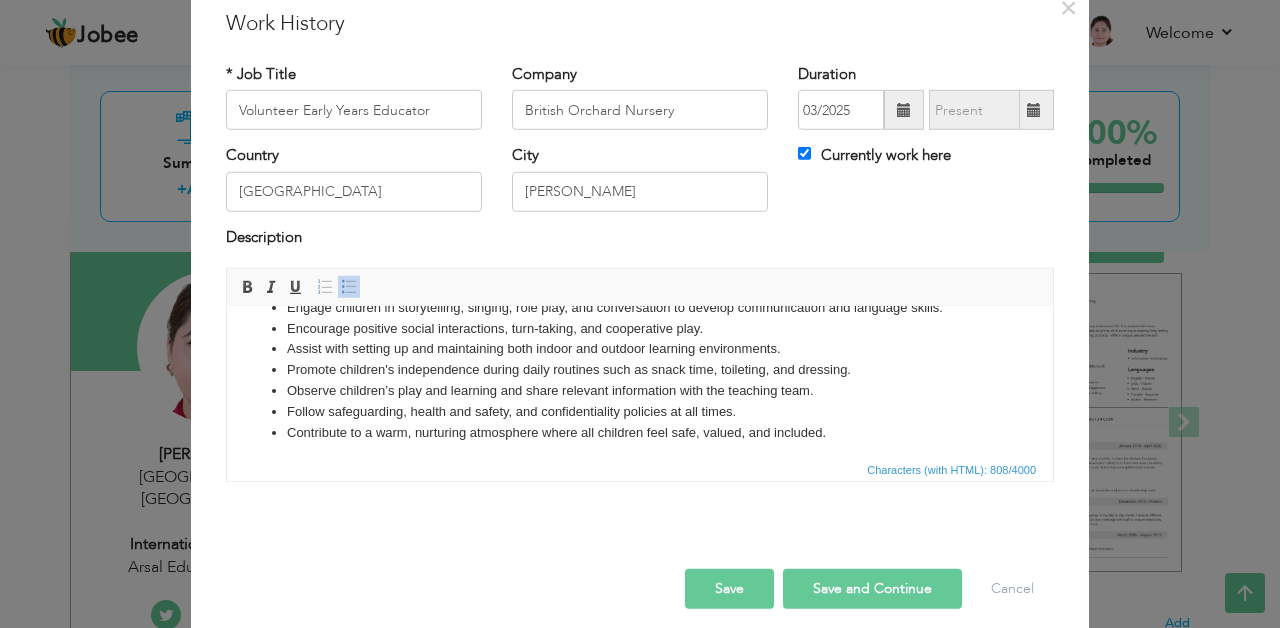 click on "Save and Continue" at bounding box center [872, 589] 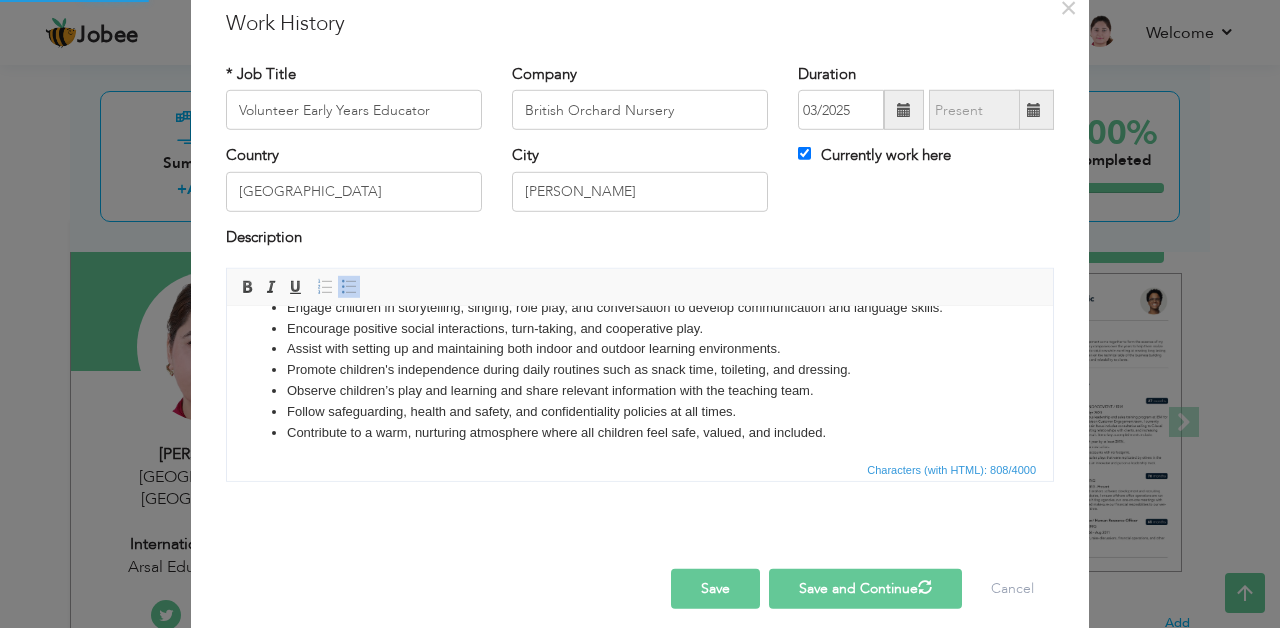 type 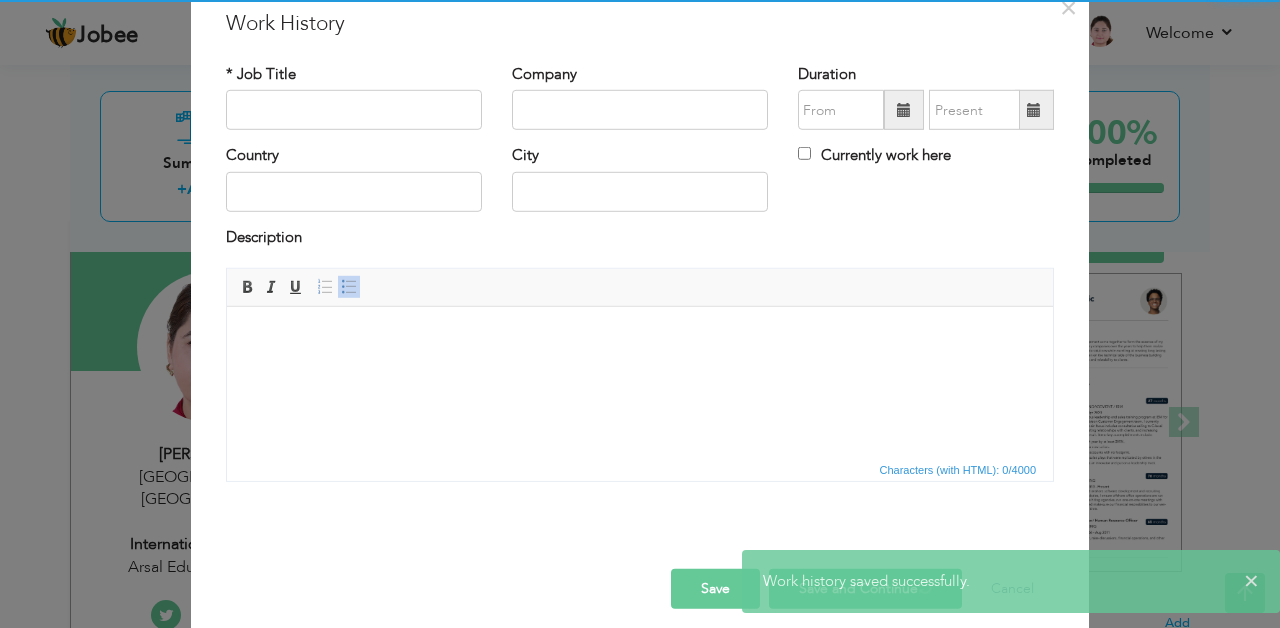 scroll, scrollTop: 0, scrollLeft: 0, axis: both 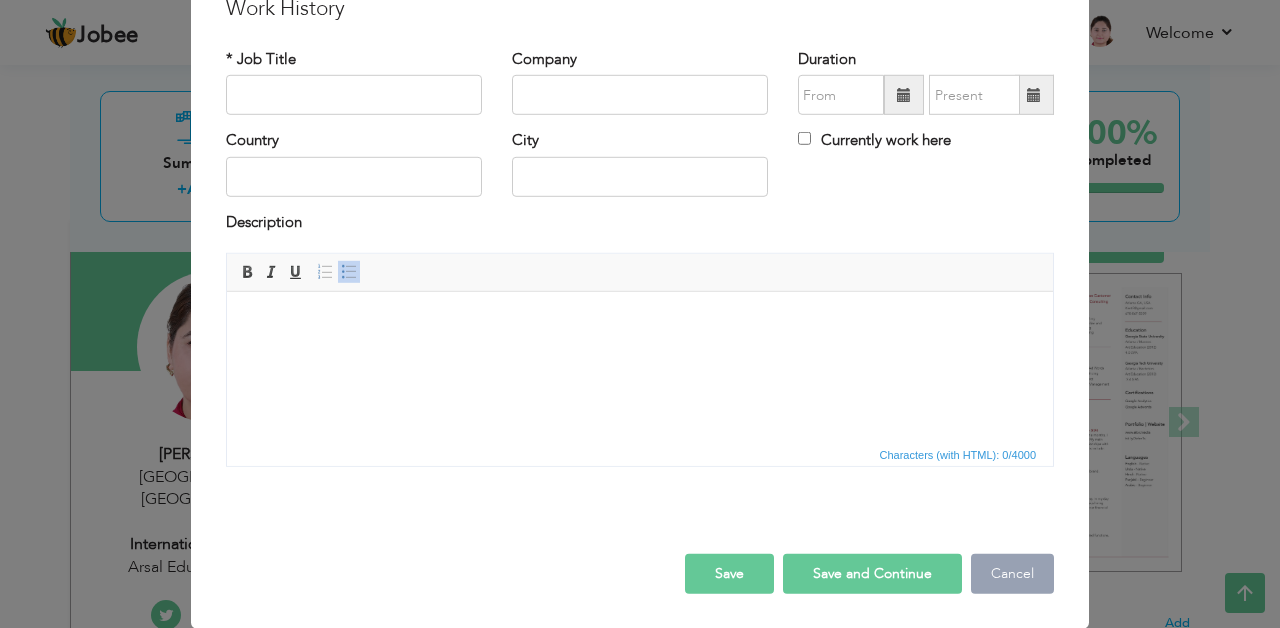 click on "Cancel" at bounding box center [1012, 574] 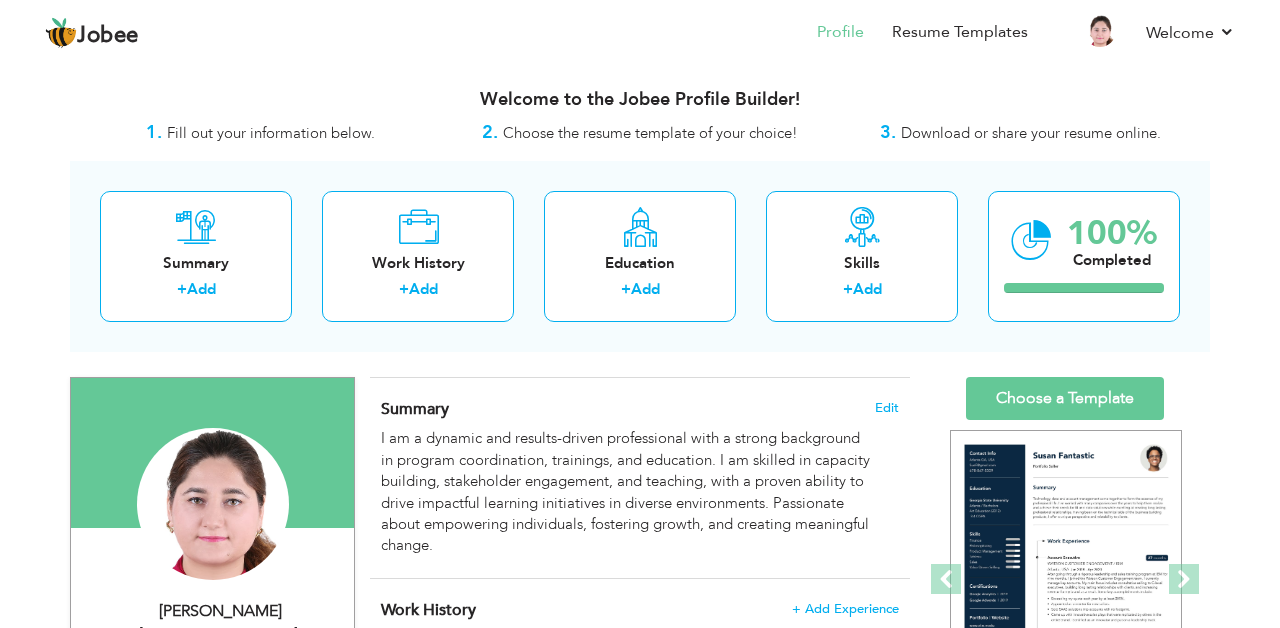 scroll, scrollTop: 0, scrollLeft: 0, axis: both 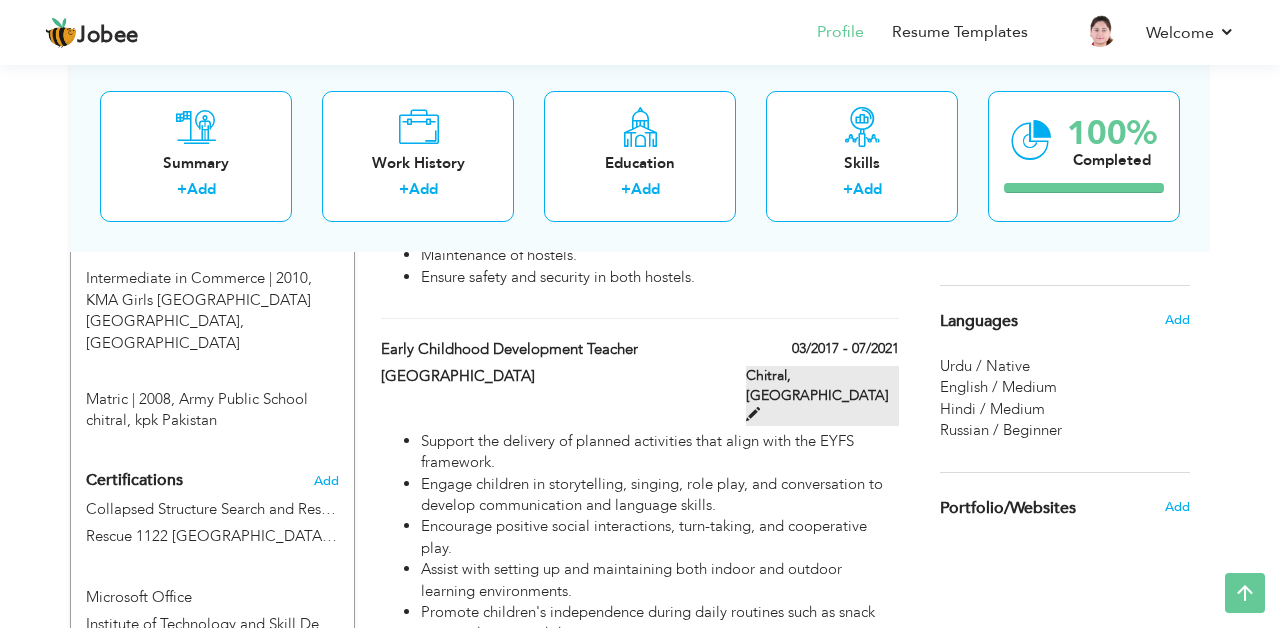 click at bounding box center [753, 414] 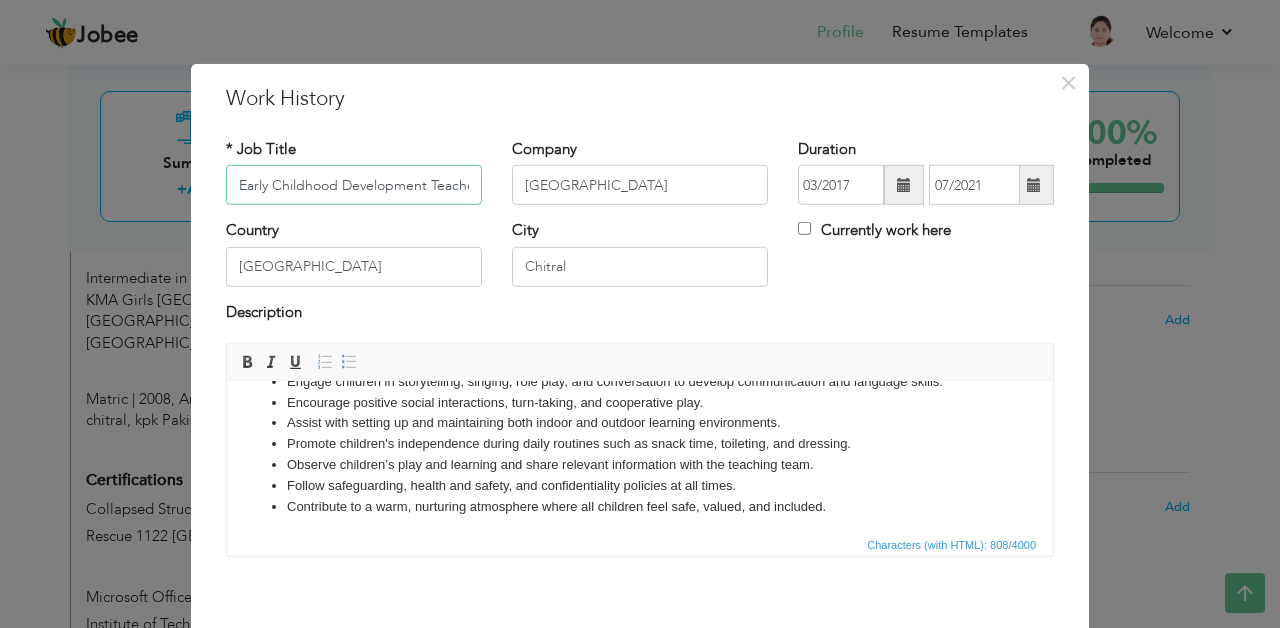 scroll, scrollTop: 50, scrollLeft: 0, axis: vertical 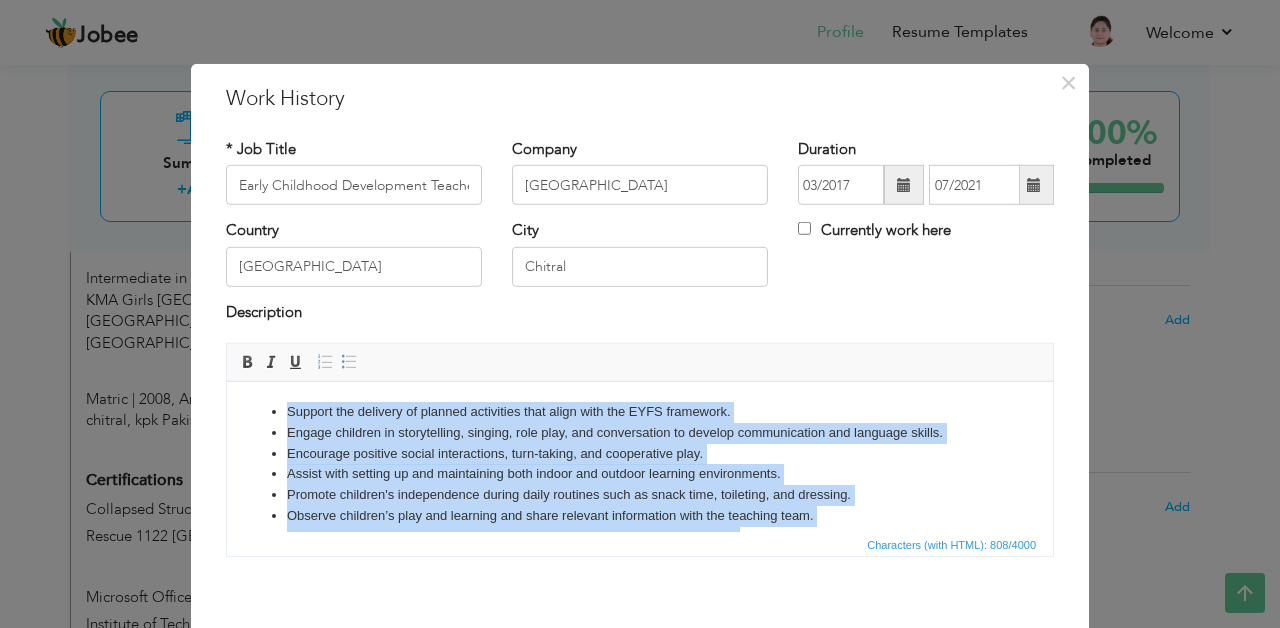 drag, startPoint x: 839, startPoint y: 502, endPoint x: 368, endPoint y: 369, distance: 489.41803 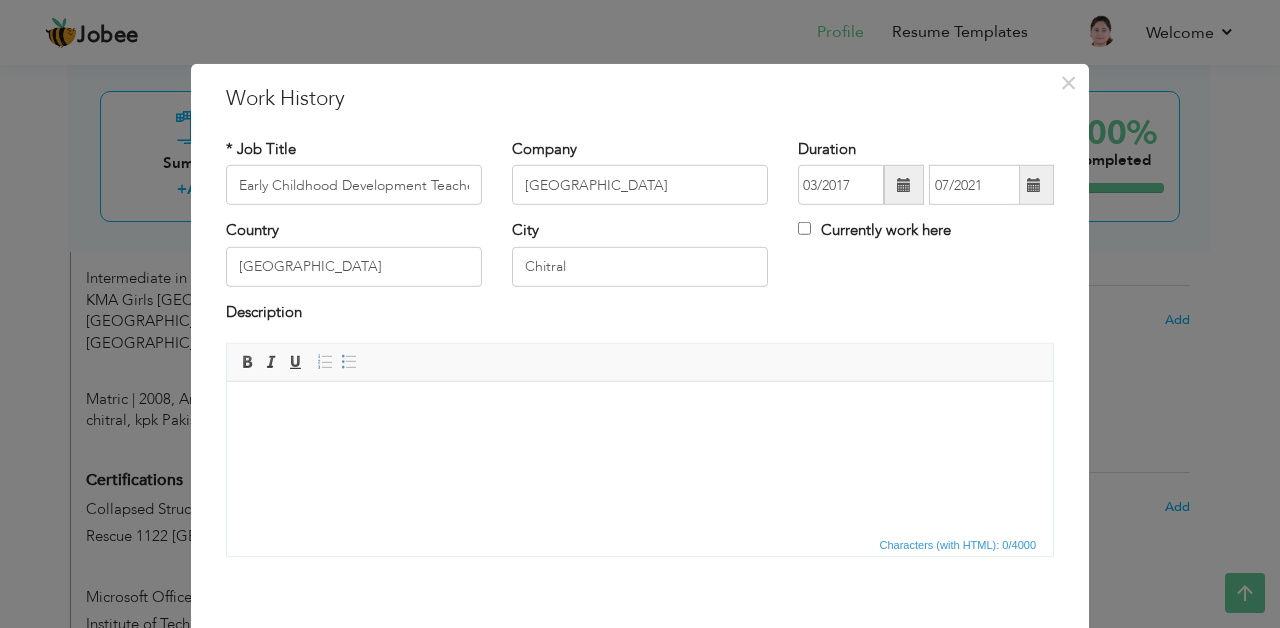 paste 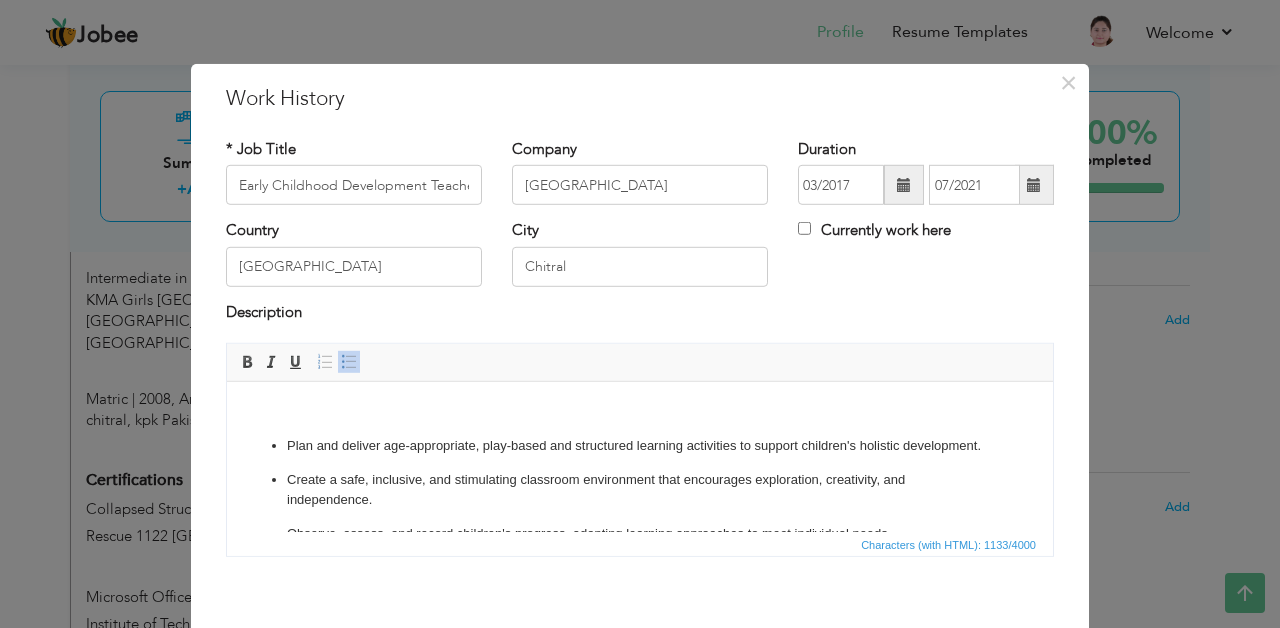 scroll, scrollTop: 0, scrollLeft: 0, axis: both 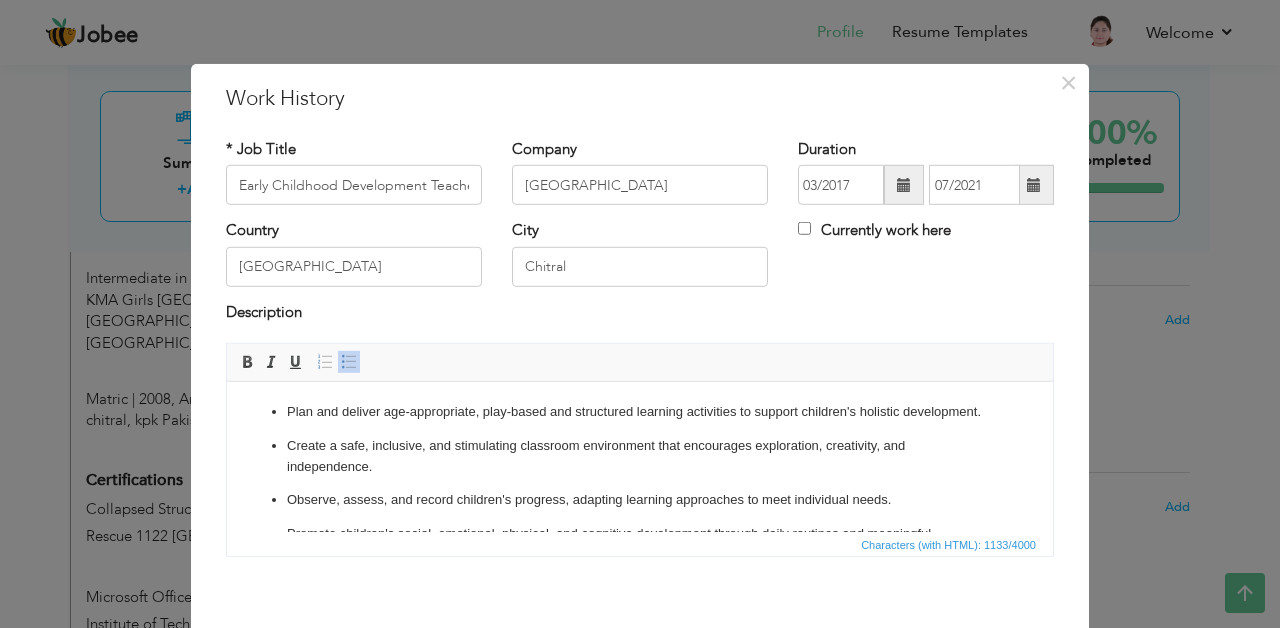 click on "Plan and deliver age-appropriate, play-based and structured learning activities to support children's holistic development. Create a safe, inclusive, and stimulating classroom environment that encourages exploration, creativity, and independence. Observe, assess, and record children's progress, adapting learning approaches to meet individual needs. Promote children's social, emotional, physical, and cognitive development through daily routines and meaningful interactions. Lead and supervise classroom assistants and support staff to ensure smooth delivery of learning experiences. Establish and maintain positive relationships with parents and carers through regular communication and feedback. Support children’s self-help skills and independence during transitions, mealtimes, toileting, and dressing. Encourage positive behaviour and social interaction using consistent and supportive strategies. Organise and maintain learning resources and classroom materials." 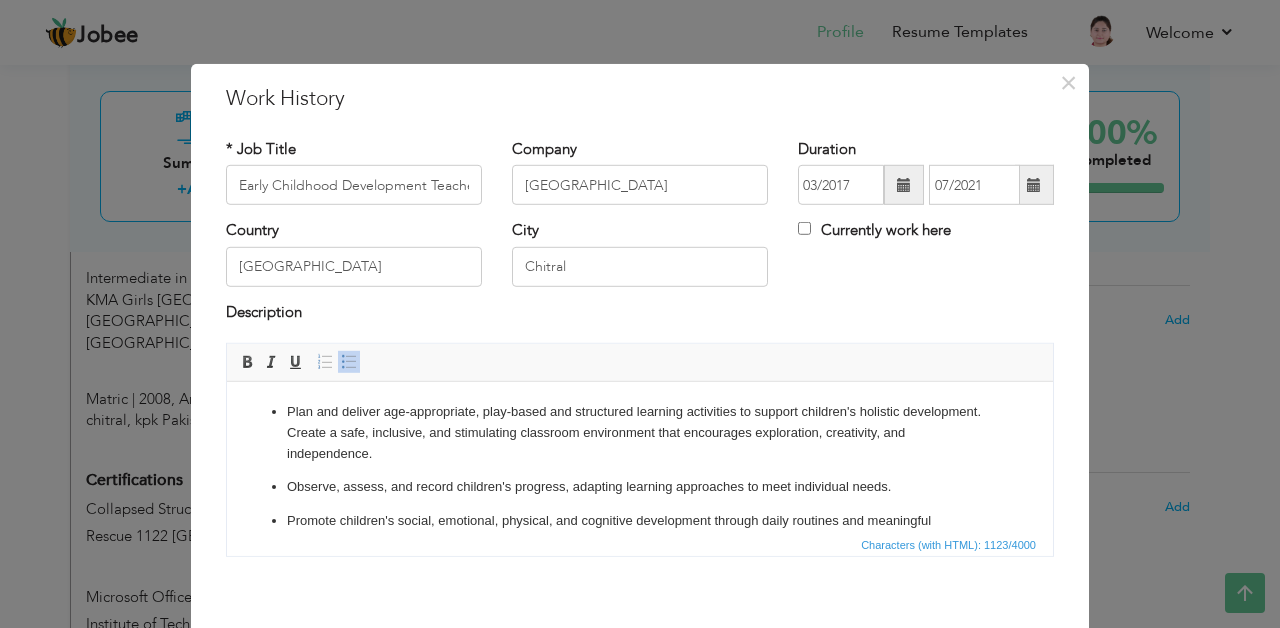 click on "Observe, assess, and record children's progress, adapting learning approaches to meet individual needs." at bounding box center [640, 487] 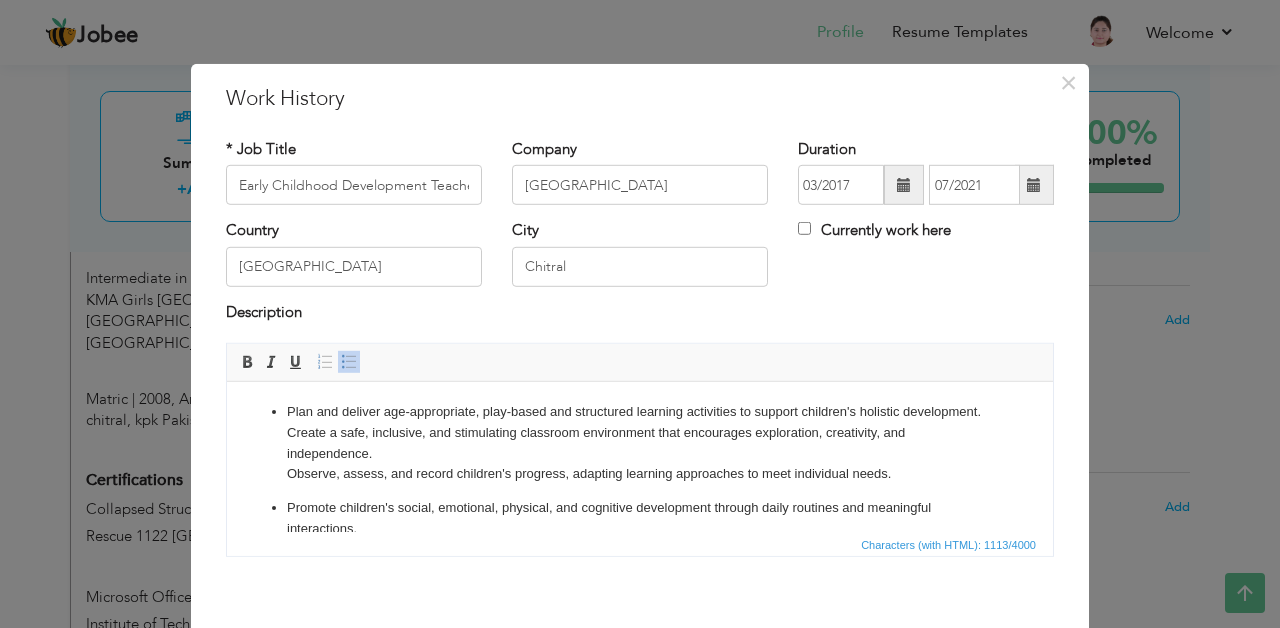 click on "Promote children's social, emotional, physical, and cognitive development through daily routines and meaningful interactions." at bounding box center [640, 519] 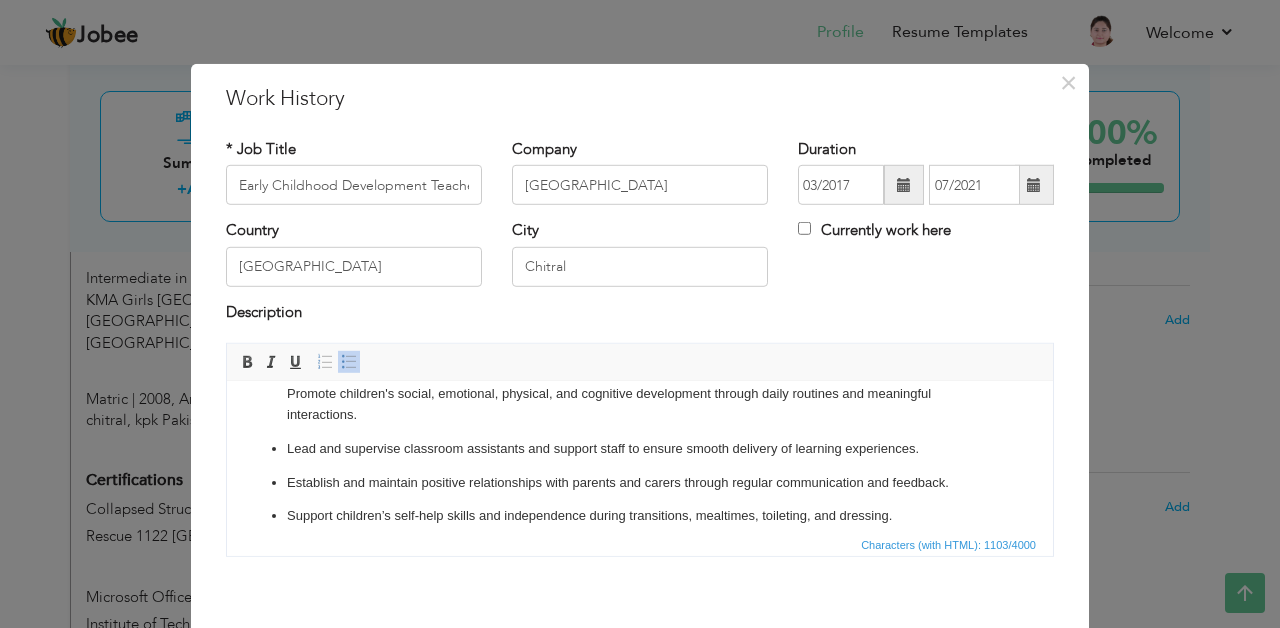click on "Lead and supervise classroom assistants and support staff to ensure smooth delivery of learning experiences." at bounding box center (640, 449) 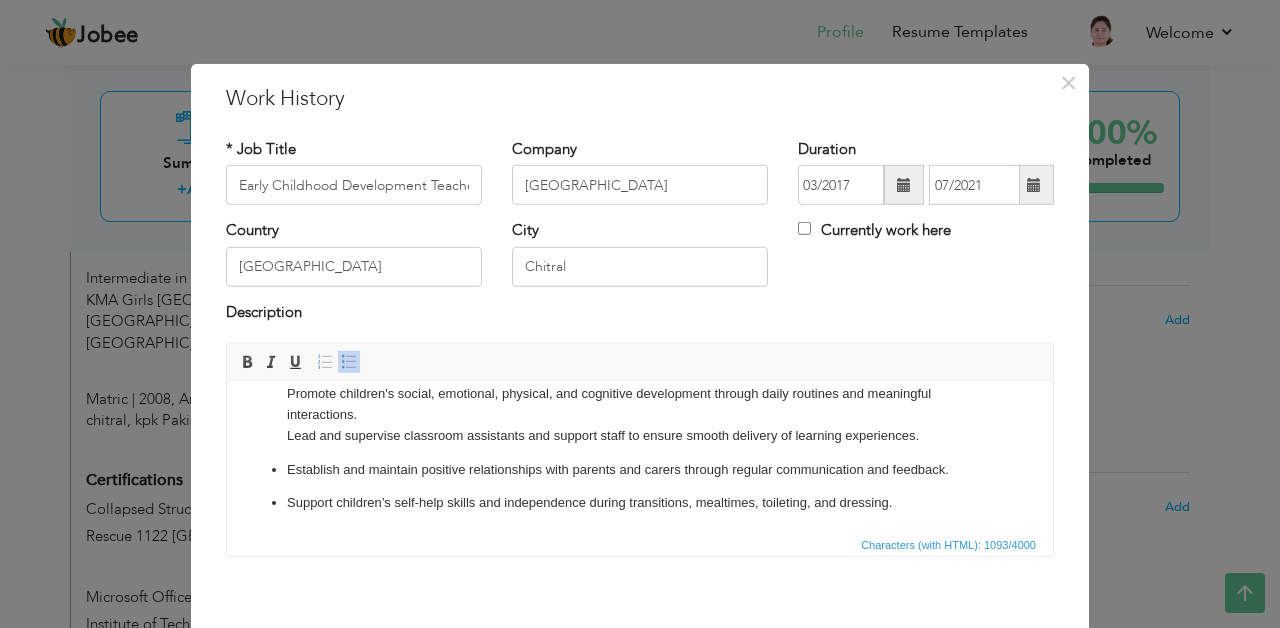 click on "Establish and maintain positive relationships with parents and carers through regular communication and feedback." at bounding box center [640, 470] 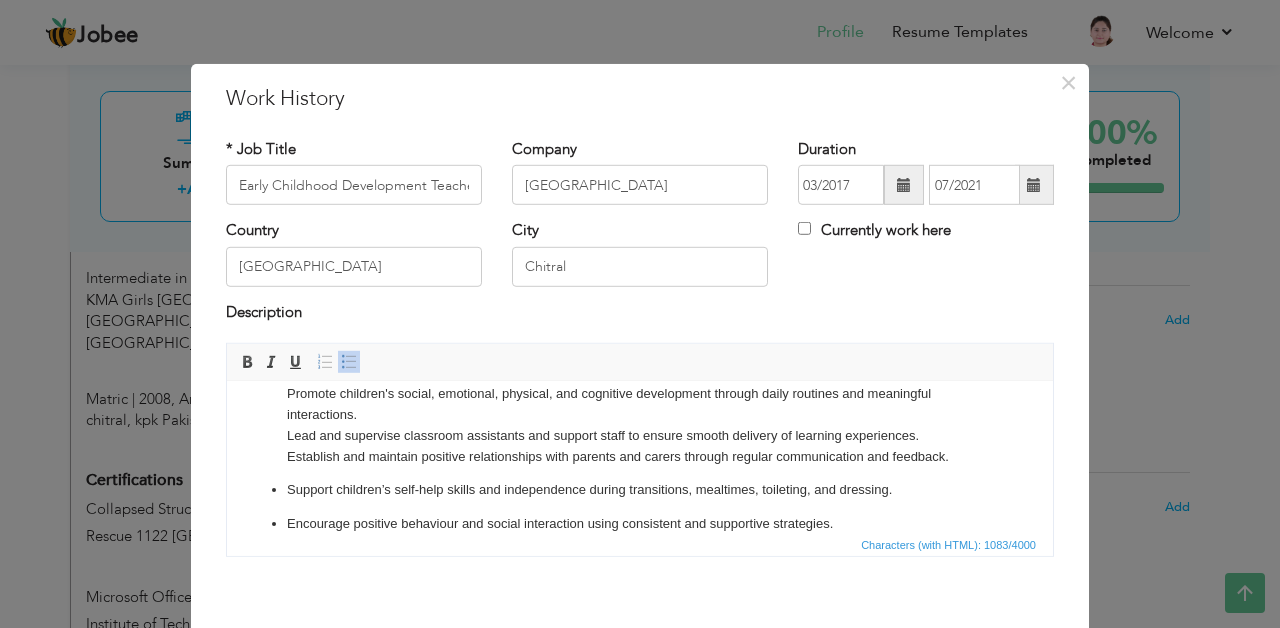 click on "Plan and deliver age-appropriate, play-based and structured learning activities to support children's holistic development. Create a safe, inclusive, and stimulating classroom environment that encourages exploration, creativity, and independence. Observe, assess, and record children's progress, adapting learning approaches to meet individual needs. Promote children's social, emotional, physical, and cognitive development through daily routines and meaningful interactions. Lead and supervise classroom assistants and support staff to ensure smooth delivery of learning experiences. ​​​​​​​ Establish and maintain positive relationships with parents and carers through regular communication and feedback. Support children’s self-help skills and independence during transitions, mealtimes, toileting, and dressing. Encourage positive behaviour and social interaction using consistent and supportive strategies. Organise and maintain learning resources and classroom materials." 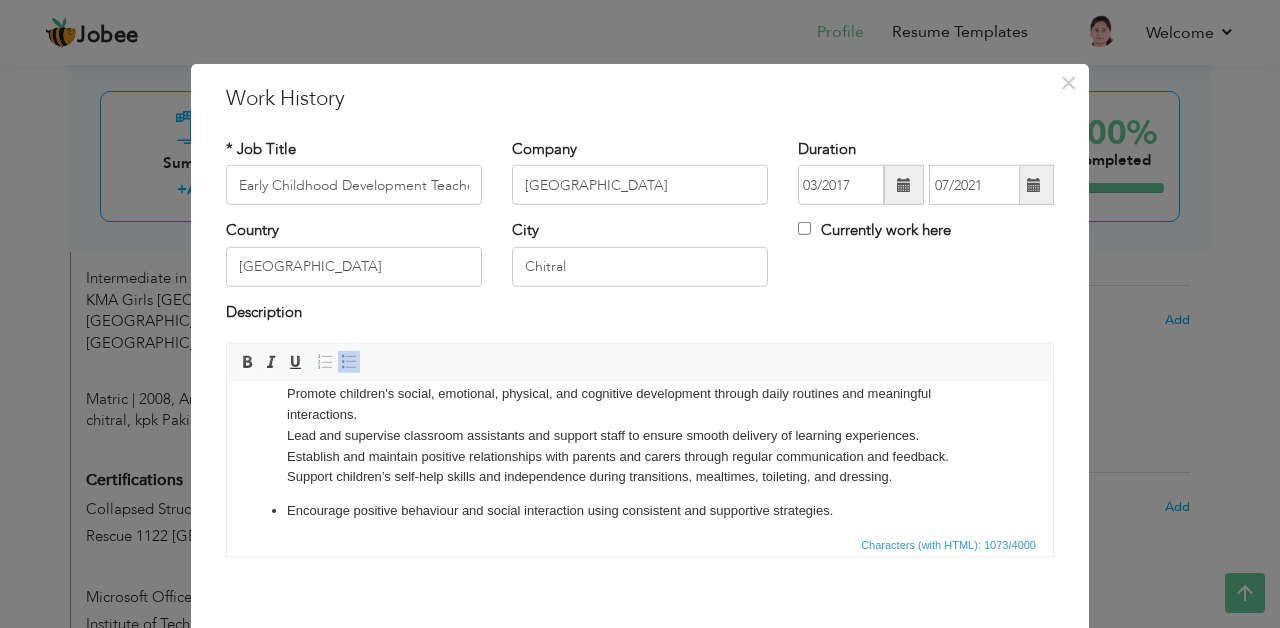 scroll, scrollTop: 135, scrollLeft: 0, axis: vertical 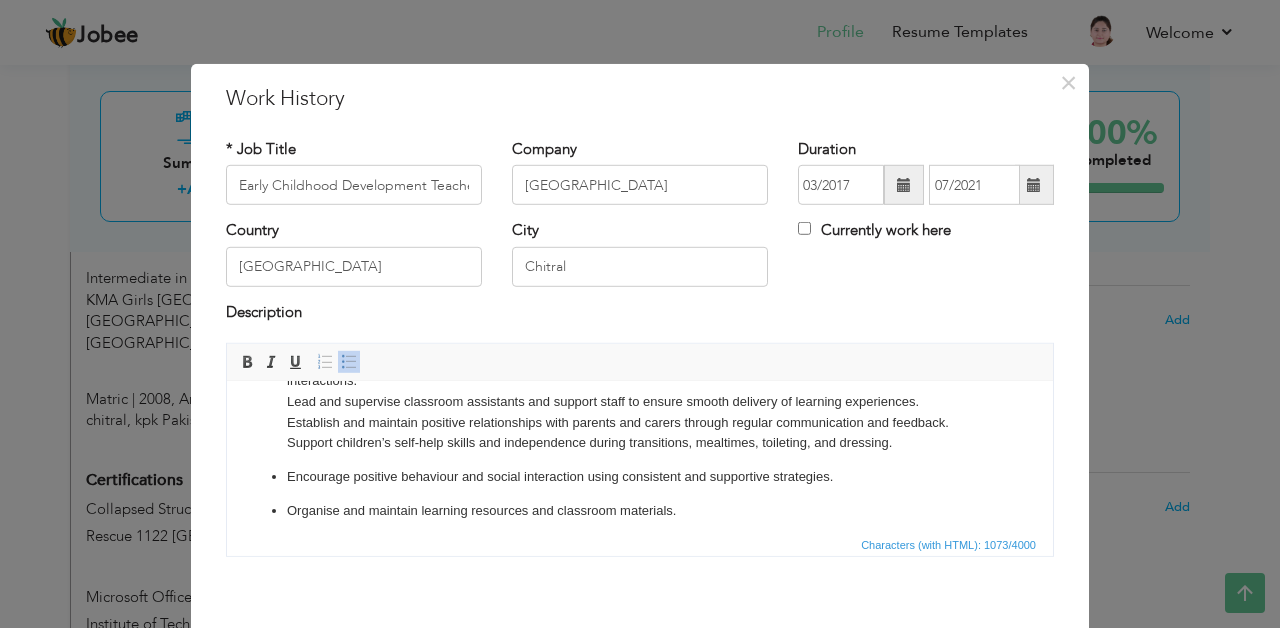 click on "Encourage positive behaviour and social interaction using consistent and supportive strategies." at bounding box center (640, 477) 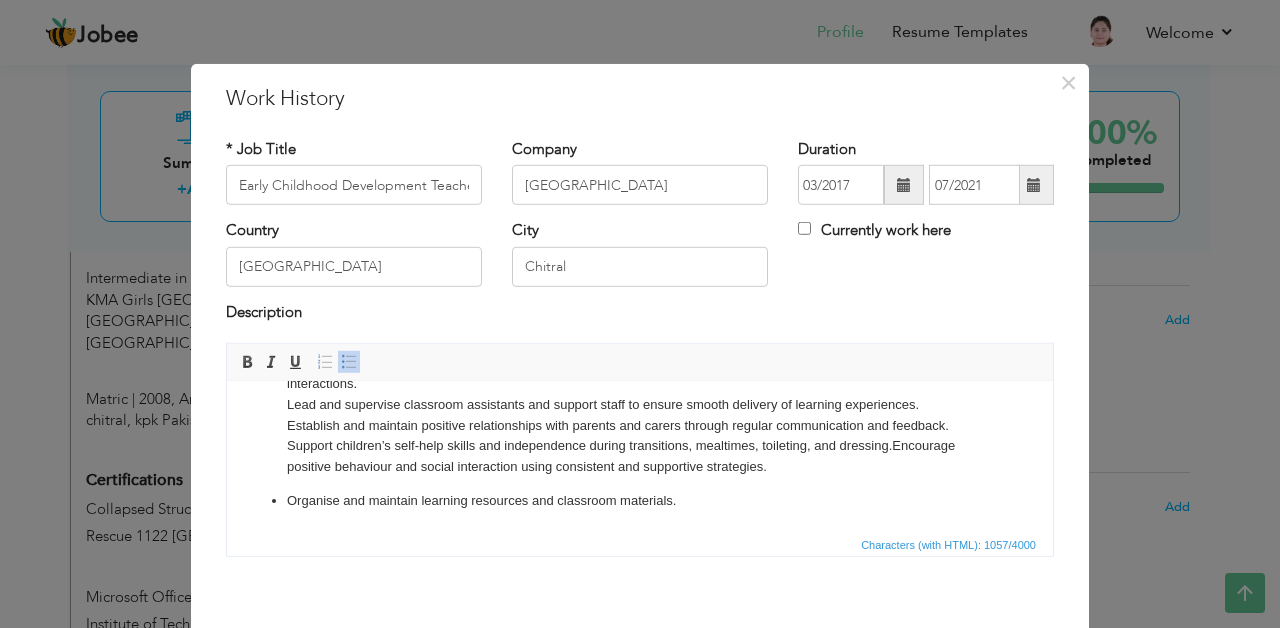 scroll, scrollTop: 123, scrollLeft: 0, axis: vertical 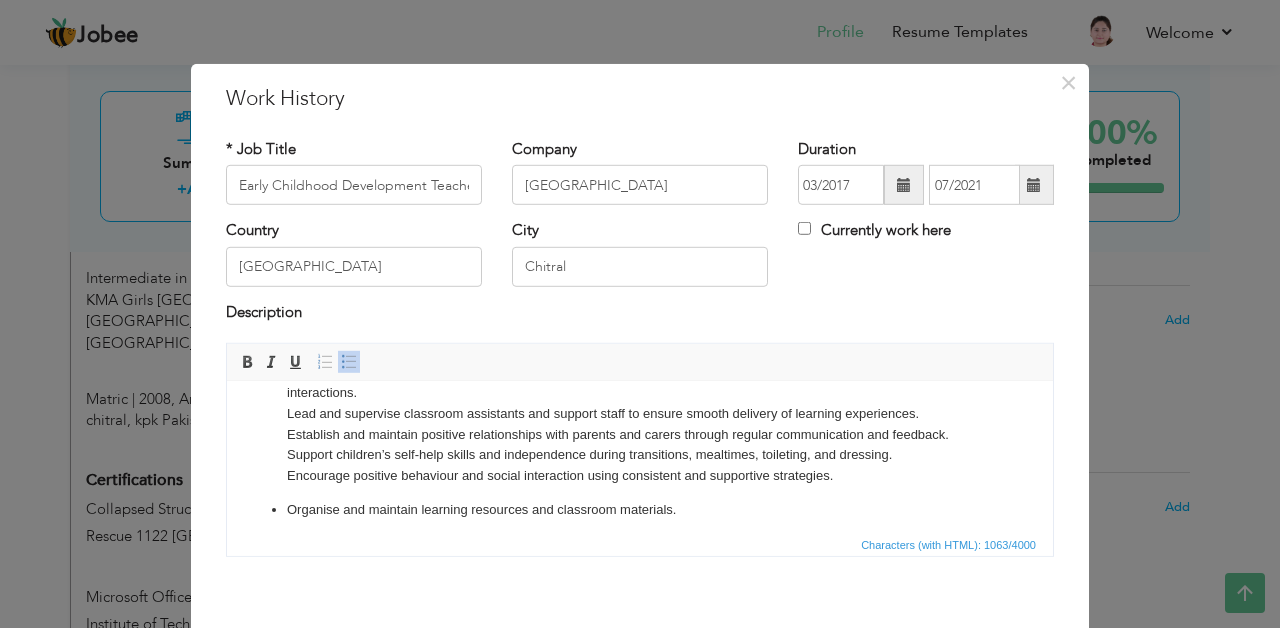 click on "Organise and maintain learning resources and classroom materials." at bounding box center [640, 510] 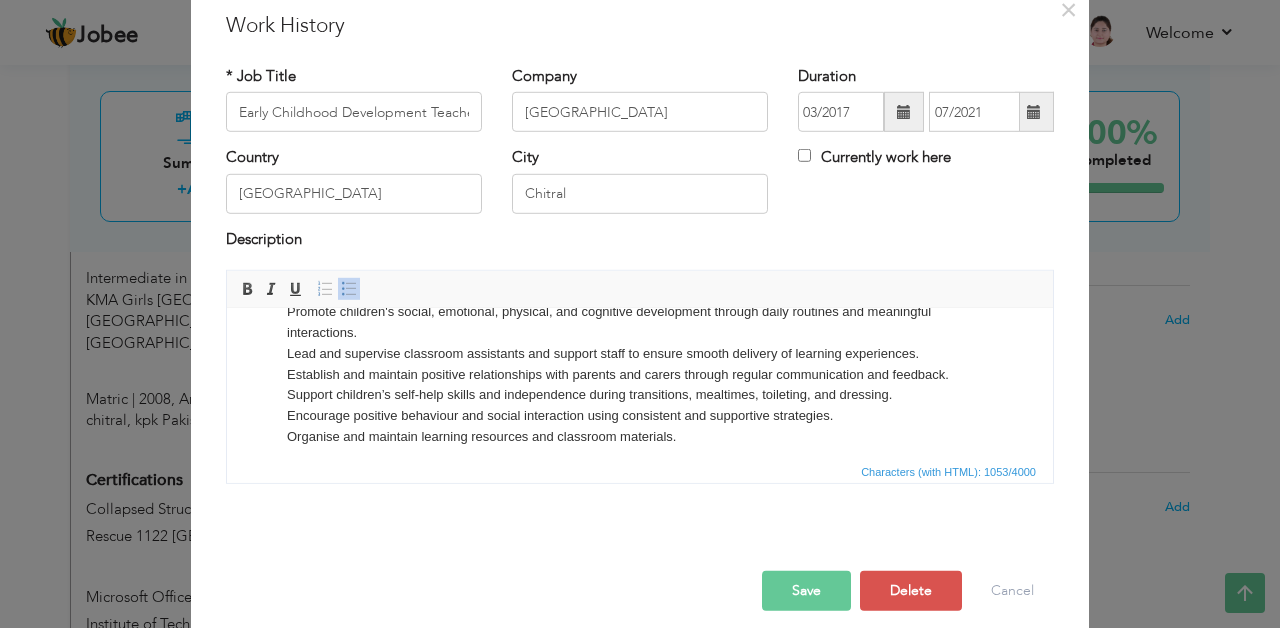 scroll, scrollTop: 74, scrollLeft: 0, axis: vertical 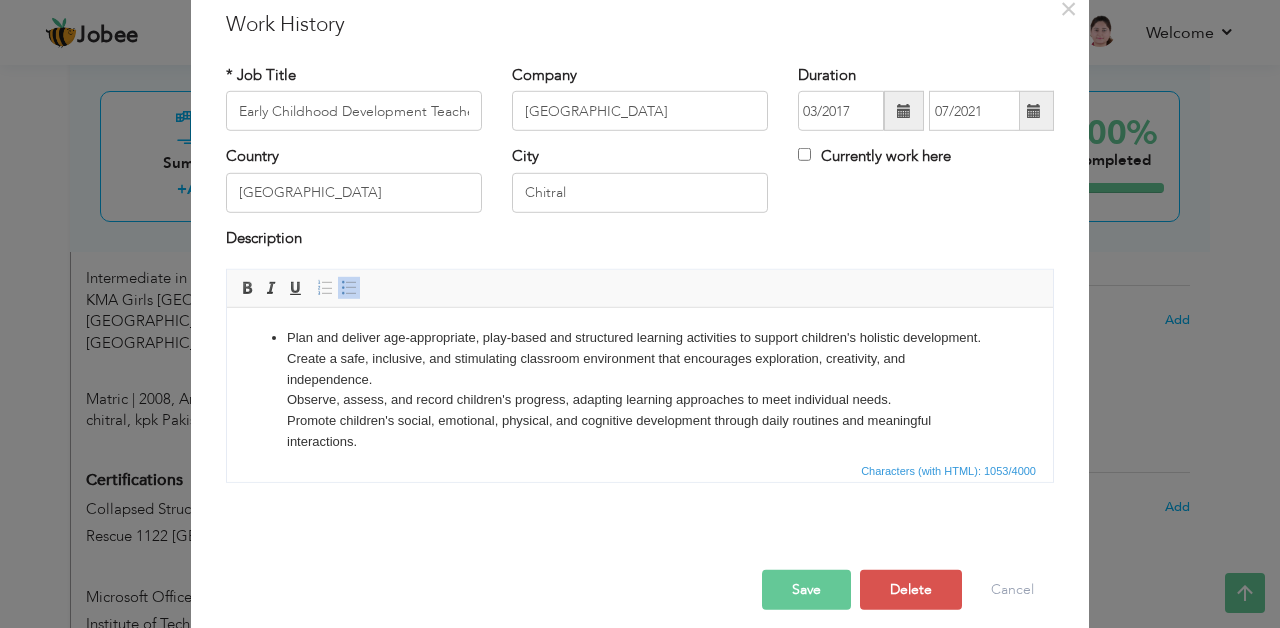click on "Plan and deliver age-appropriate, play-based and structured learning activities to support children's holistic development. Create a safe, inclusive, and stimulating classroom environment that encourages exploration, creativity, and independence. Observe, assess, and record children's progress, adapting learning approaches to meet individual needs. Promote children's social, emotional, physical, and cognitive development through daily routines and meaningful interactions. Lead and supervise classroom assistants and support staff to ensure smooth delivery of learning experiences. Establish and maintain positive relationships with parents and carers through regular communication and feedback. Support children’s self-help skills and independence during transitions, mealtimes, toileting, and dressing. Encourage positive behaviour and social interaction using consistent and supportive strategies. ​​​​​​​ Organise and maintain learning resources and classroom materials." at bounding box center [640, 442] 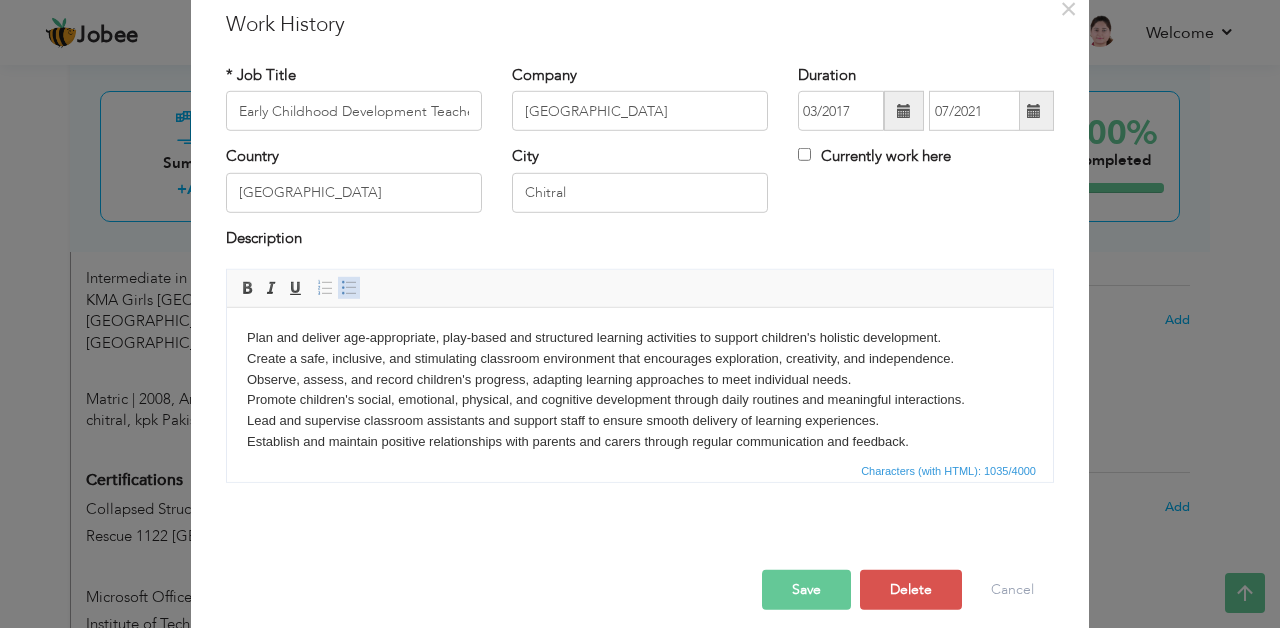 click at bounding box center (349, 288) 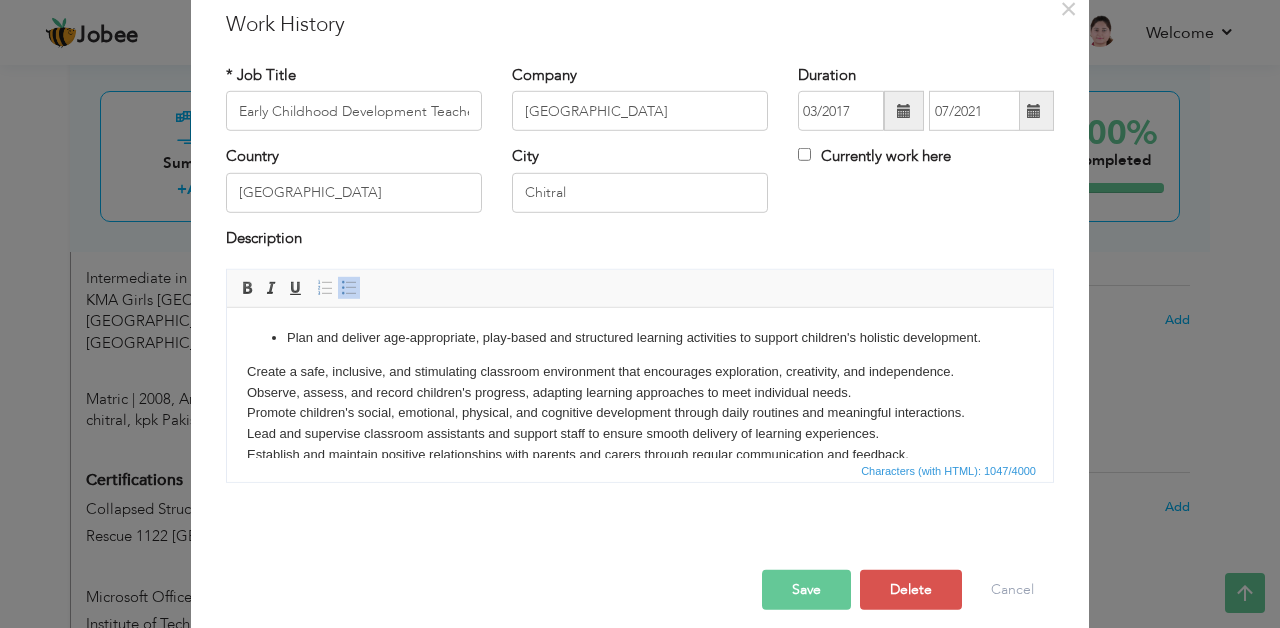 click on "Create a safe, inclusive, and stimulating classroom environment that encourages exploration, creativity, and independence. Observe, assess, and record children's progress, adapting learning approaches to meet individual needs. Promote children's social, emotional, physical, and cognitive development through daily routines and meaningful interactions. Lead and supervise classroom assistants and support staff to ensure smooth delivery of learning experiences. Establish and maintain positive relationships with parents and carers through regular communication and feedback. Support children’s self-help skills and independence during transitions, mealtimes, toileting, and dressing. Encourage positive behaviour and social interaction using consistent and supportive strategies. ​​​​​​​ Organise and maintain learning resources and classroom materials." 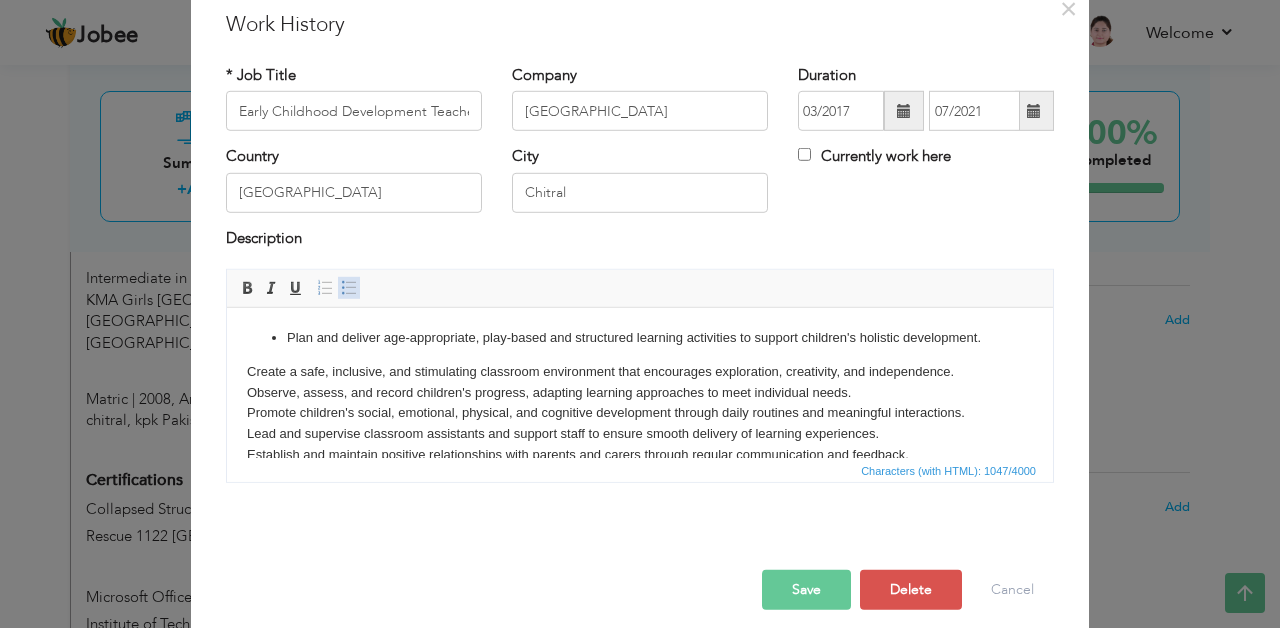click at bounding box center (349, 288) 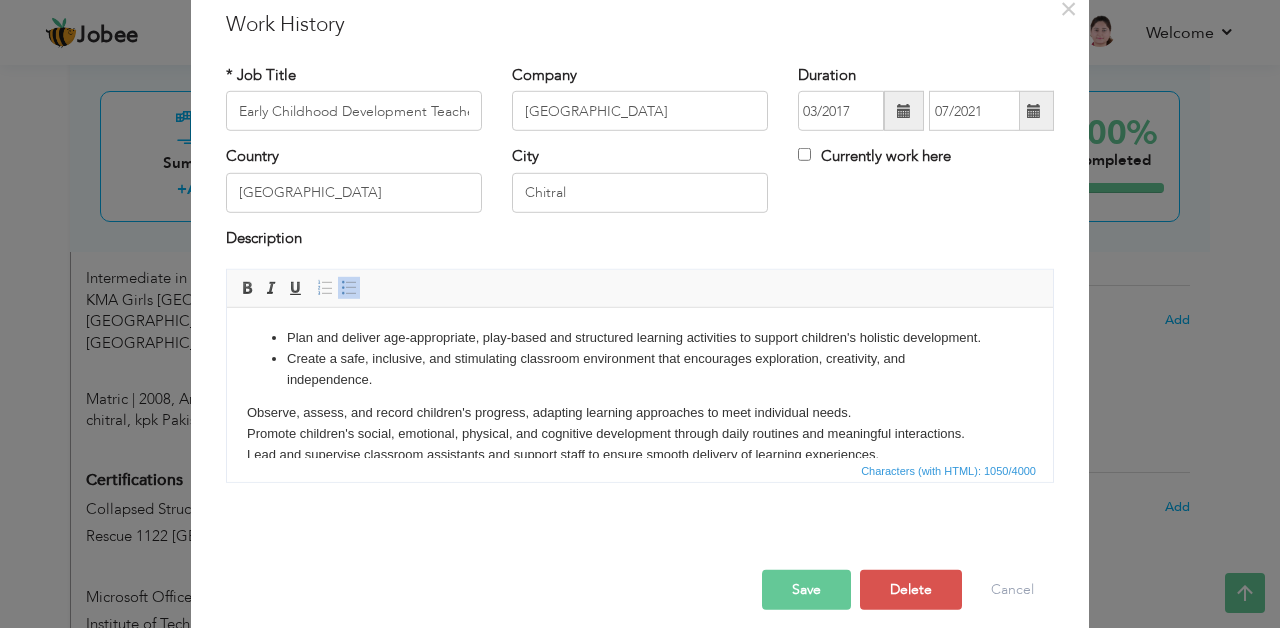 click on "Observe, assess, and record children's progress, adapting learning approaches to meet individual needs. Promote children's social, emotional, physical, and cognitive development through daily routines and meaningful interactions. Lead and supervise classroom assistants and support staff to ensure smooth delivery of learning experiences. Establish and maintain positive relationships with parents and carers through regular communication and feedback. Support children’s self-help skills and independence during transitions, mealtimes, toileting, and dressing. Encourage positive behaviour and social interaction using consistent and supportive strategies. ​​​​​​​ Organise and maintain learning resources and classroom materials." 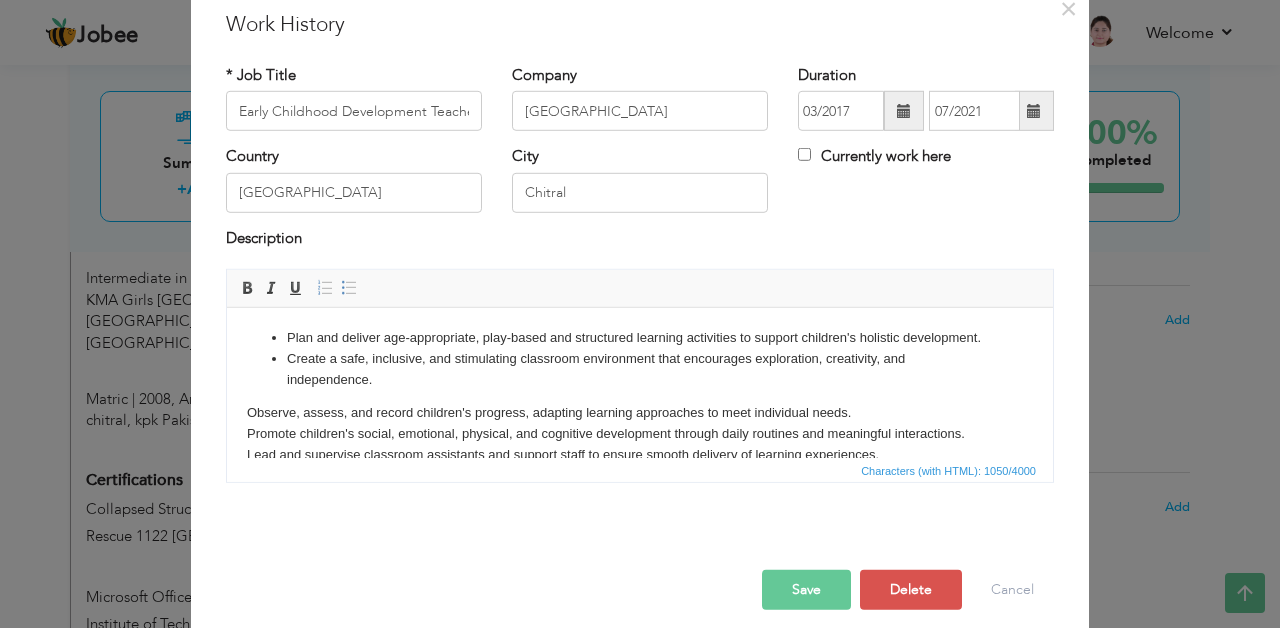 click on "Editor toolbars Basic Styles   Bold   Italic   Underline Paragraph   Insert/Remove Numbered List   Insert/Remove Bulleted List" at bounding box center (640, 289) 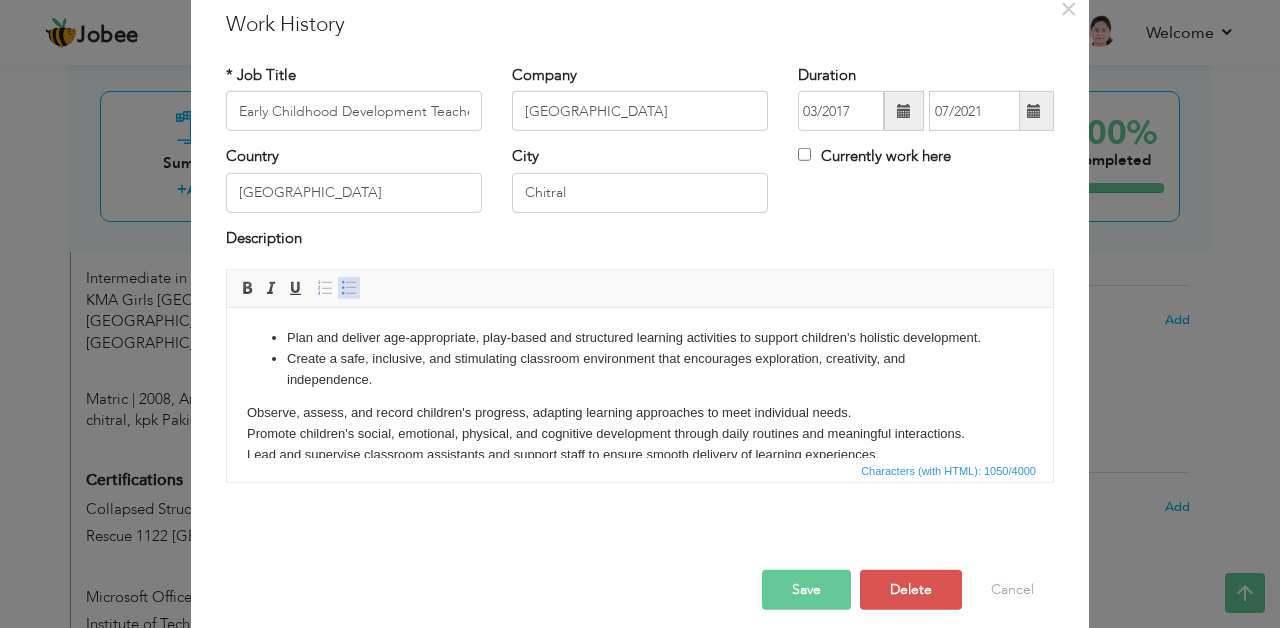 click at bounding box center (349, 288) 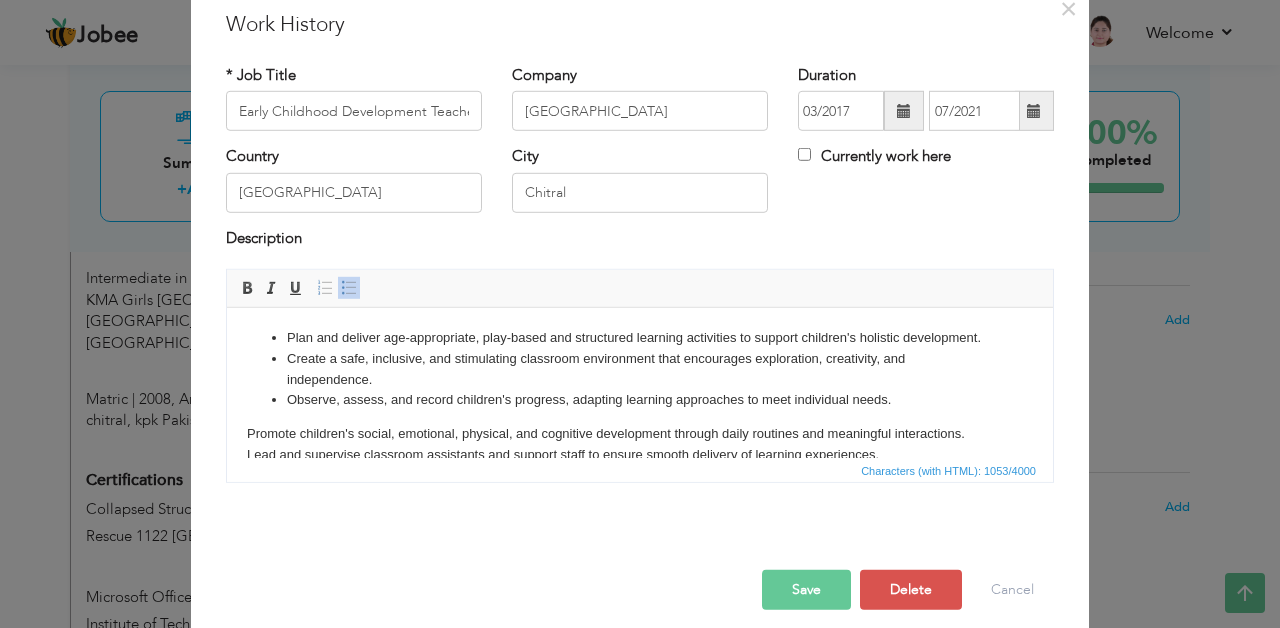 click on "Plan and deliver age-appropriate, play-based and structured learning activities to support children's holistic development. Create a safe, inclusive, and stimulating classroom environment that encourages exploration, creativity, and independence. Observe, assess, and record children's progress, adapting learning approaches to meet individual needs. Promote children's social, emotional, physical, and cognitive development through daily routines and meaningful interactions. Lead and supervise classroom assistants and support staff to ensure smooth delivery of learning experiences. Establish and maintain positive relationships with parents and carers through regular communication and feedback. Support children’s self-help skills and independence during transitions, mealtimes, toileting, and dressing. Encourage positive behaviour and social interaction using consistent and supportive strategies. ​​​​​​​ Organise and maintain learning resources and classroom materials." at bounding box center (640, 438) 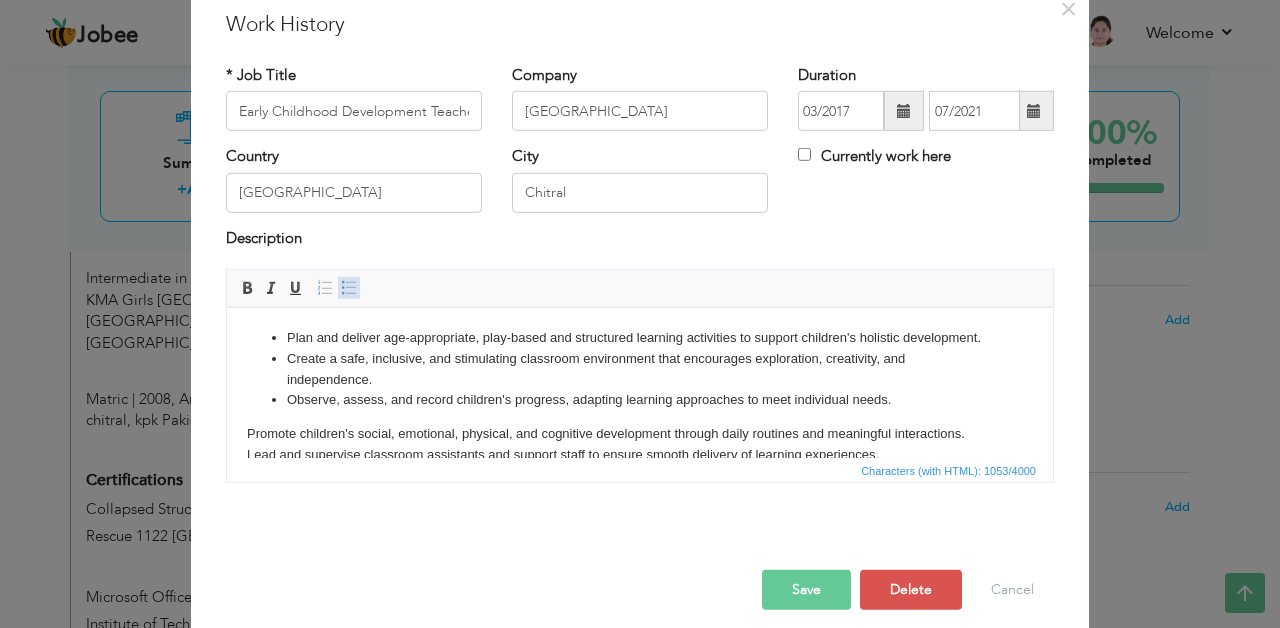 click at bounding box center (349, 288) 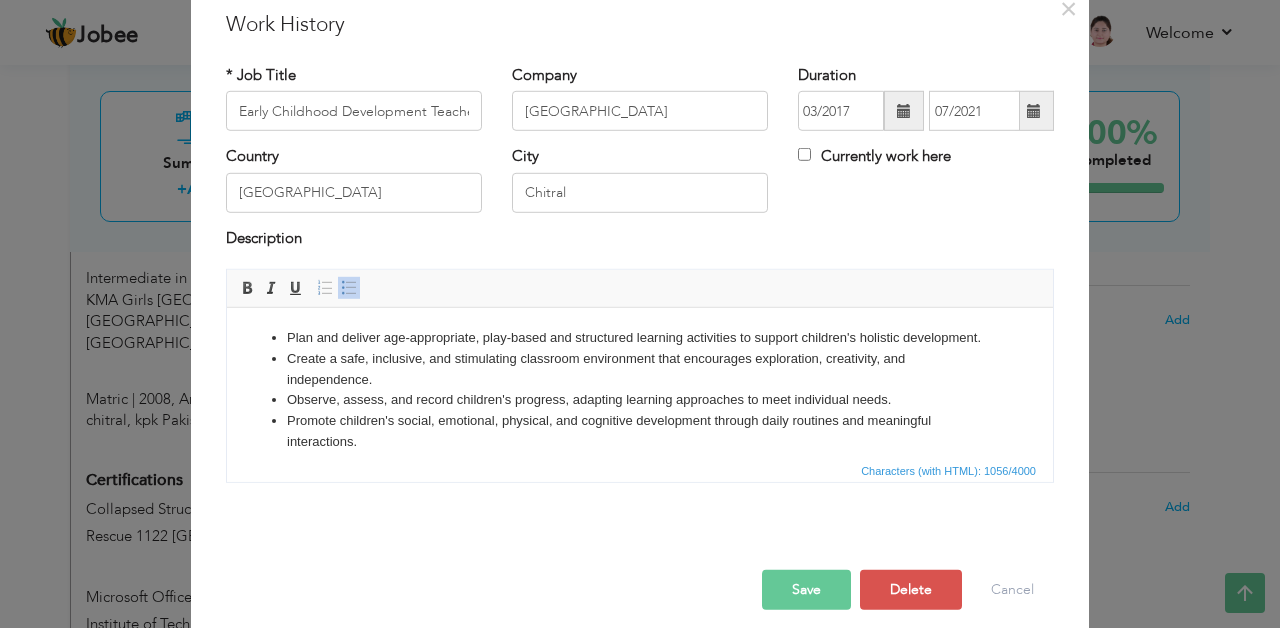 scroll, scrollTop: 79, scrollLeft: 0, axis: vertical 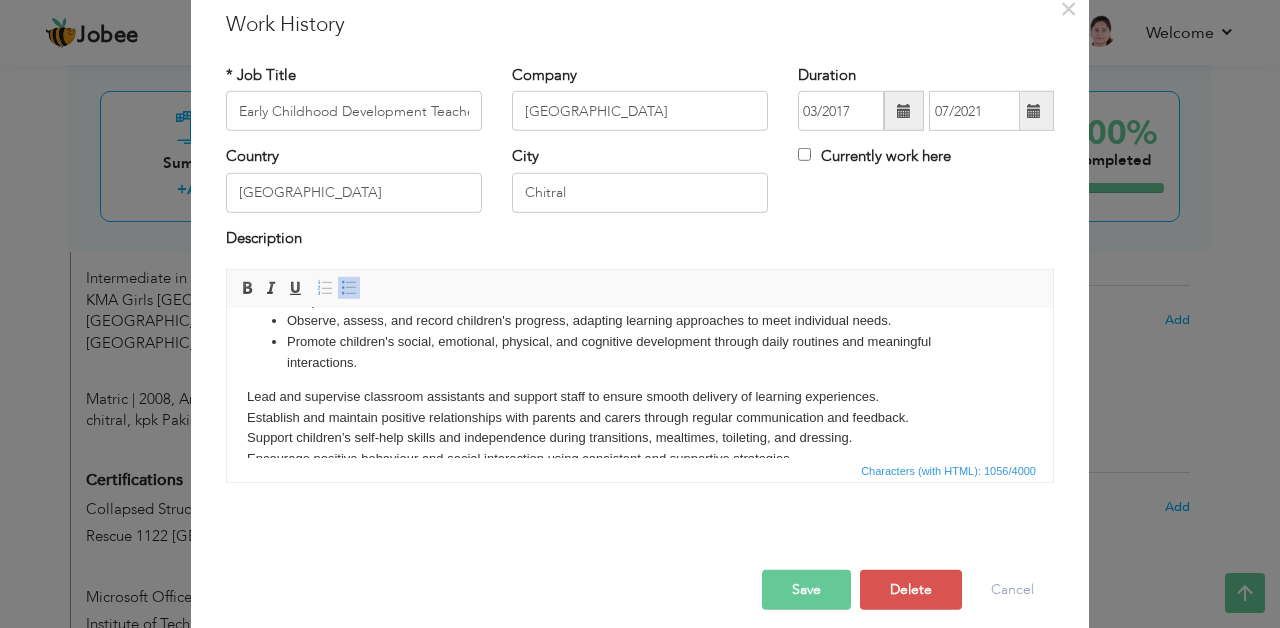 click on "Plan and deliver age-appropriate, play-based and structured learning activities to support children's holistic development. Create a safe, inclusive, and stimulating classroom environment that encourages exploration, creativity, and independence. Observe, assess, and record children's progress, adapting learning approaches to meet individual needs. Promote children's social, emotional, physical, and cognitive development through daily routines and meaningful interactions. Lead and supervise classroom assistants and support staff to ensure smooth delivery of learning experiences. Establish and maintain positive relationships with parents and carers through regular communication and feedback. Support children’s self-help skills and independence during transitions, mealtimes, toileting, and dressing. Encourage positive behaviour and social interaction using consistent and supportive strategies. ​​​​​​​ Organise and maintain learning resources and classroom materials." at bounding box center (640, 370) 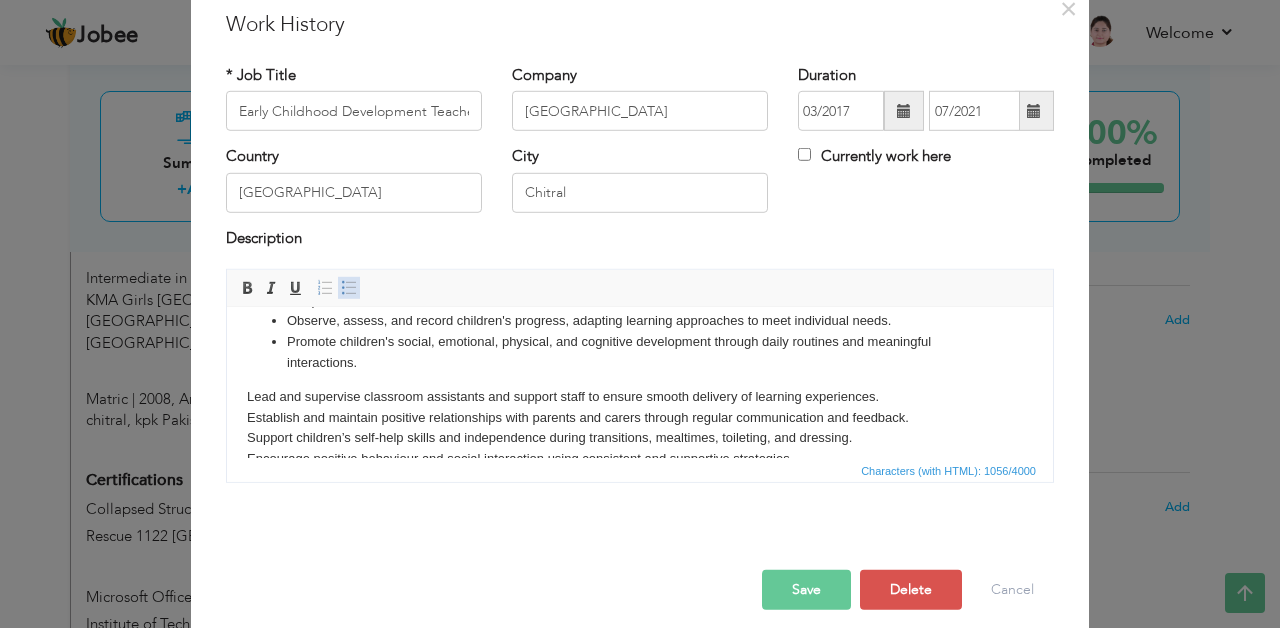 click at bounding box center (349, 288) 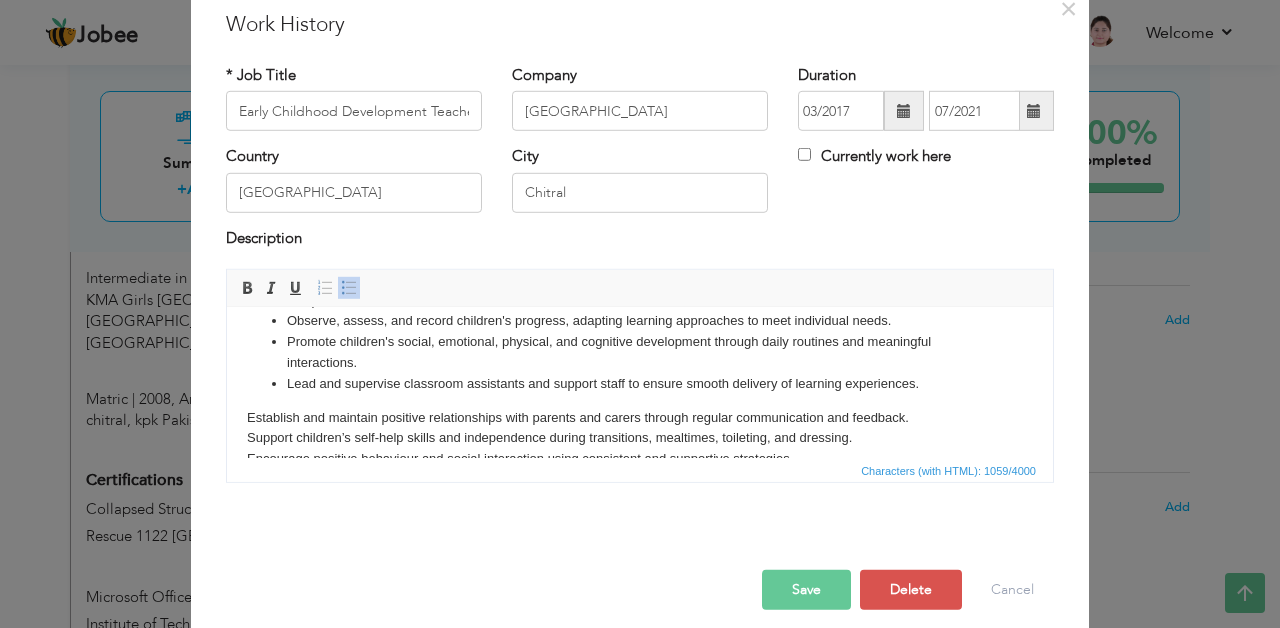 click on "Establish and maintain positive relationships with parents and carers through regular communication and feedback. Support children’s self-help skills and independence during transitions, mealtimes, toileting, and dressing. Encourage positive behaviour and social interaction using consistent and supportive strategies. ​​​​​​​ Organise and maintain learning resources and classroom materials." 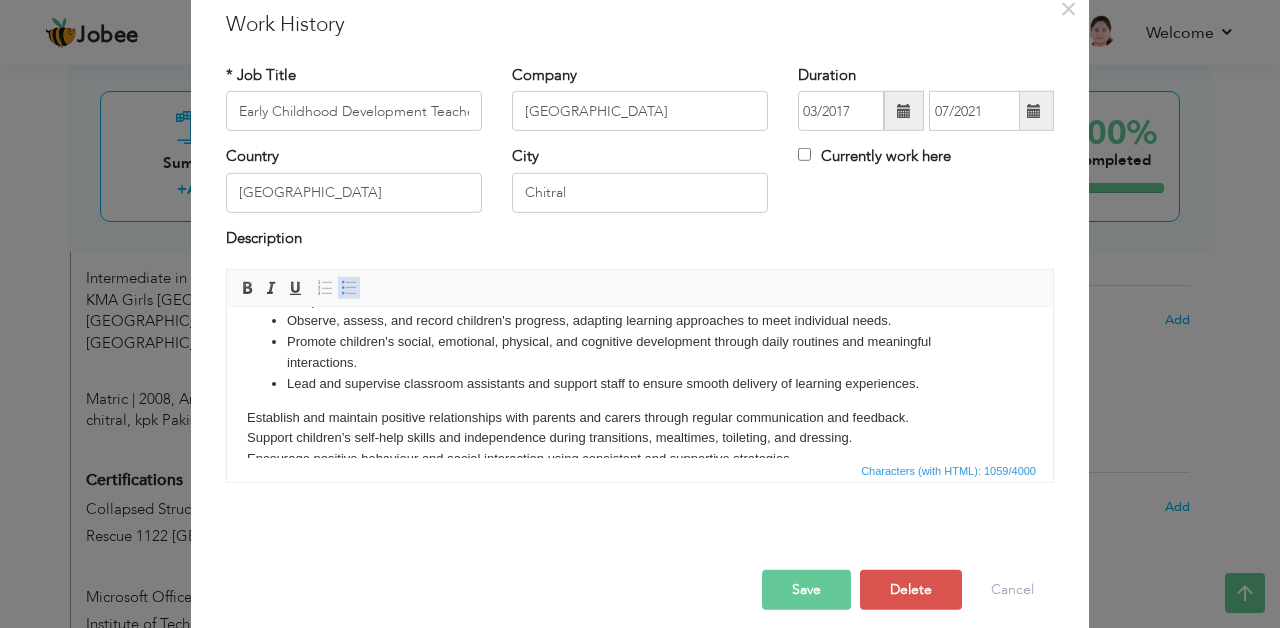 click at bounding box center (349, 288) 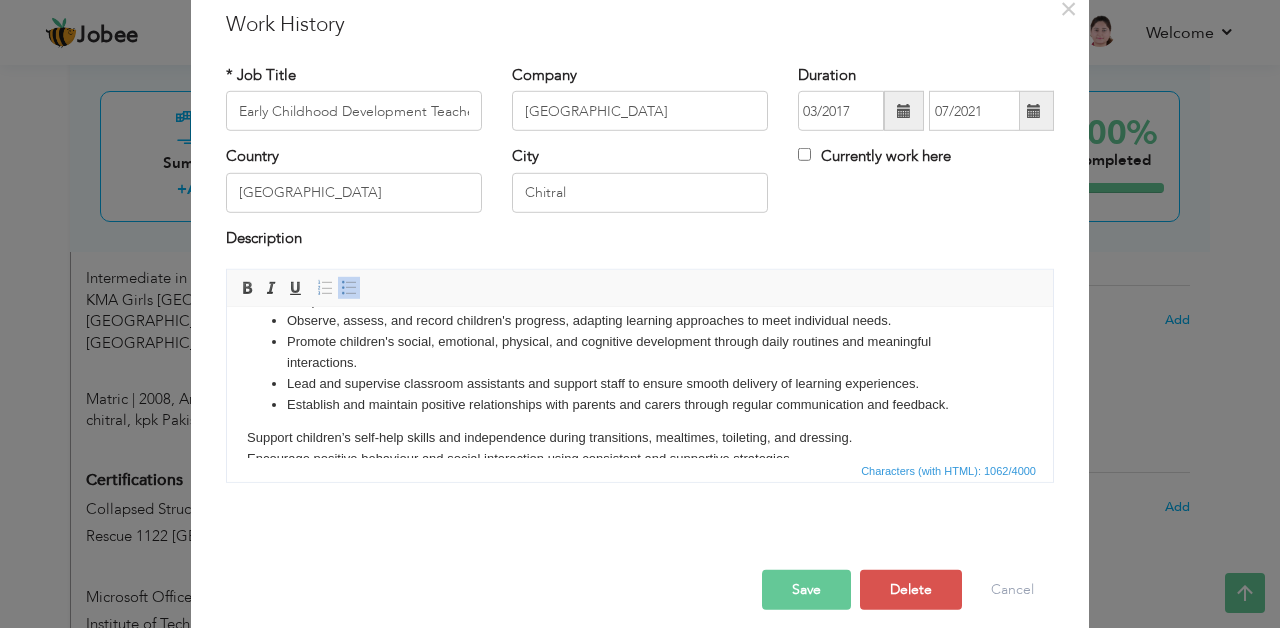 click on "Support children’s self-help skills and independence during transitions, mealtimes, toileting, and dressing. Encourage positive behaviour and social interaction using consistent and supportive strategies. ​​​​​​​ Organise and maintain learning resources and classroom materials." 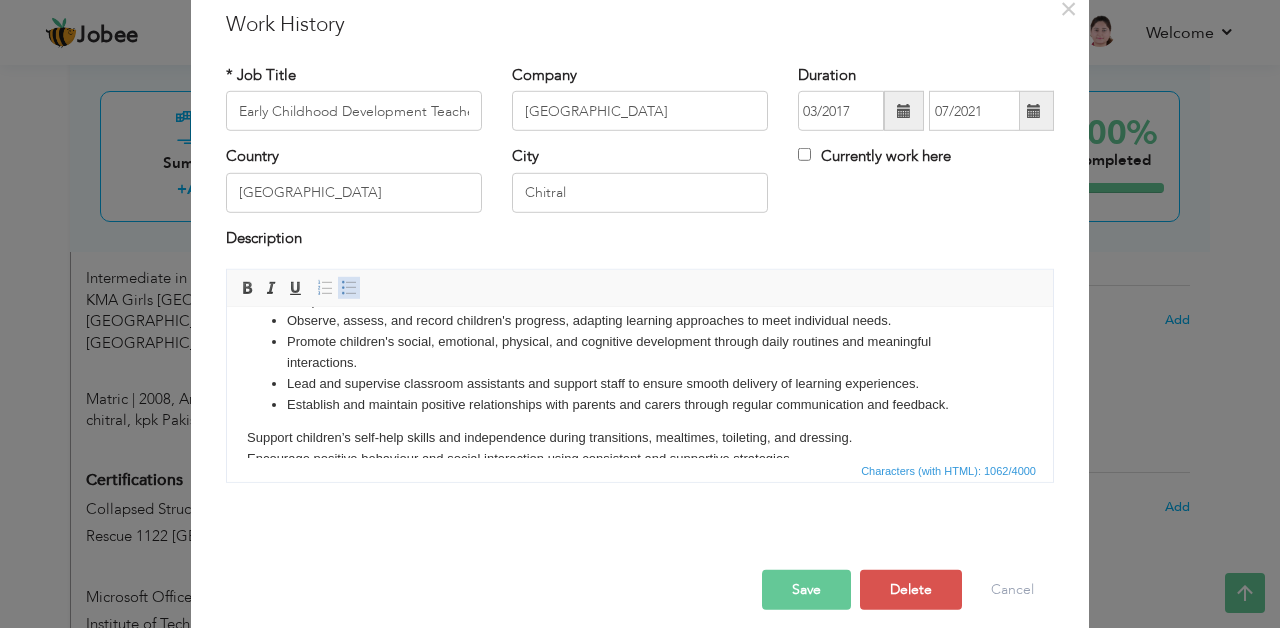 click at bounding box center [349, 288] 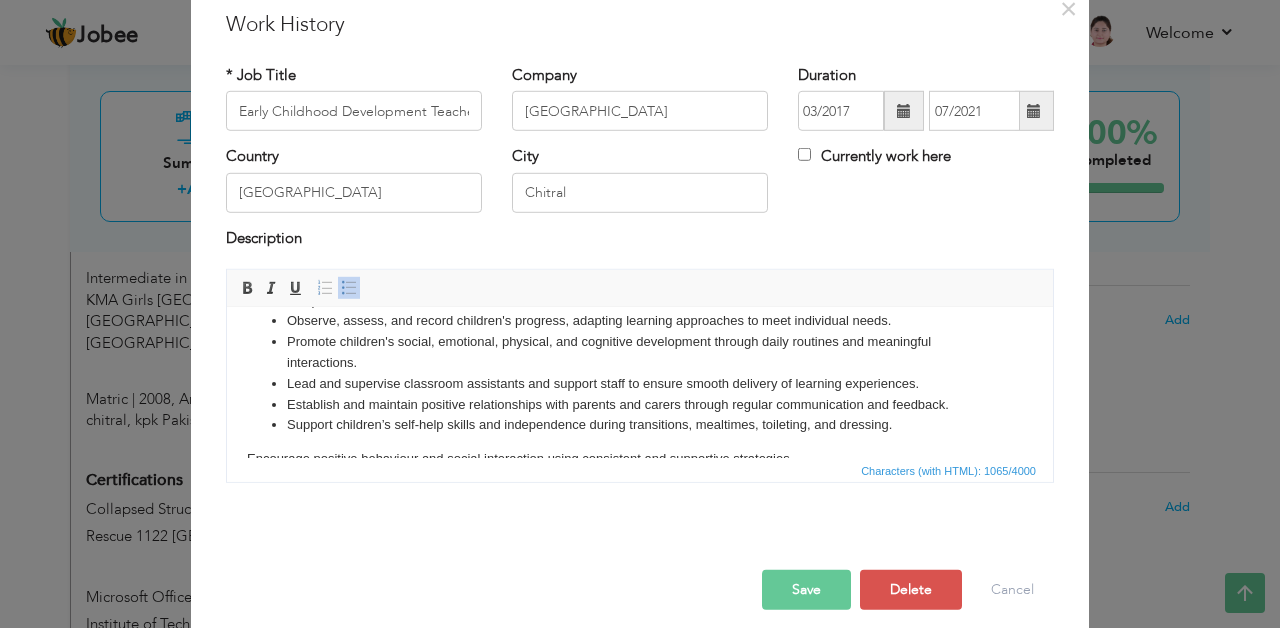 click on "Encourage positive behaviour and social interaction using consistent and supportive strategies. ​​​​​​​ Organise and maintain learning resources and classroom materials." 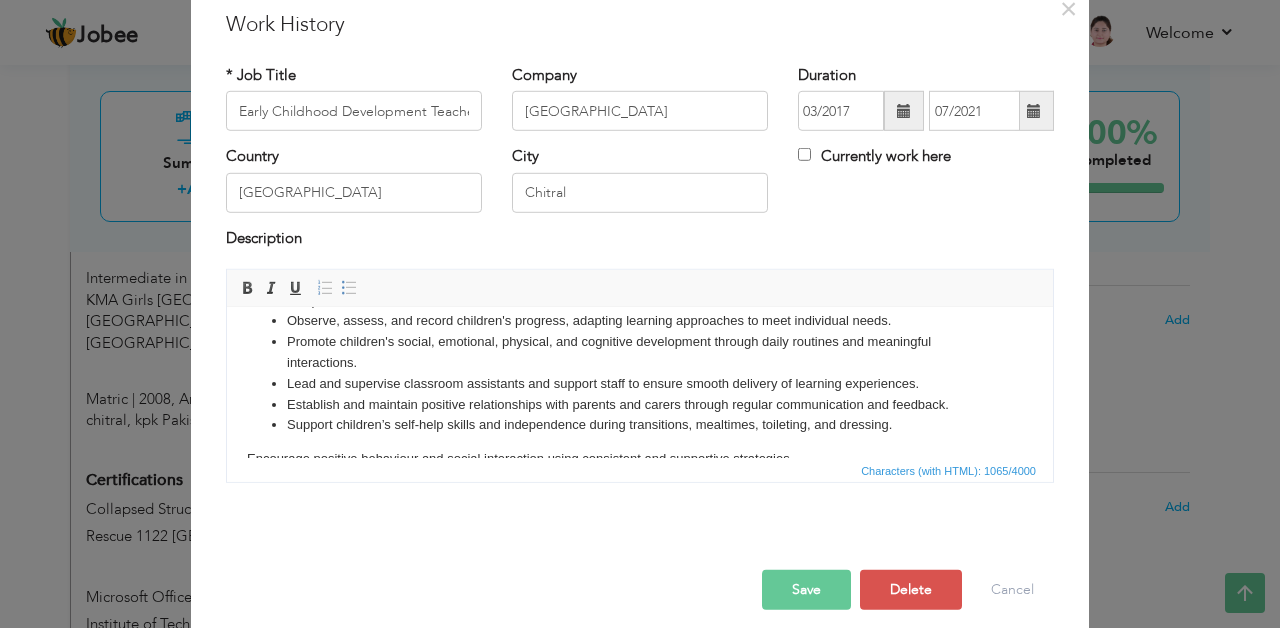 click on "Encourage positive behaviour and social interaction using consistent and supportive strategies. ​​​​​​​ Organise and maintain learning resources and classroom materials." 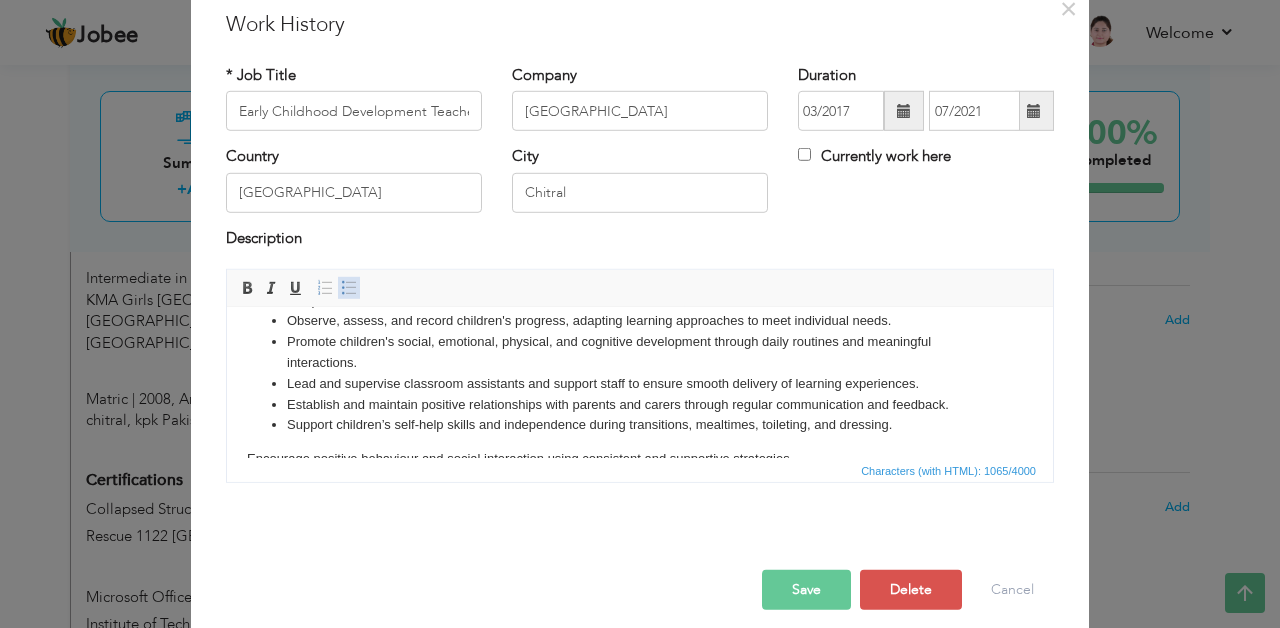 click at bounding box center [349, 288] 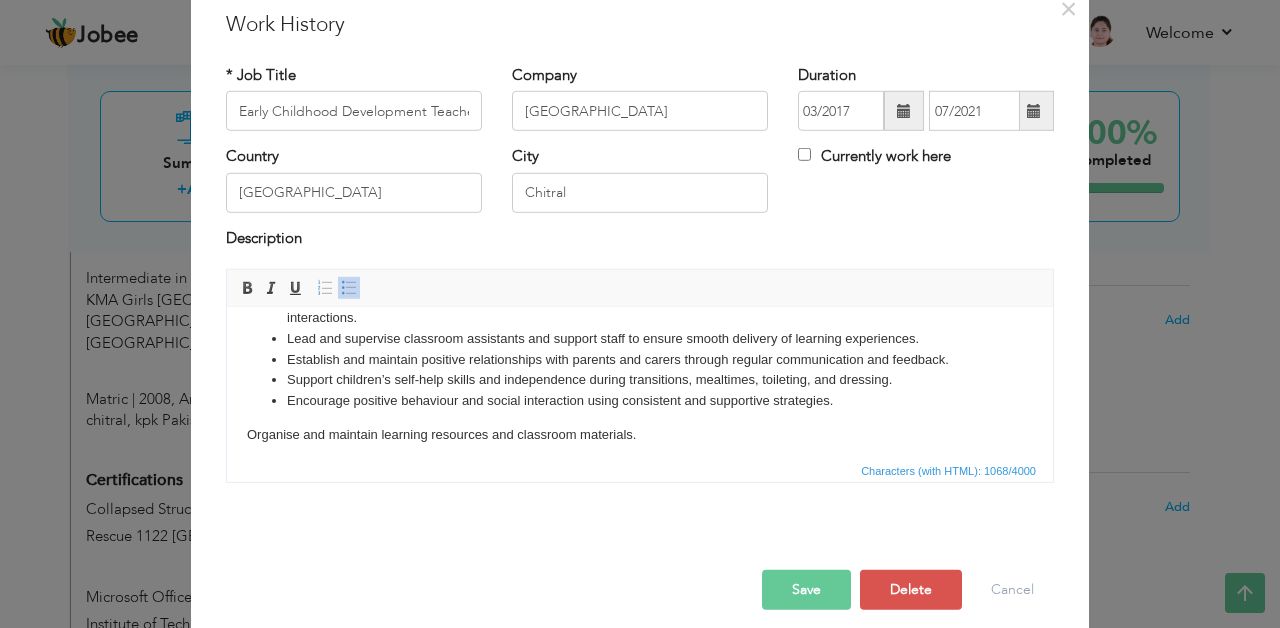 scroll, scrollTop: 123, scrollLeft: 0, axis: vertical 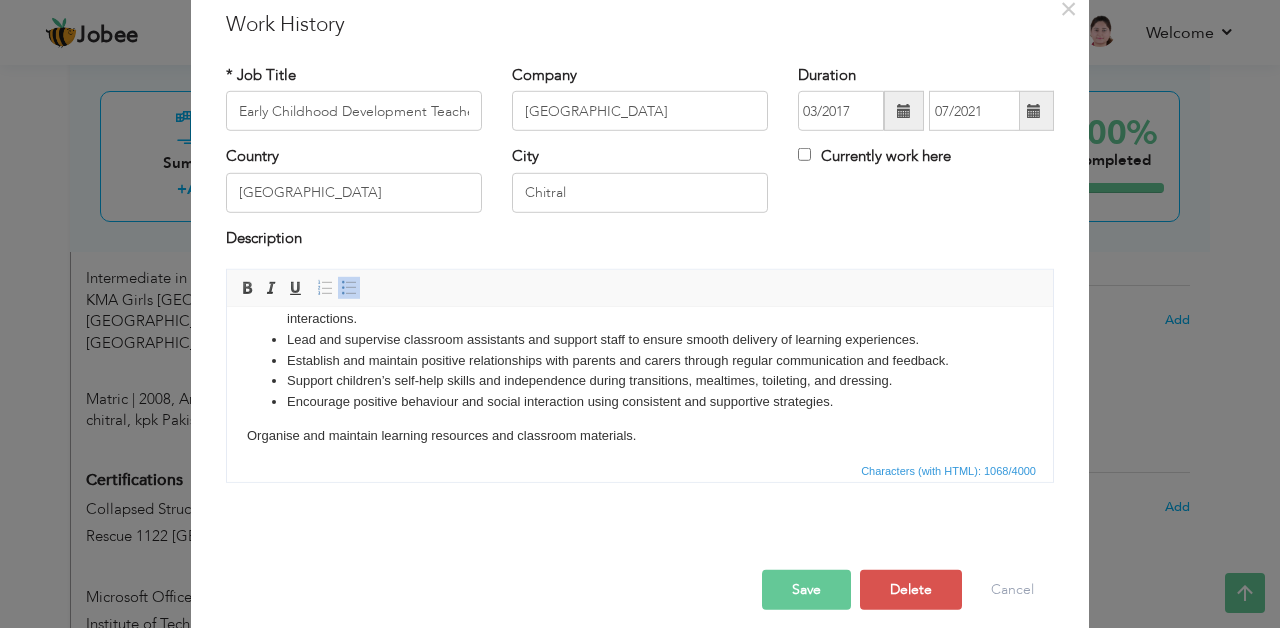 click on "Plan and deliver age-appropriate, play-based and structured learning activities to support children's holistic development. Create a safe, inclusive, and stimulating classroom environment that encourages exploration, creativity, and independence. Observe, assess, and record children's progress, adapting learning approaches to meet individual needs. Promote children's social, emotional, physical, and cognitive development through daily routines and meaningful interactions. Lead and supervise classroom assistants and support staff to ensure smooth delivery of learning experiences. Establish and maintain positive relationships with parents and carers through regular communication and feedback. Support children’s self-help skills and independence during transitions, mealtimes, toileting, and dressing. Encourage positive behaviour and social interaction using consistent and supportive strategies. ​​​​​​​ Organise and maintain learning resources and classroom materials." at bounding box center (640, 326) 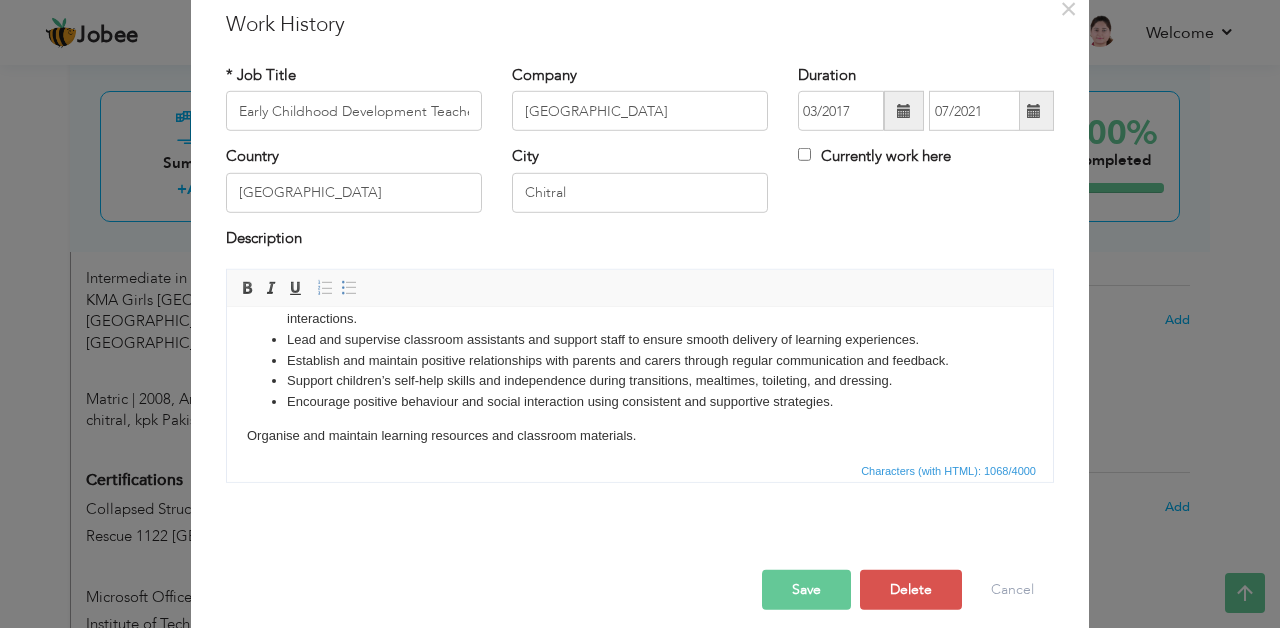click on "Insert/Remove Numbered List   Insert/Remove Bulleted List" at bounding box center [337, 288] 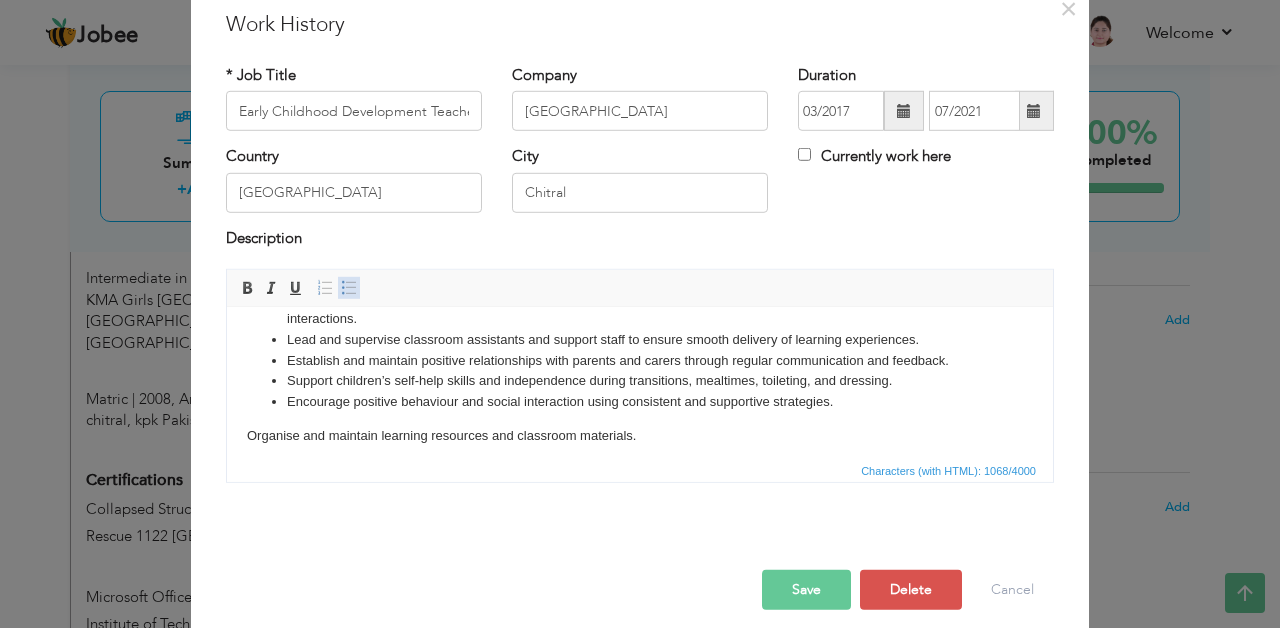 click at bounding box center (349, 288) 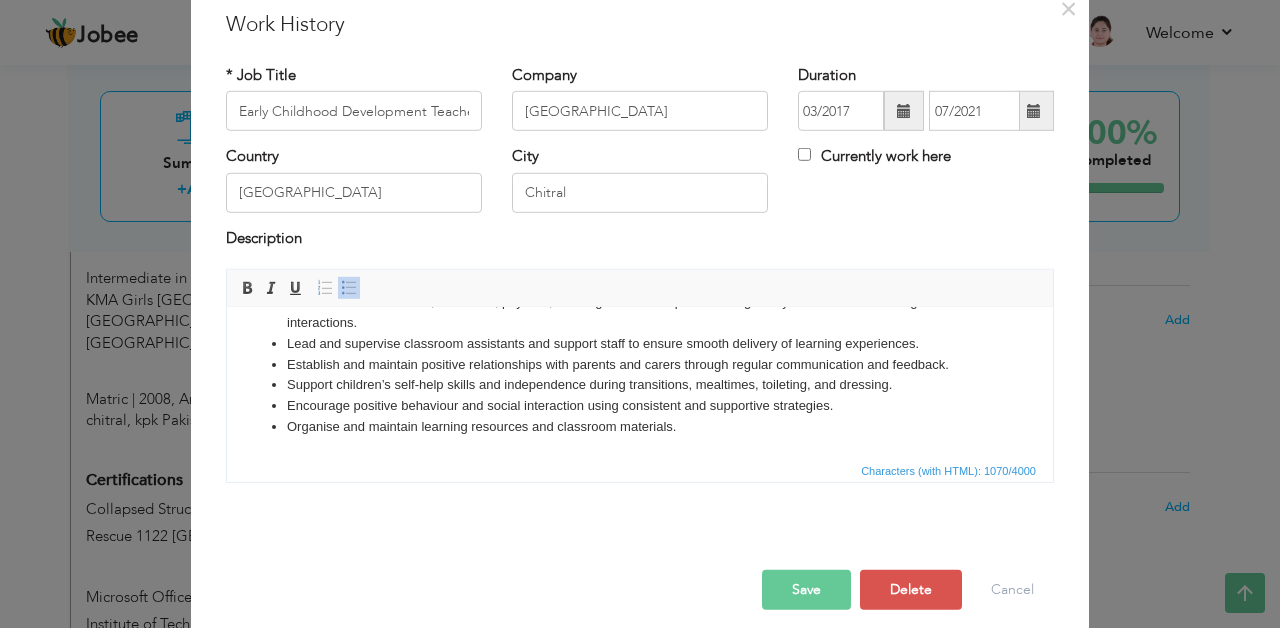 scroll, scrollTop: 110, scrollLeft: 0, axis: vertical 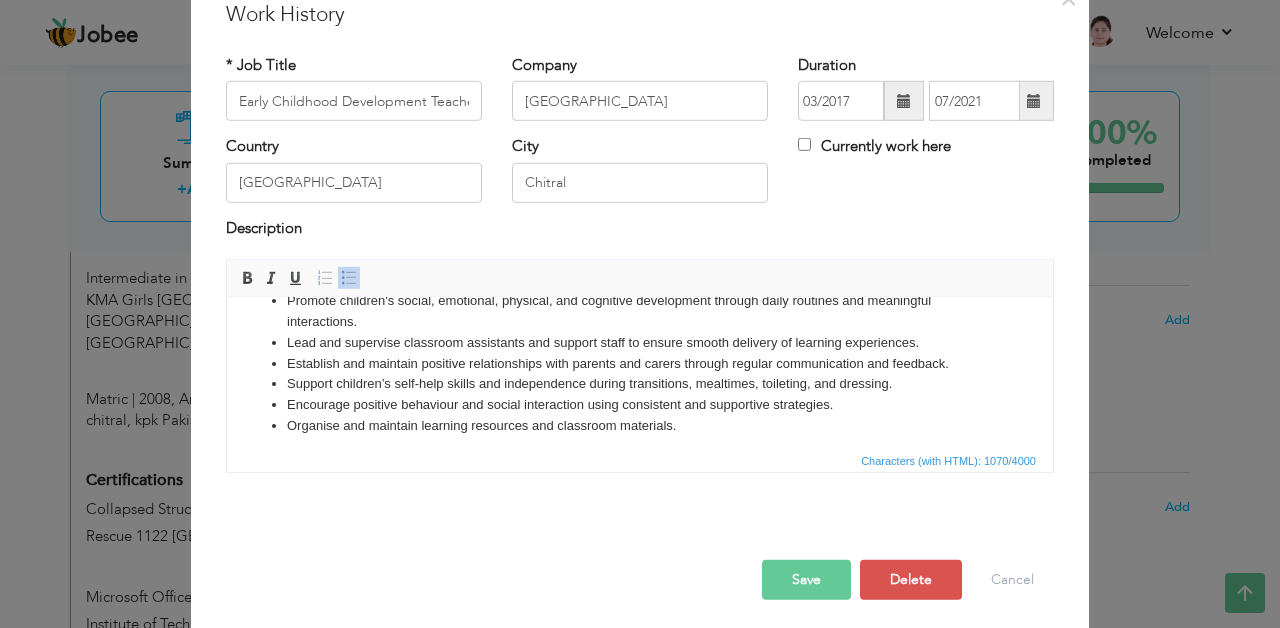 click on "Save" at bounding box center [806, 580] 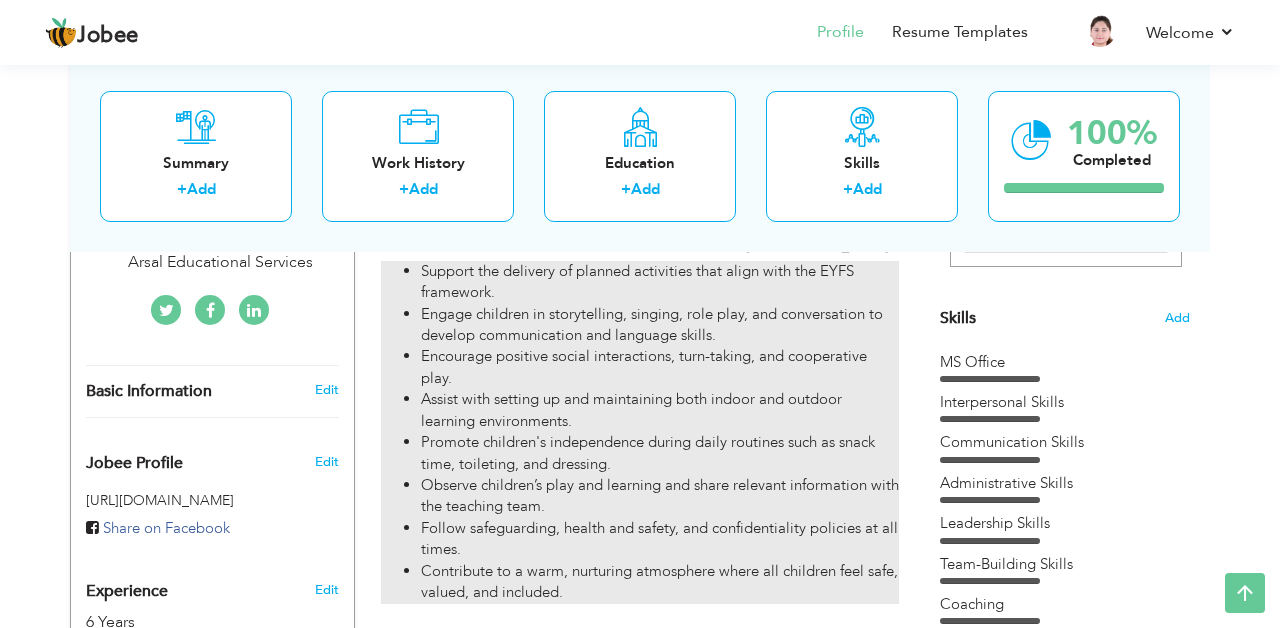 scroll, scrollTop: 504, scrollLeft: 0, axis: vertical 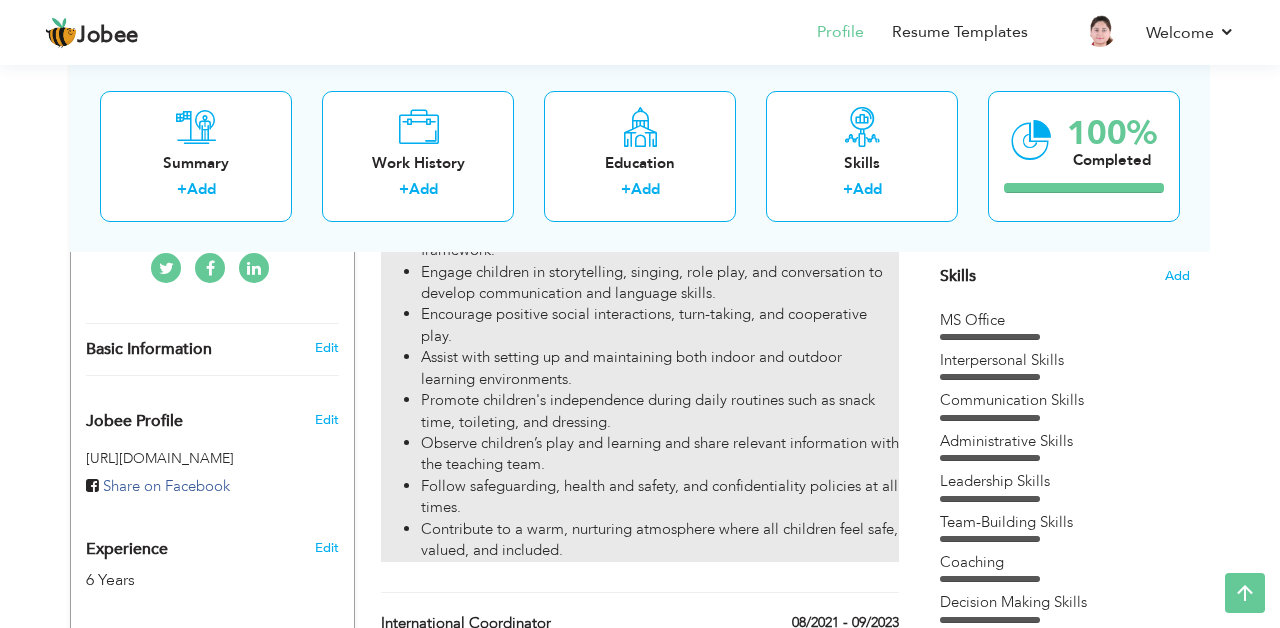 drag, startPoint x: 577, startPoint y: 538, endPoint x: 455, endPoint y: 310, distance: 258.58847 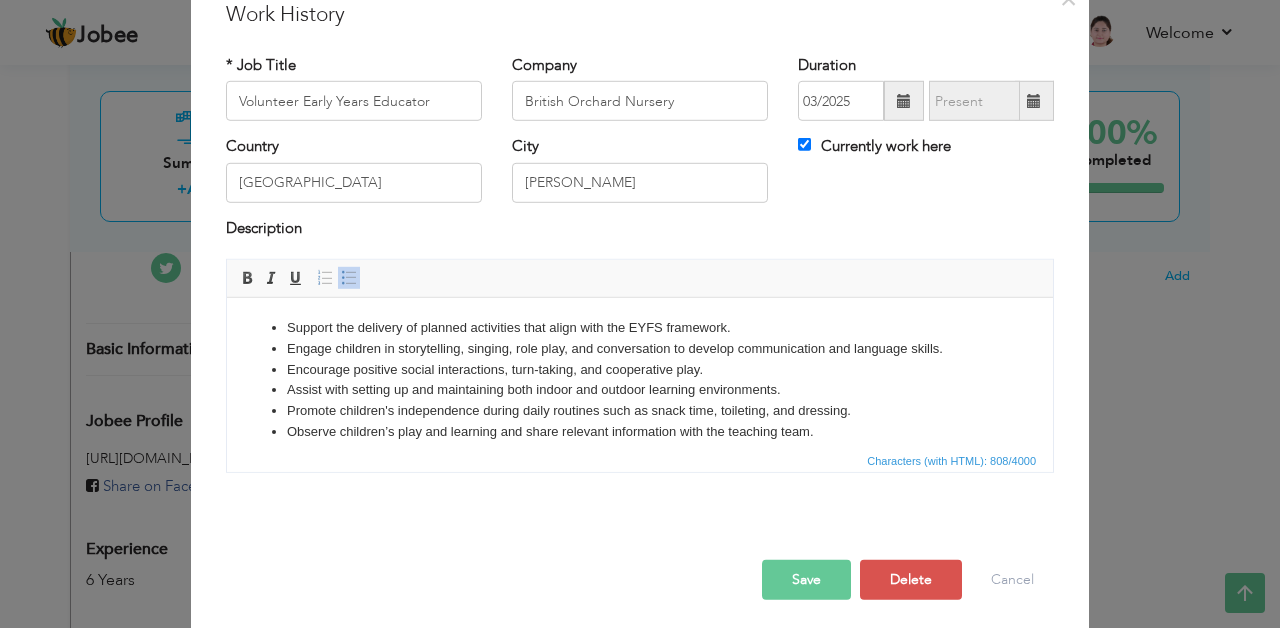 scroll, scrollTop: 0, scrollLeft: 0, axis: both 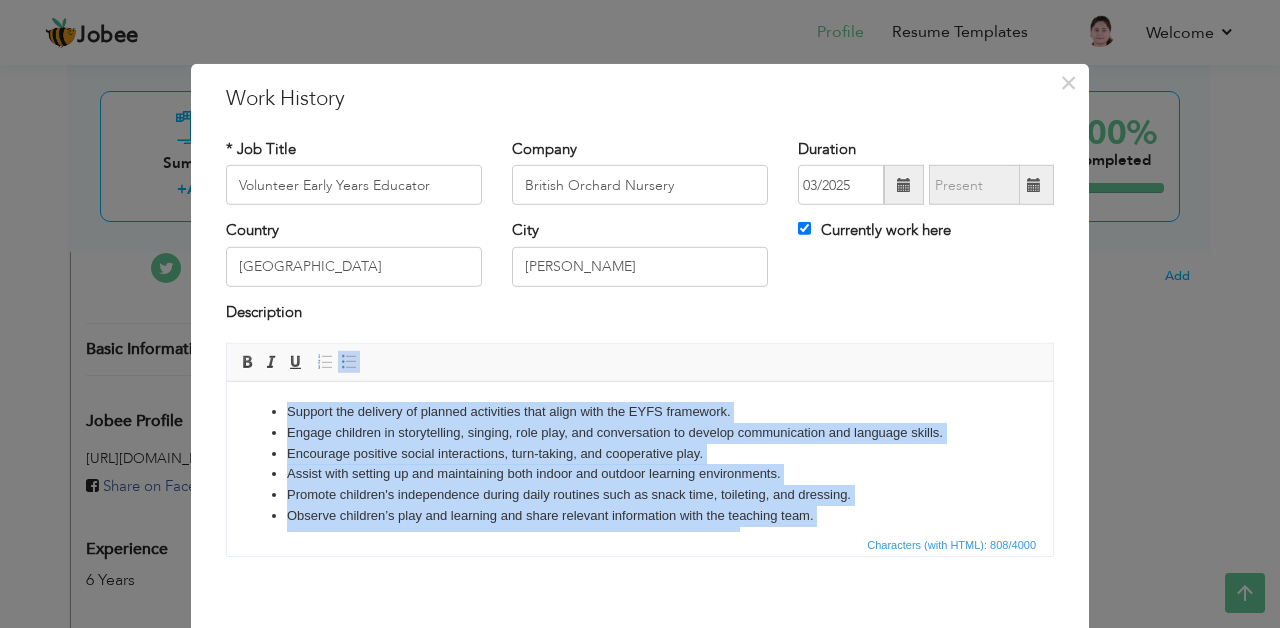 drag, startPoint x: 846, startPoint y: 511, endPoint x: 253, endPoint y: 402, distance: 602.9345 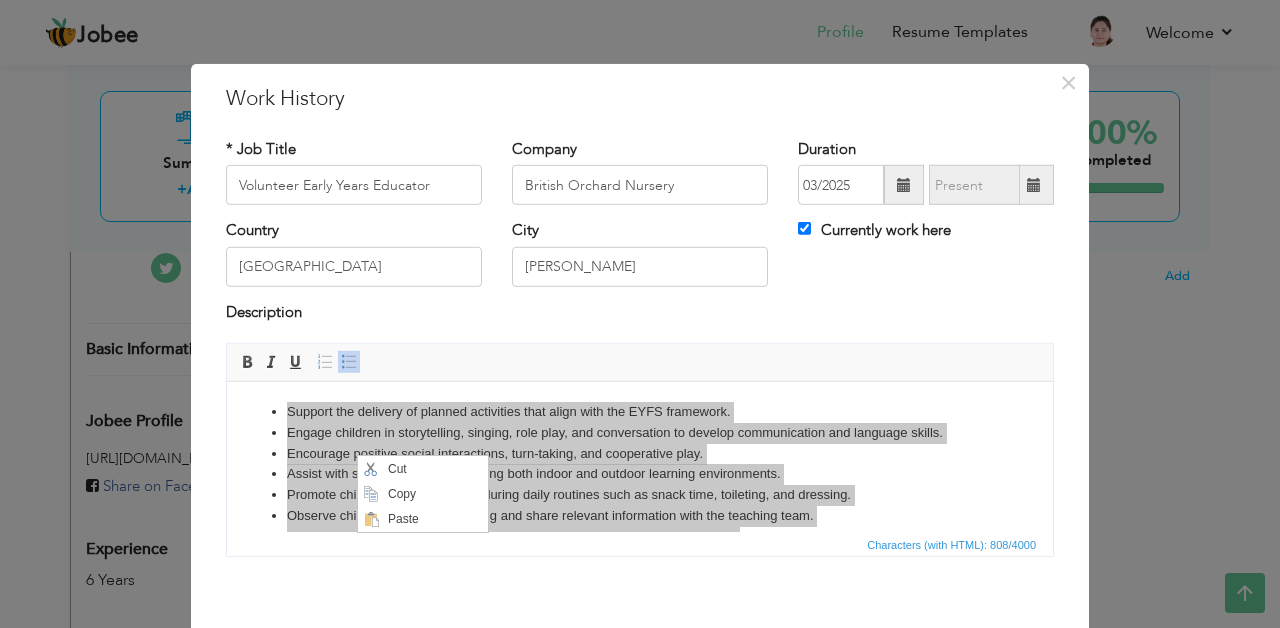 scroll, scrollTop: 0, scrollLeft: 0, axis: both 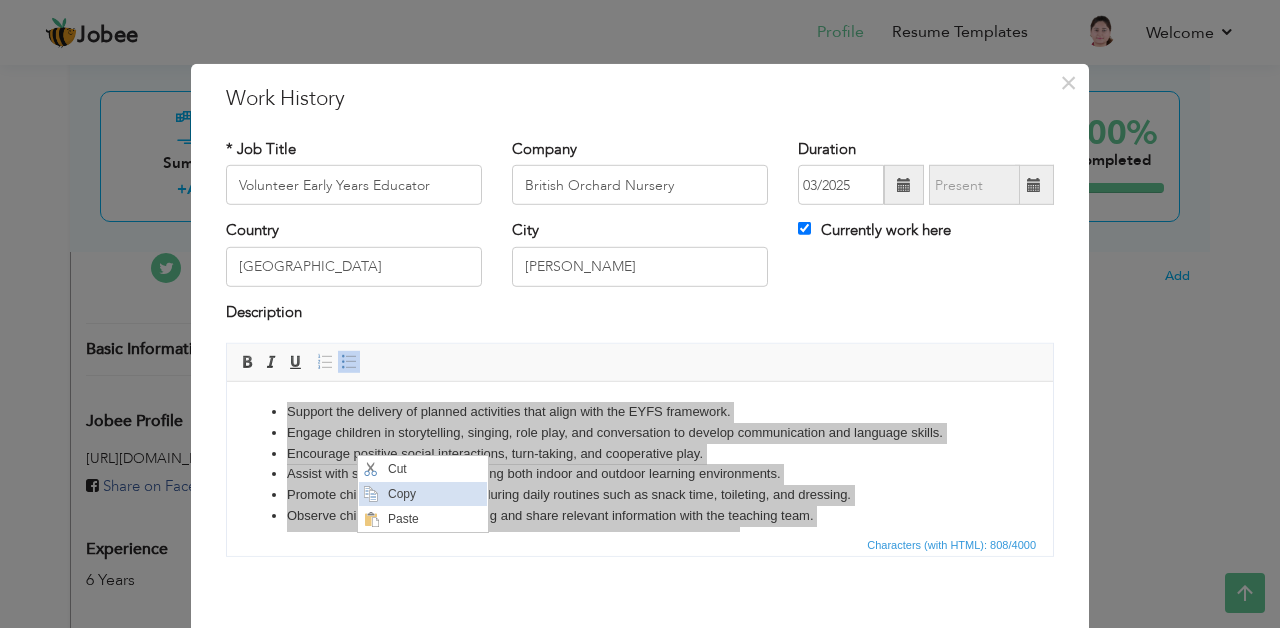 click on "Copy" at bounding box center [435, 493] 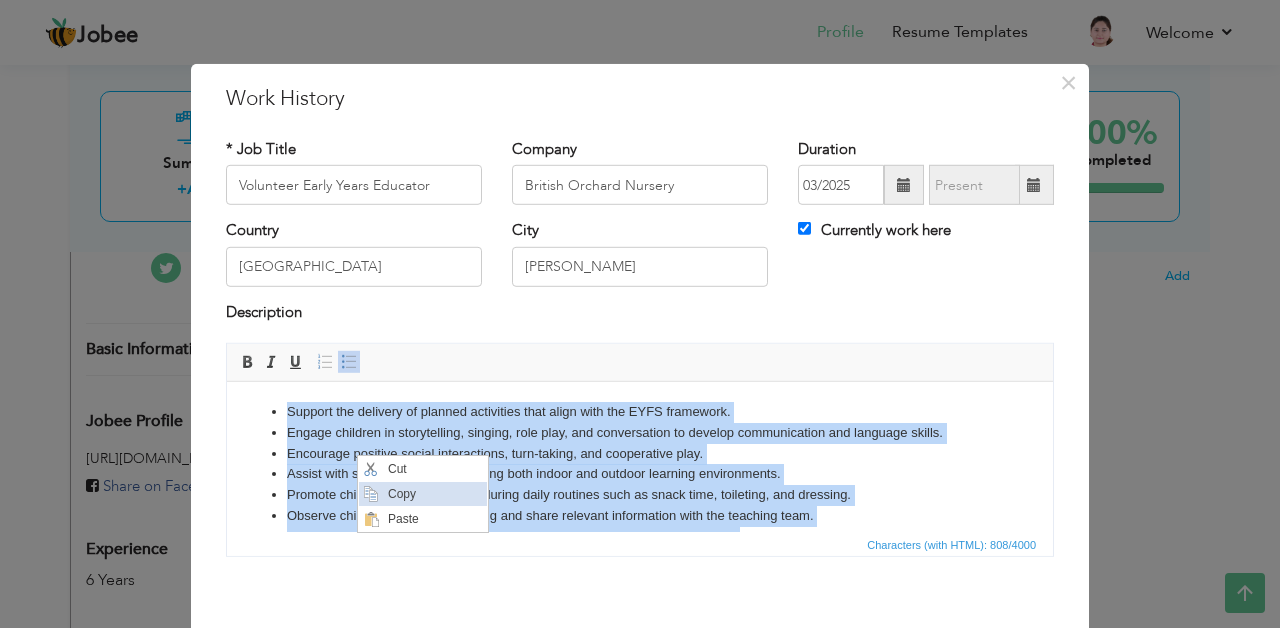 copy on "Support the delivery of planned activities that align with the EYFS framework. Engage children in storytelling, singing, role play, and conversation to develop communication and language skills. Encourage positive social interactions, turn-taking, and cooperative play. Assist with setting up and maintaining both indoor and outdoor learning environments. Promote children's independence during daily routines such as snack time, toileting, and dressing. Observe children’s play and learning and share relevant information with the teaching team. Follow safeguarding, health and safety, and confidentiality policies at all times. Contribute to a warm, nurturing atmosphere where all children feel safe, valued, and included." 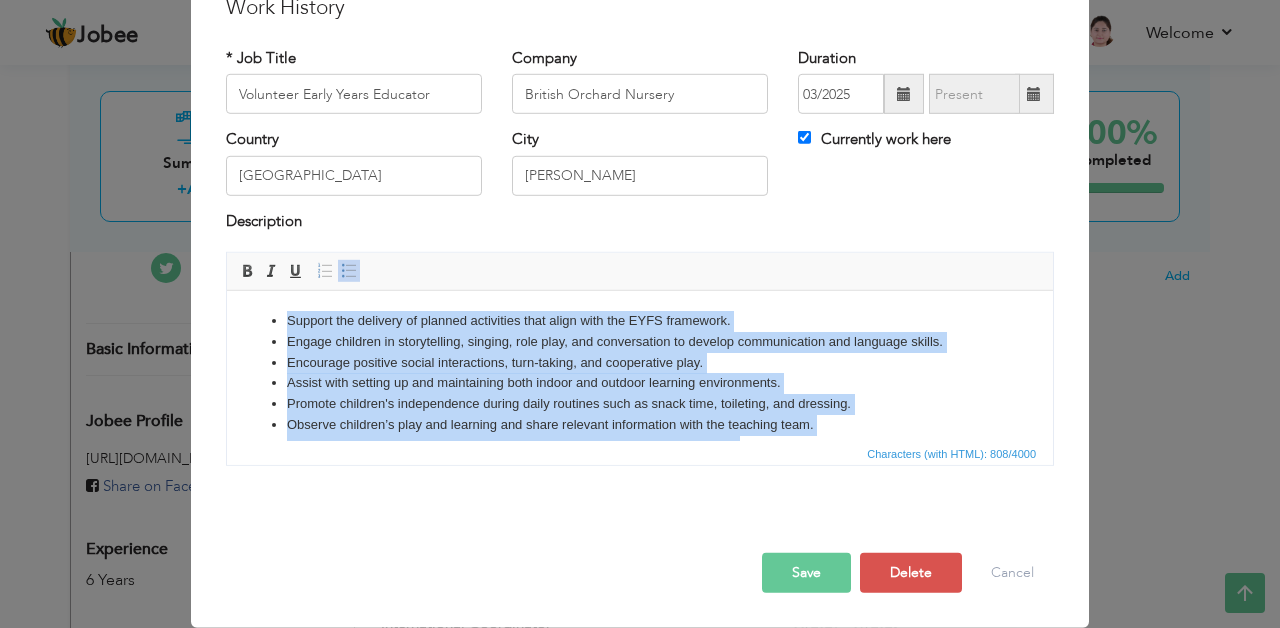 scroll, scrollTop: 90, scrollLeft: 0, axis: vertical 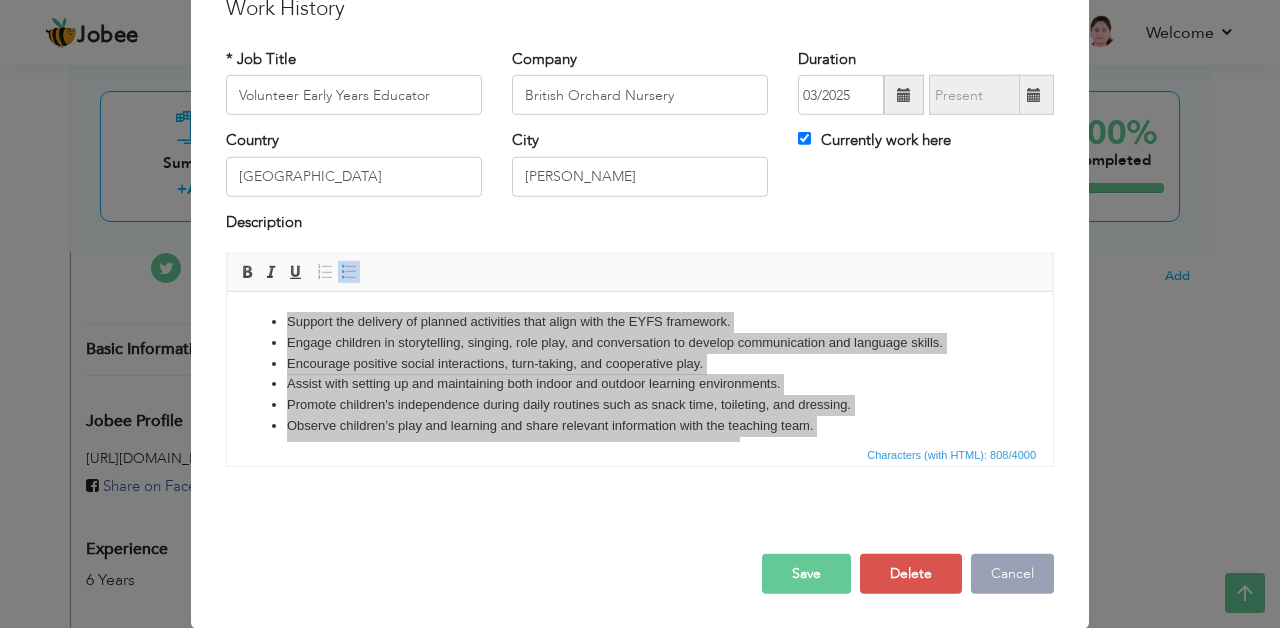 click on "Save
Save and Continue
Delete
Cancel" at bounding box center [640, 553] 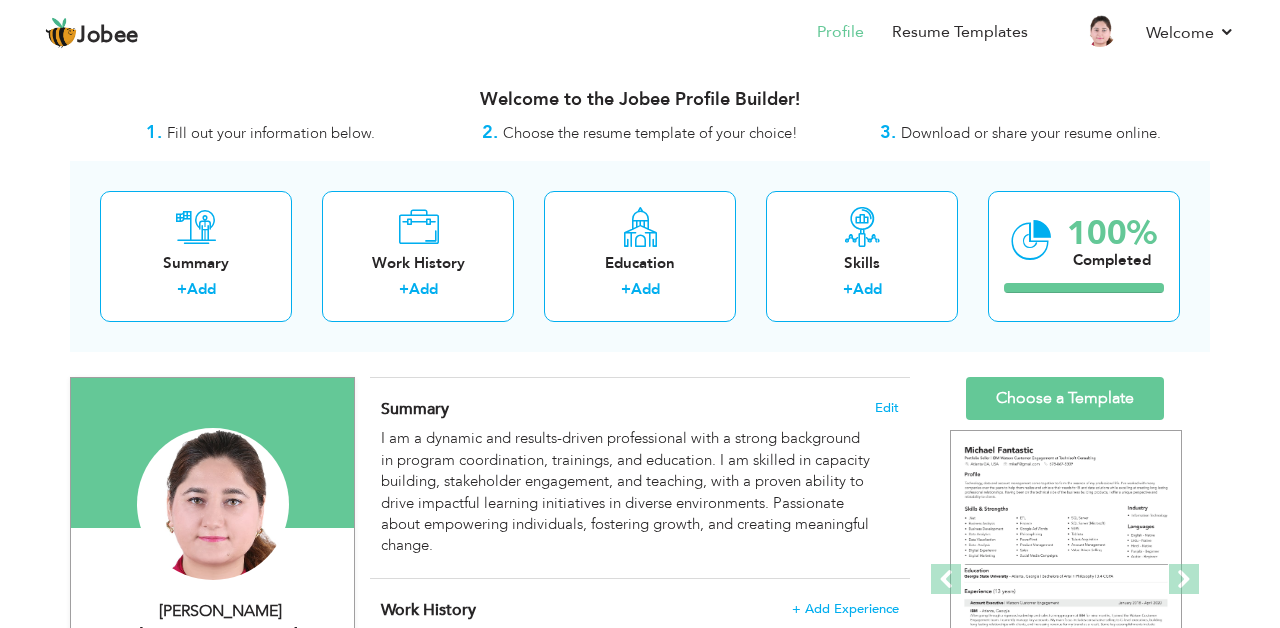 scroll, scrollTop: 0, scrollLeft: 0, axis: both 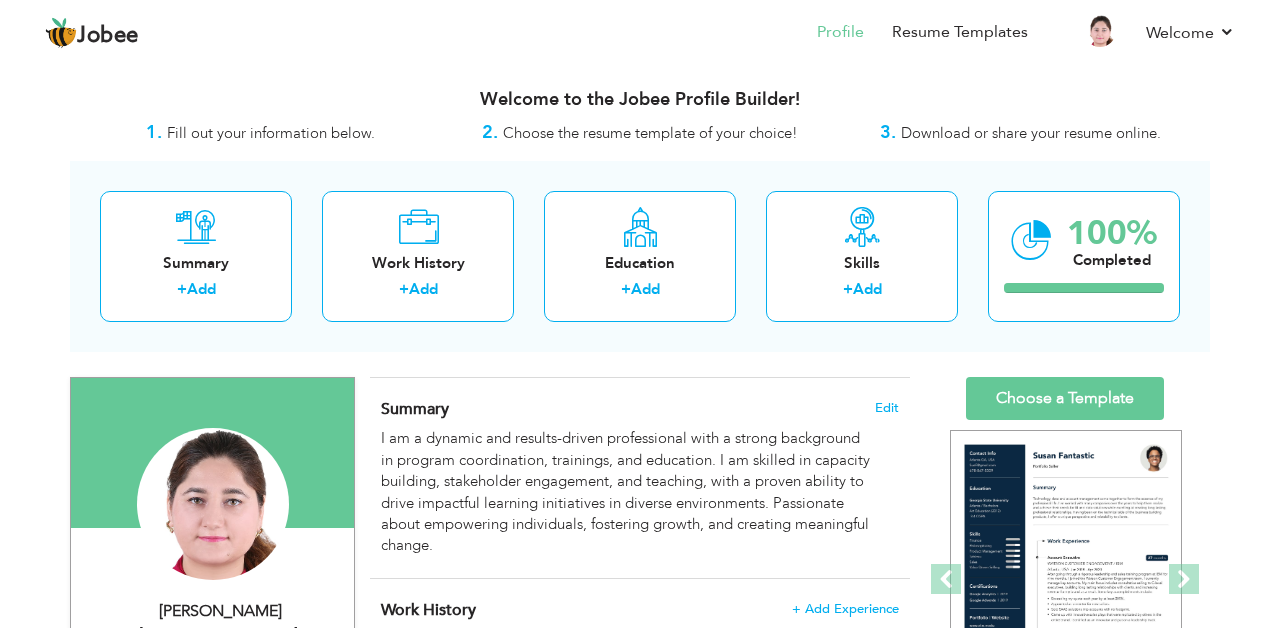 click on "Choose a Template" at bounding box center [1065, 398] 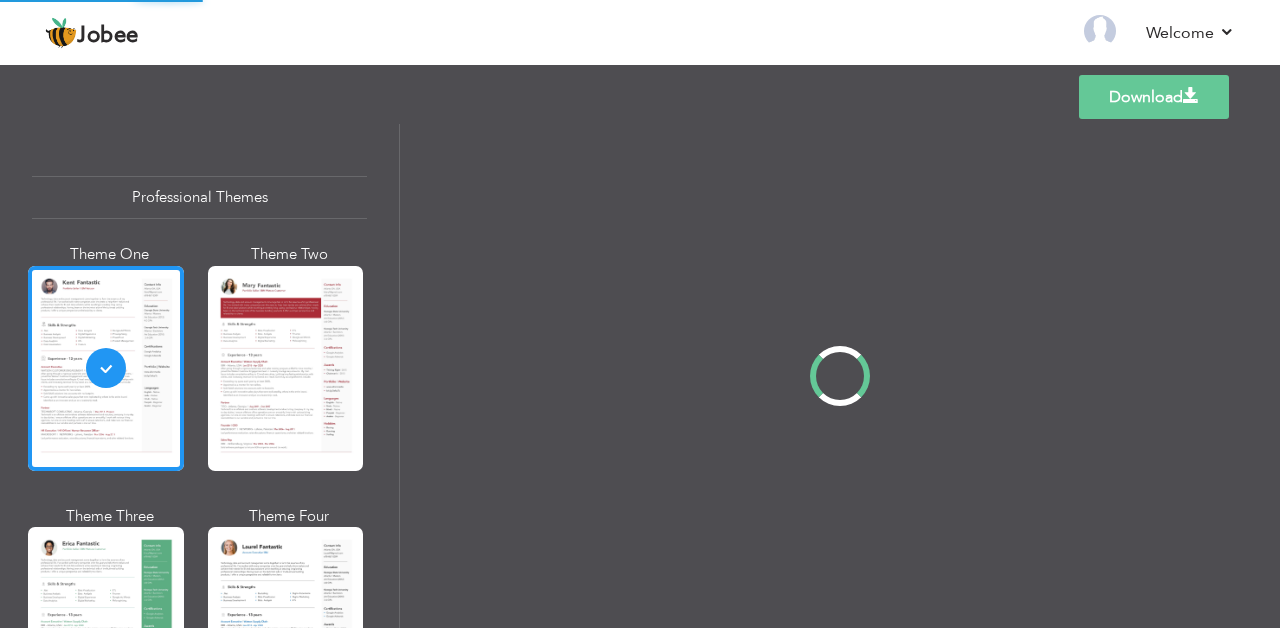 scroll, scrollTop: 0, scrollLeft: 0, axis: both 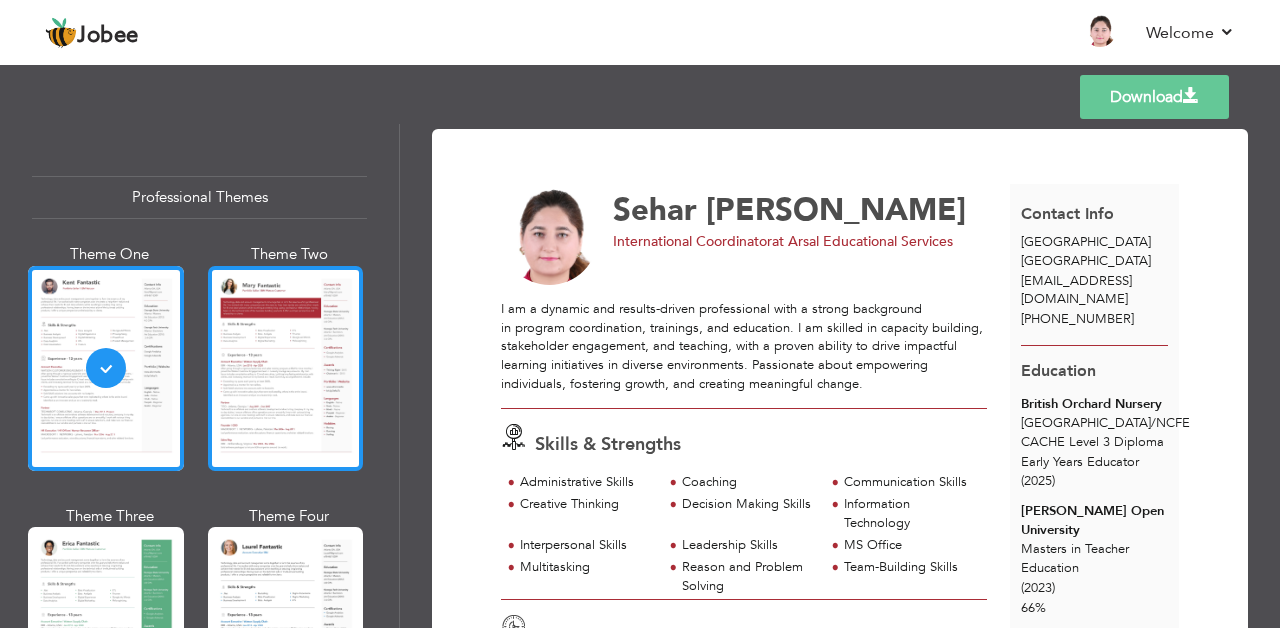 click at bounding box center [286, 368] 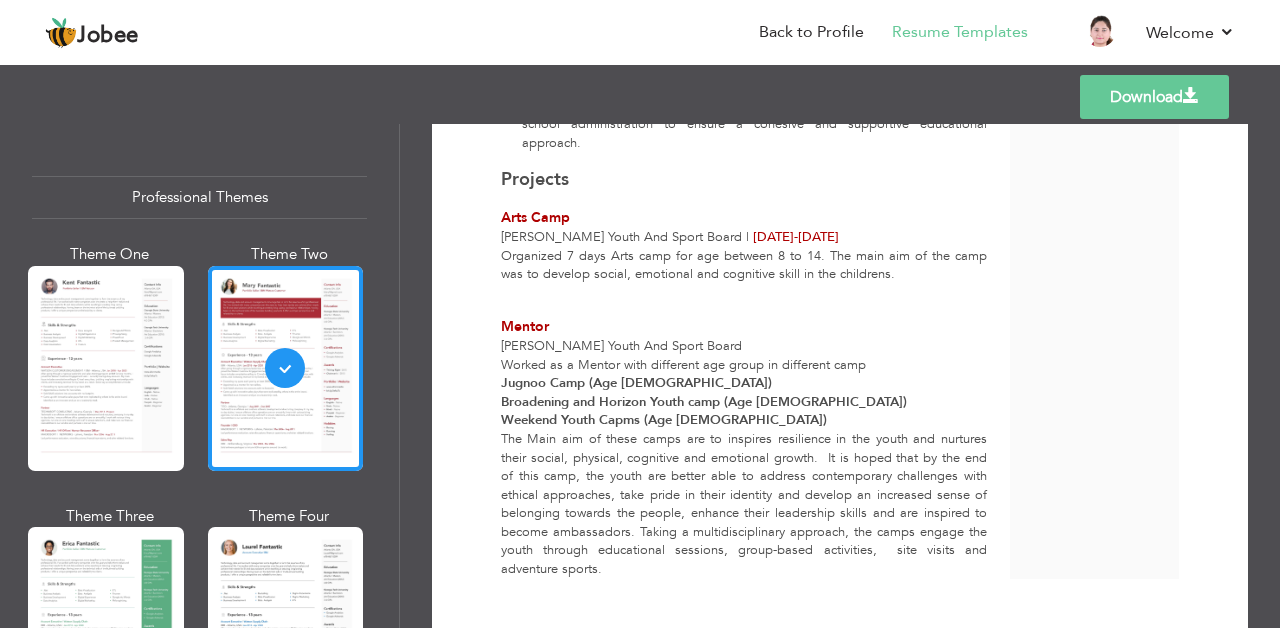 scroll, scrollTop: 1993, scrollLeft: 0, axis: vertical 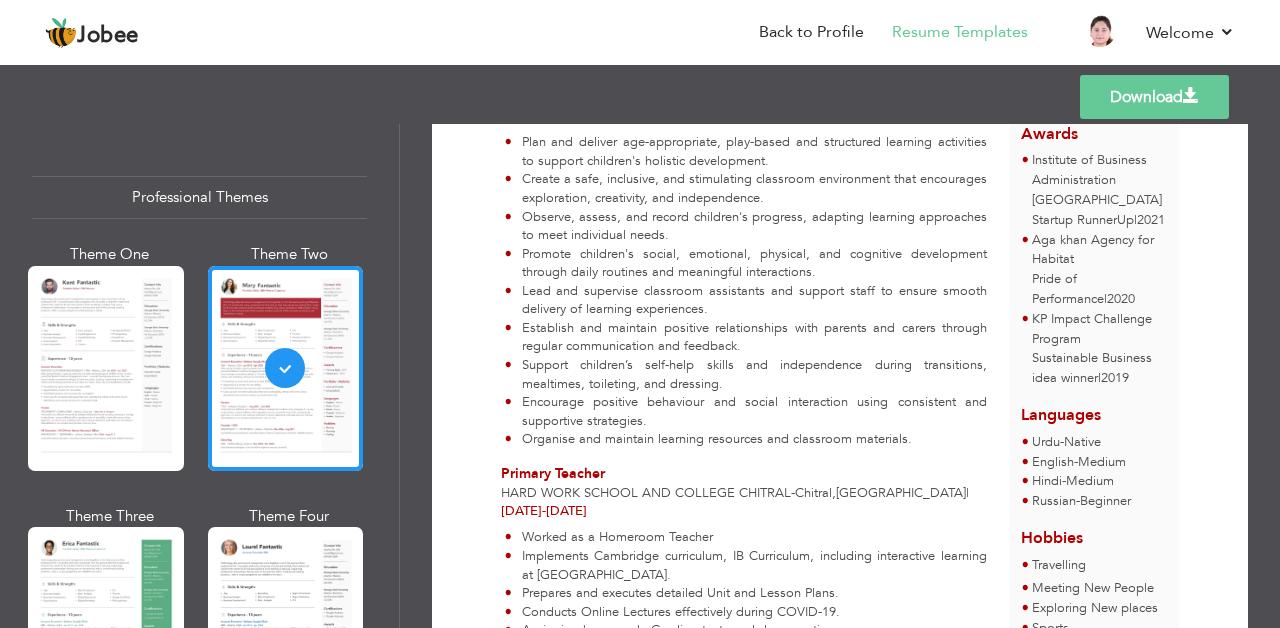 click on "Download" at bounding box center (1154, 97) 